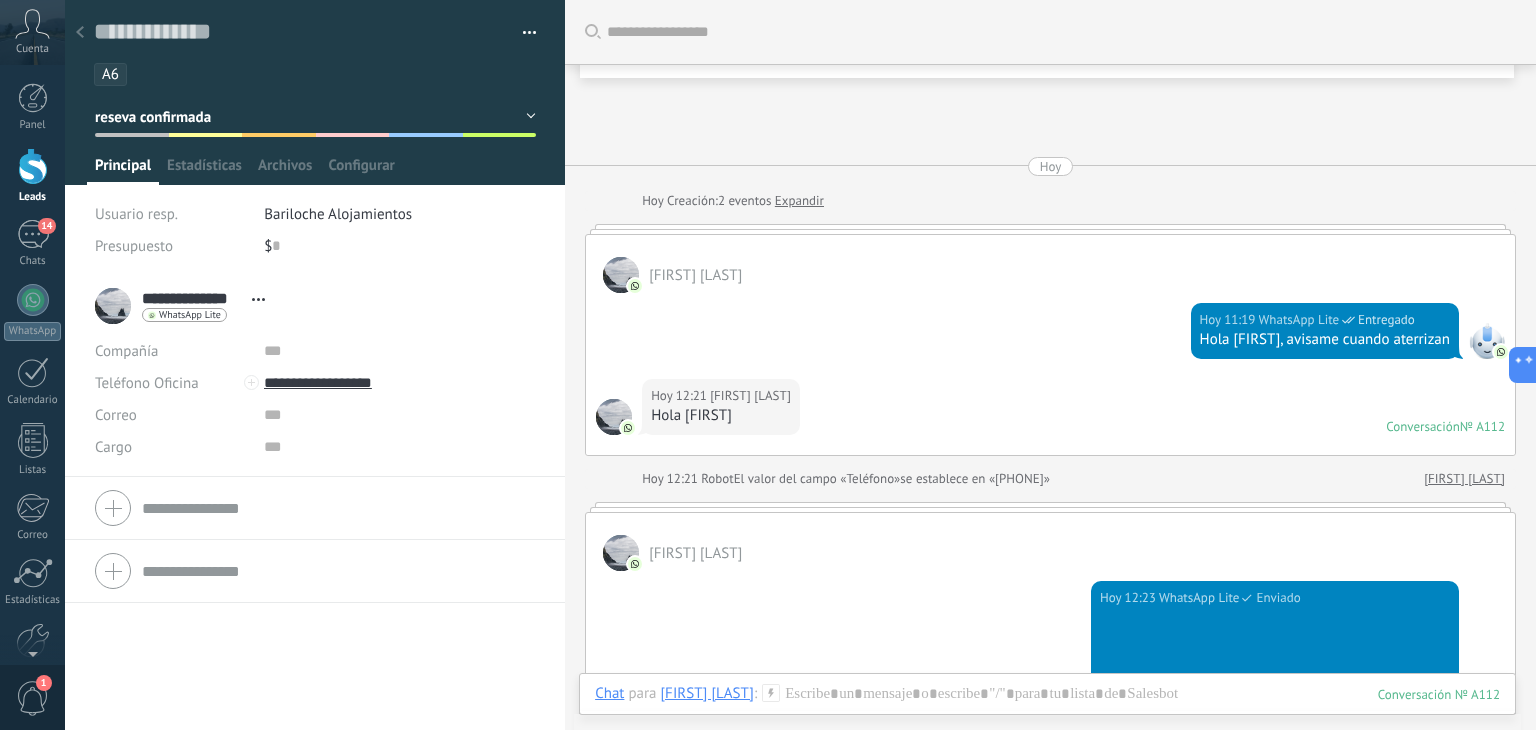 scroll, scrollTop: 0, scrollLeft: 0, axis: both 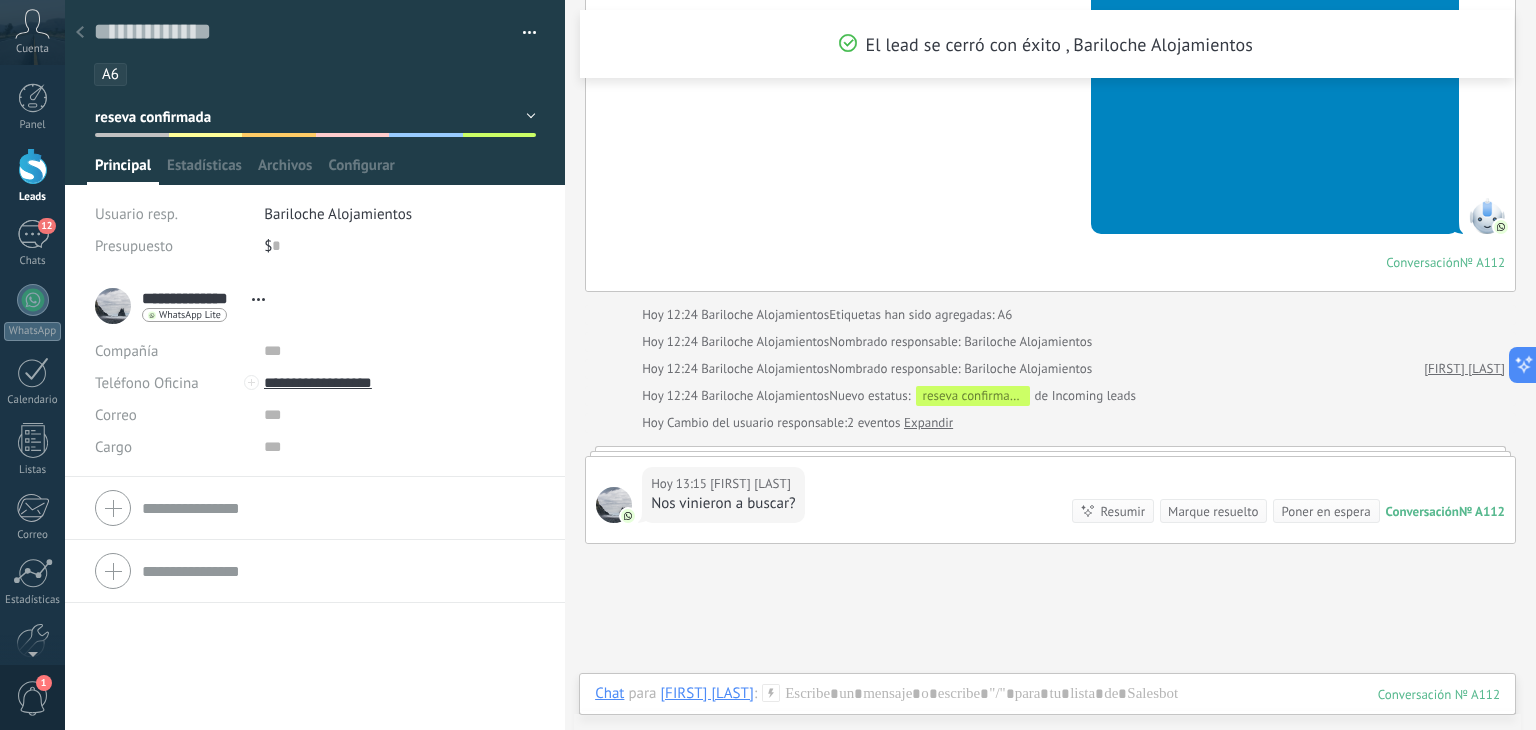 click at bounding box center [33, 166] 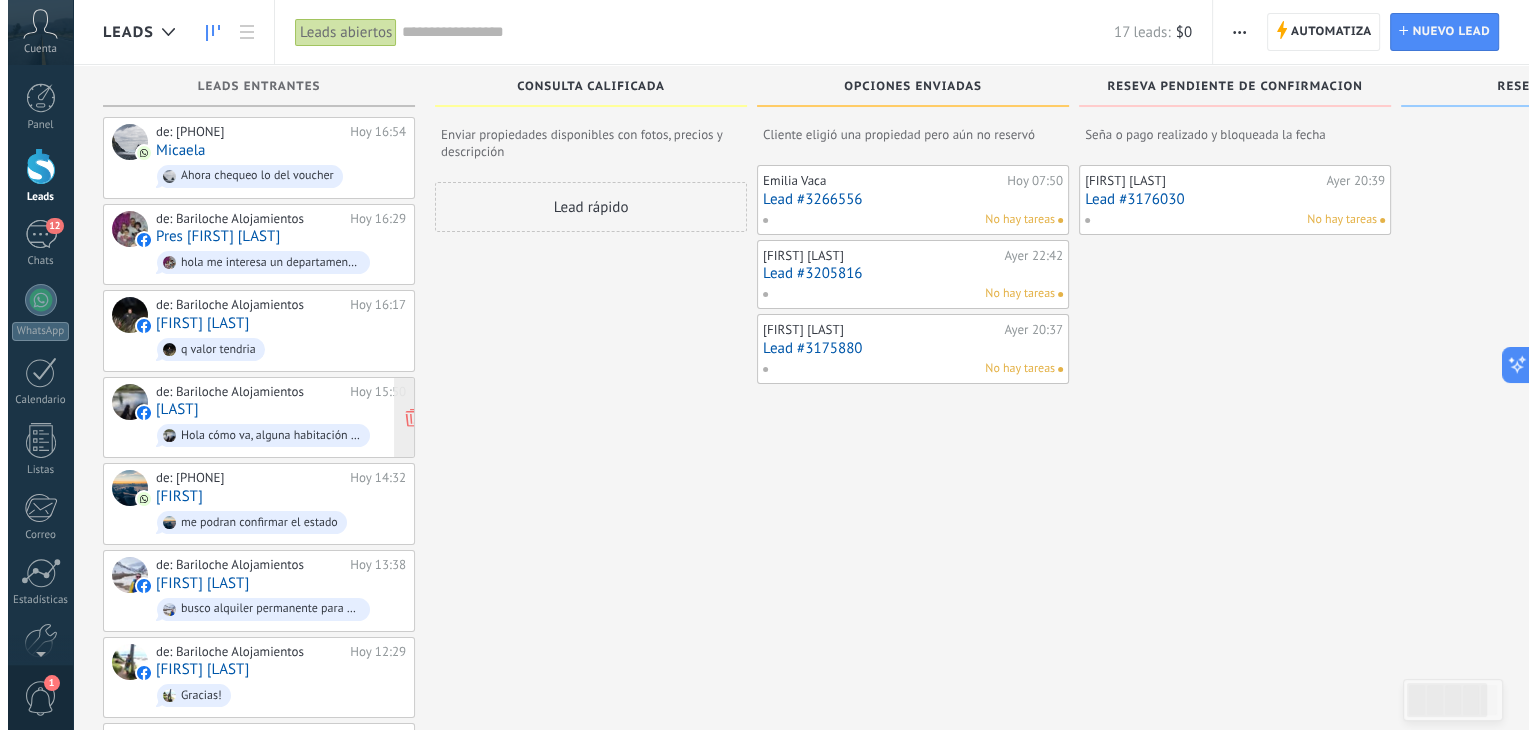 scroll, scrollTop: 0, scrollLeft: 0, axis: both 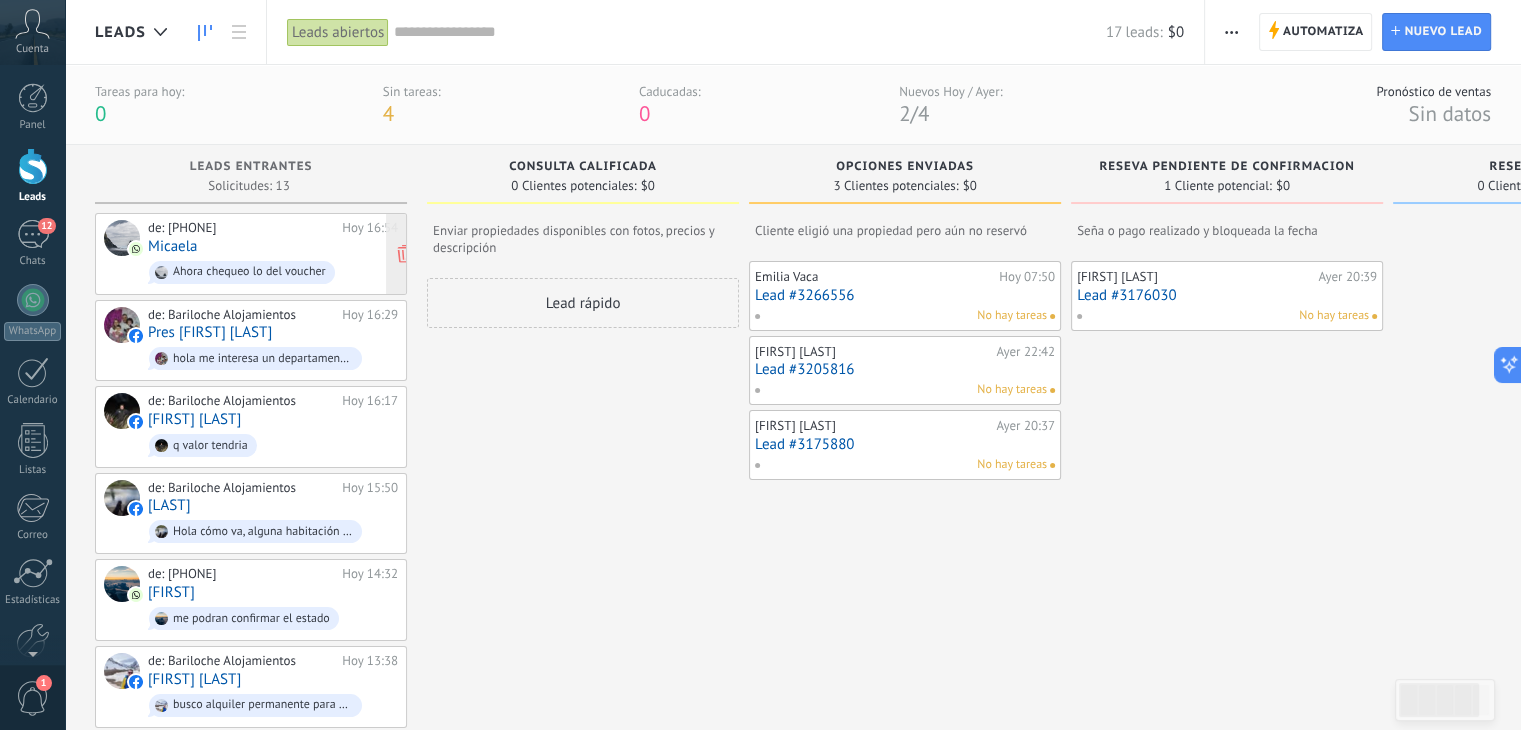 click on "Micaela" at bounding box center (173, 246) 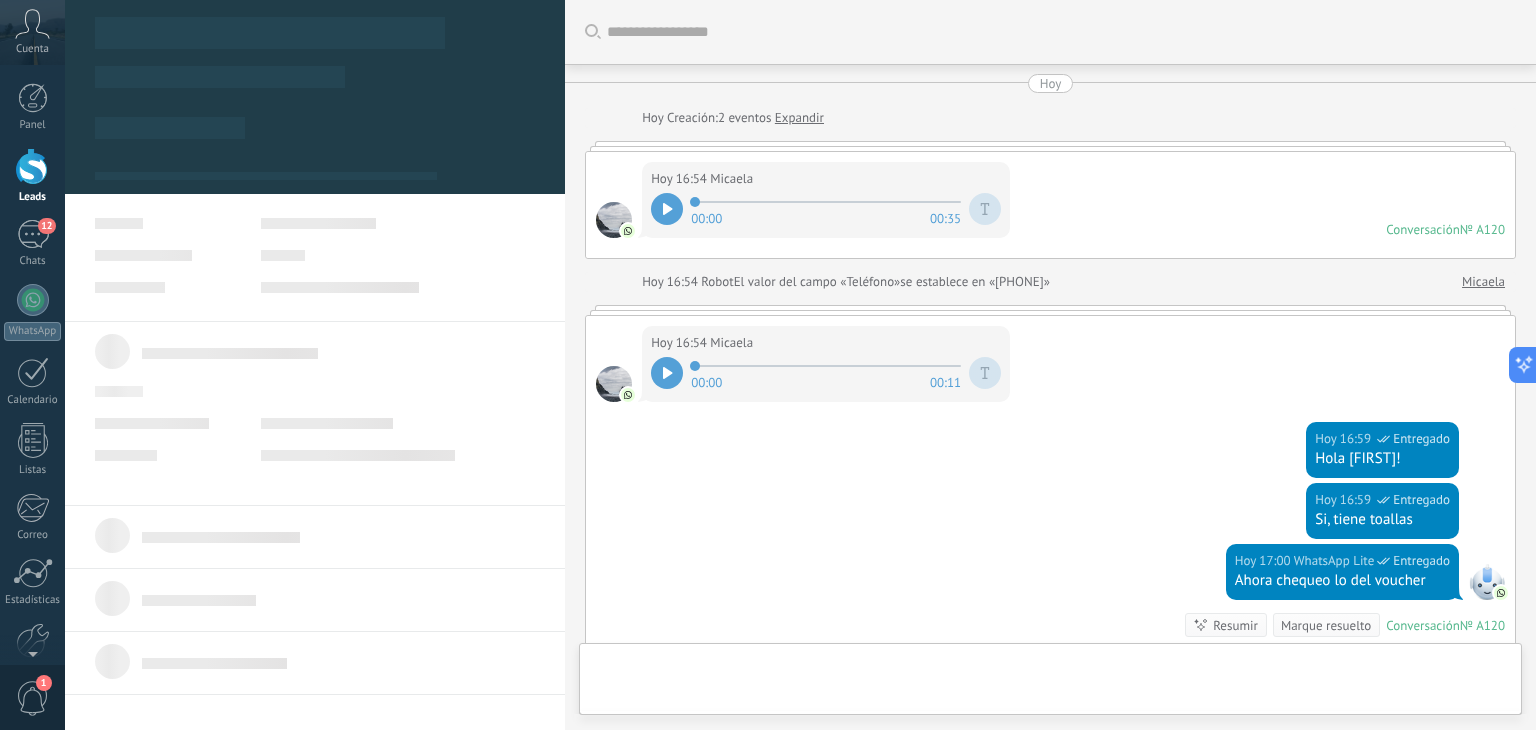 type on "**********" 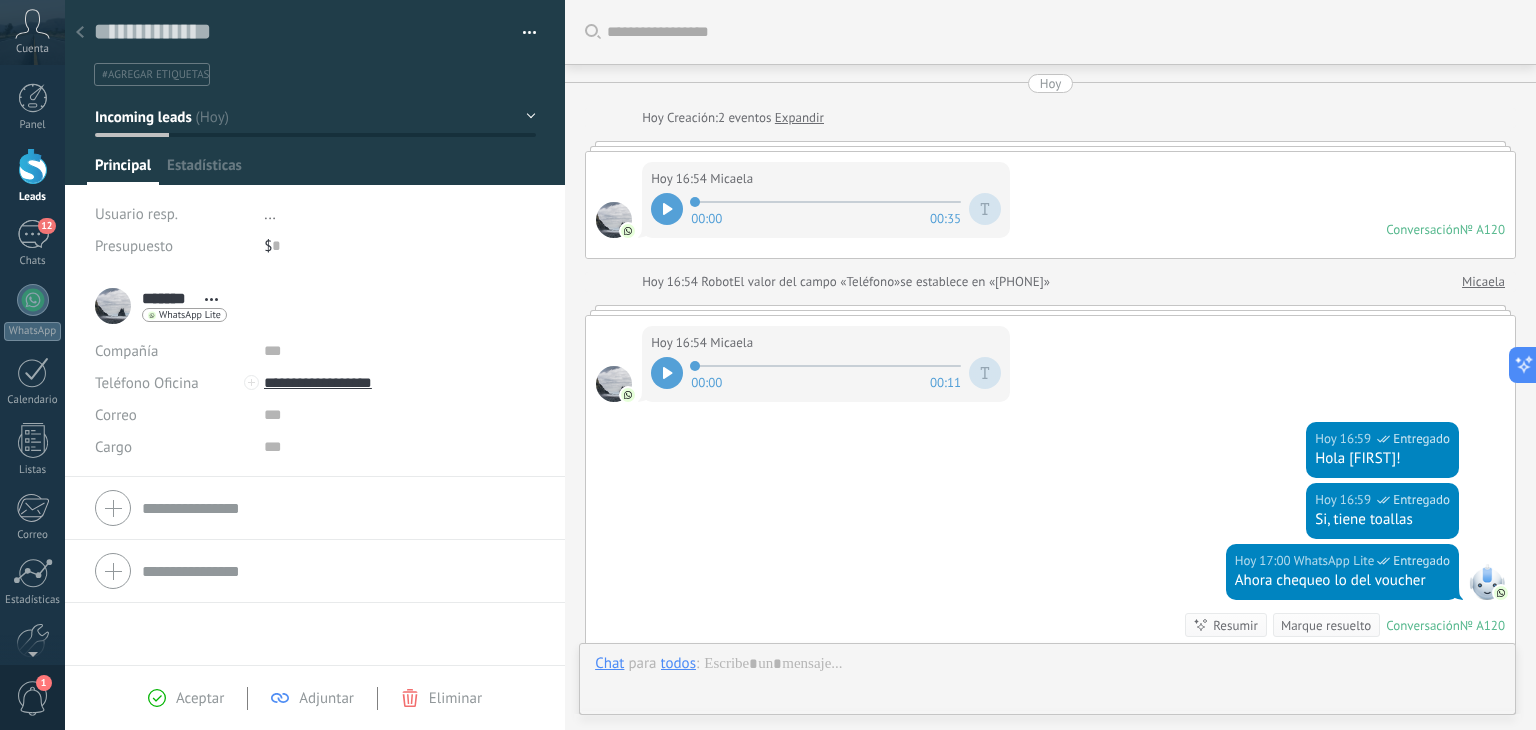 scroll, scrollTop: 276, scrollLeft: 0, axis: vertical 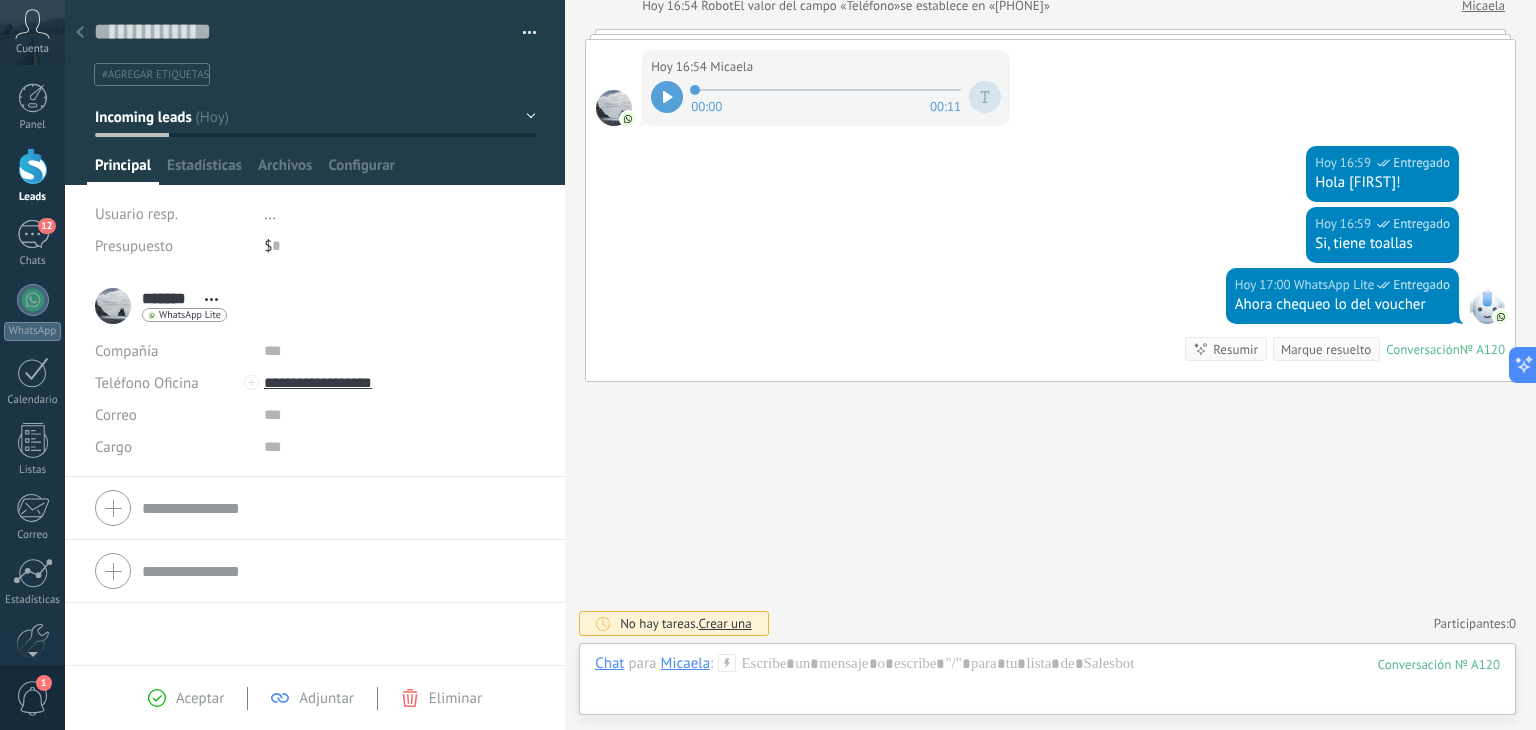 click on "Incoming leads" at bounding box center [315, 117] 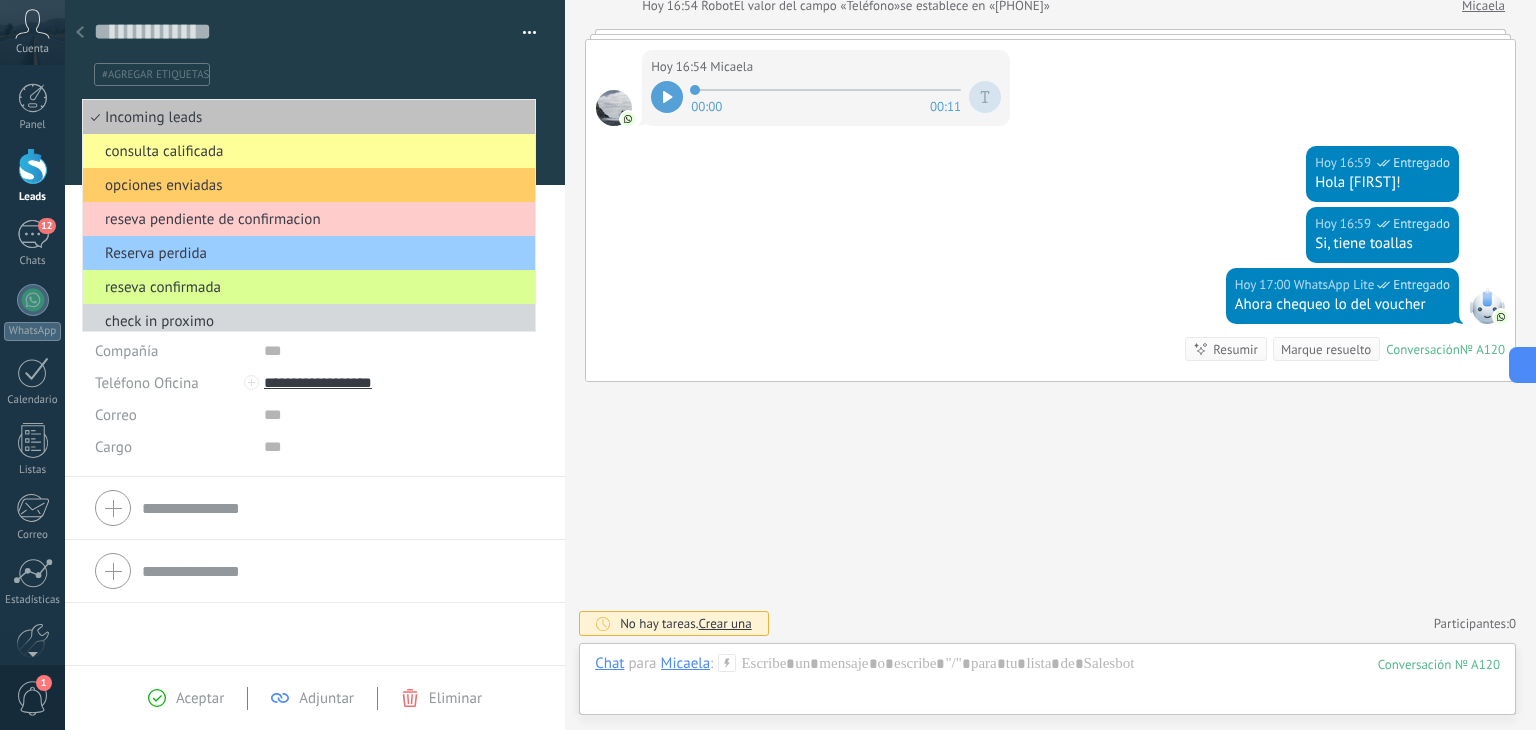 click on "reseva confirmada" at bounding box center [306, 287] 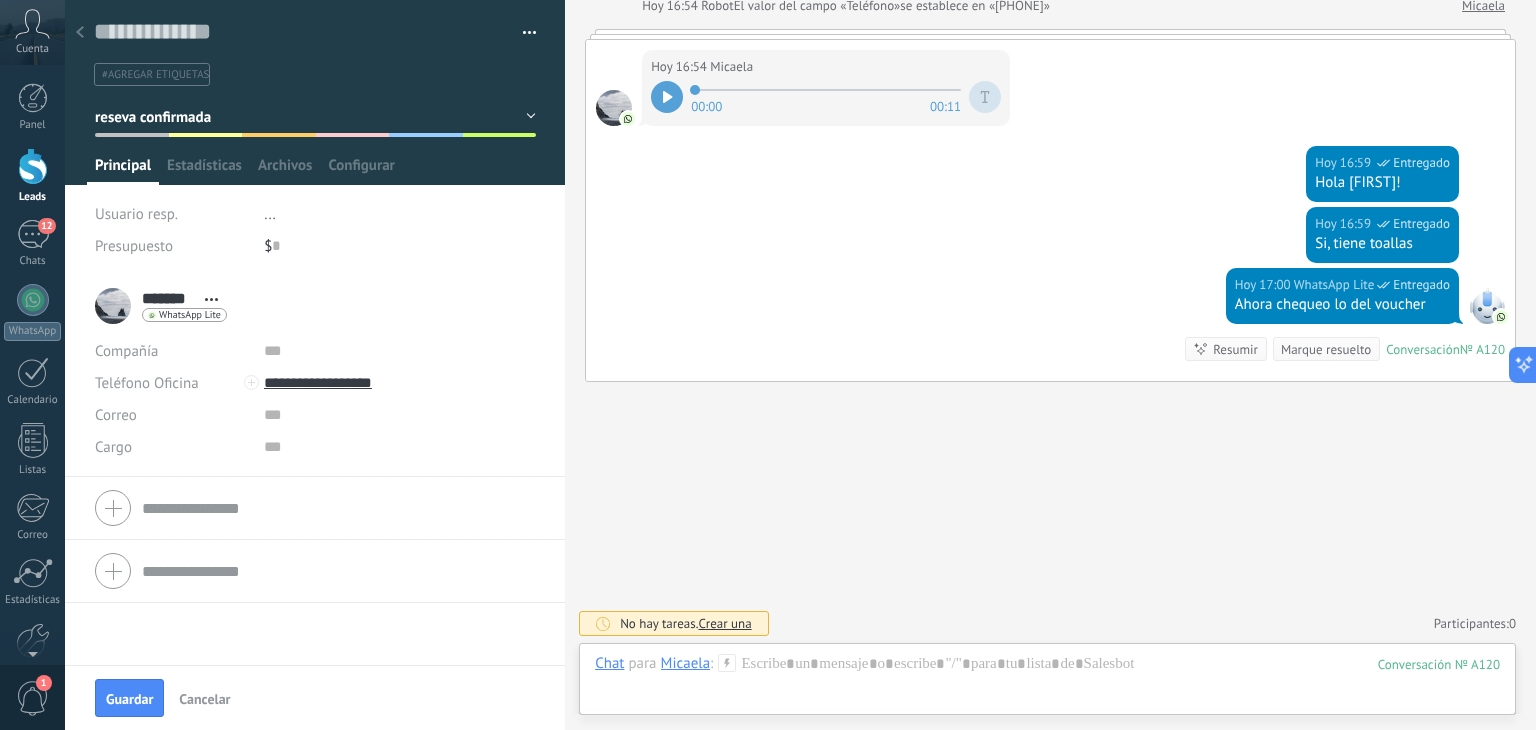 type 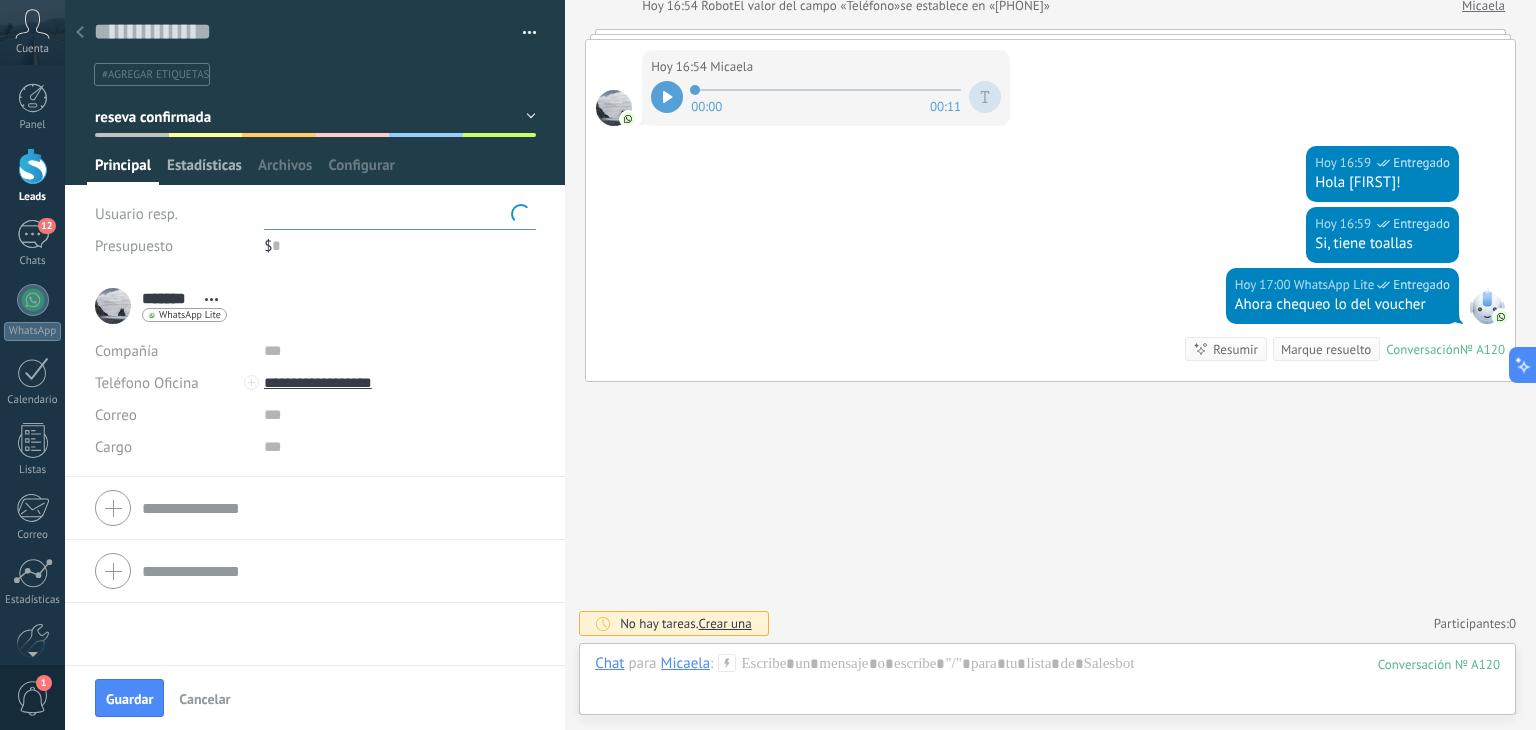 click on "Estadísticas" at bounding box center (204, 170) 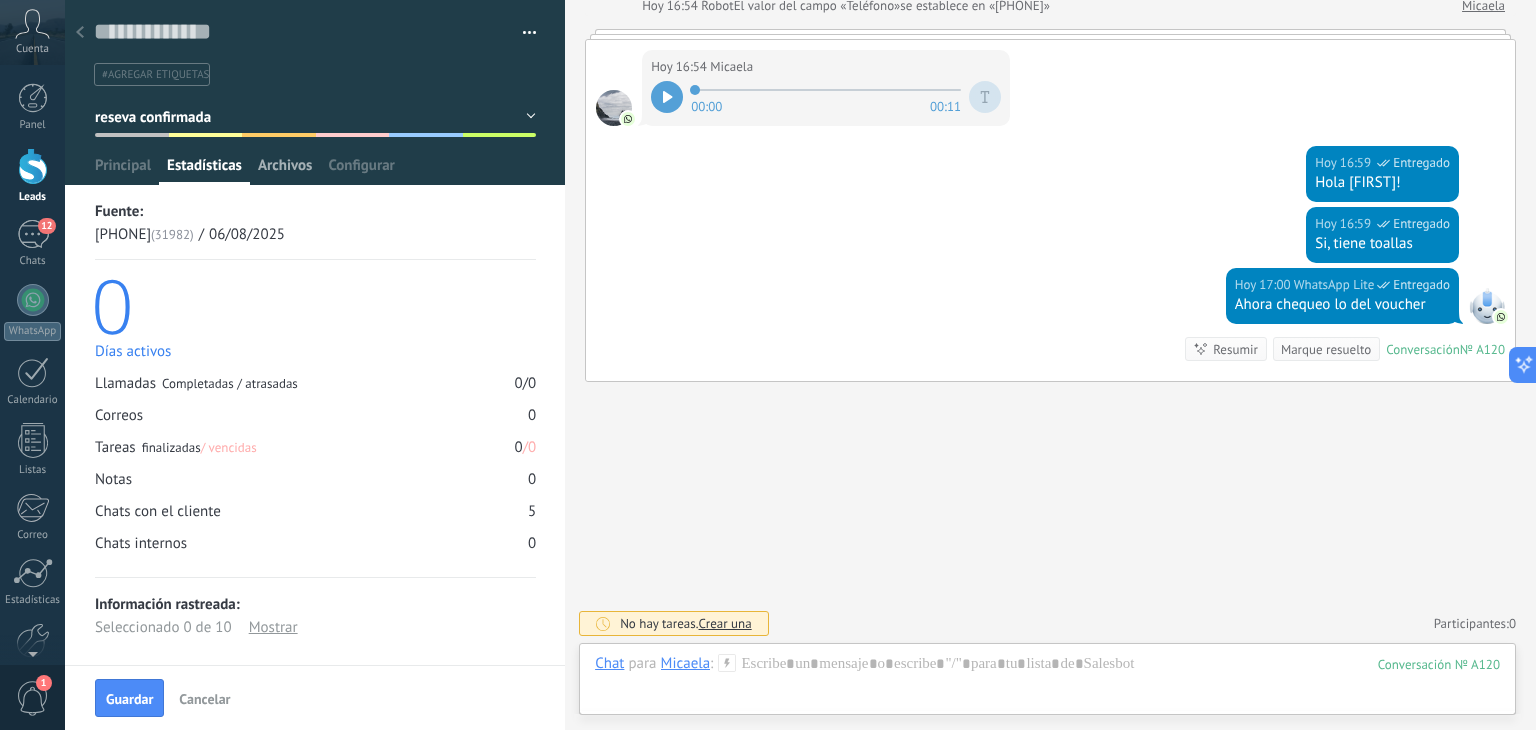 click on "Archivos" at bounding box center (285, 170) 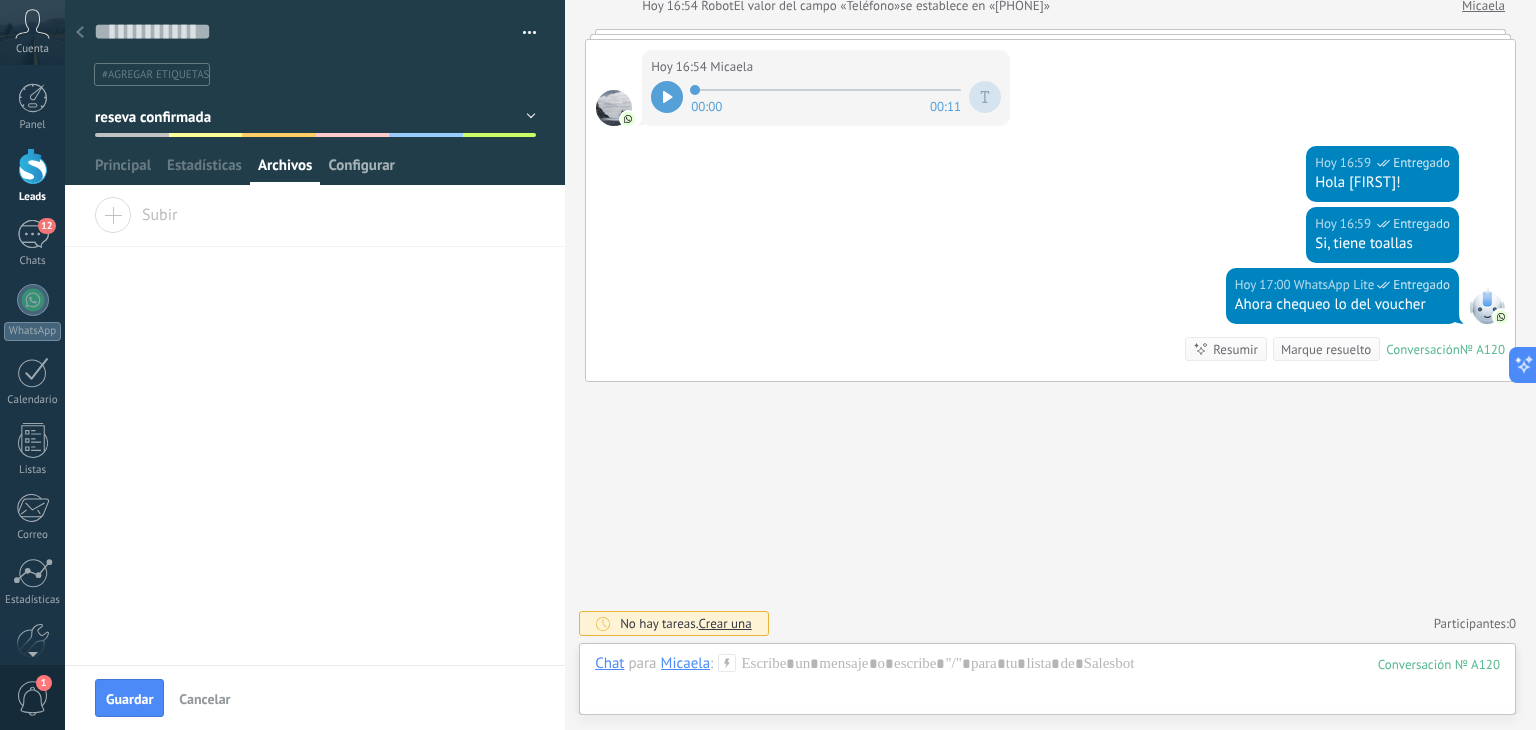 click on "Configurar" at bounding box center [361, 170] 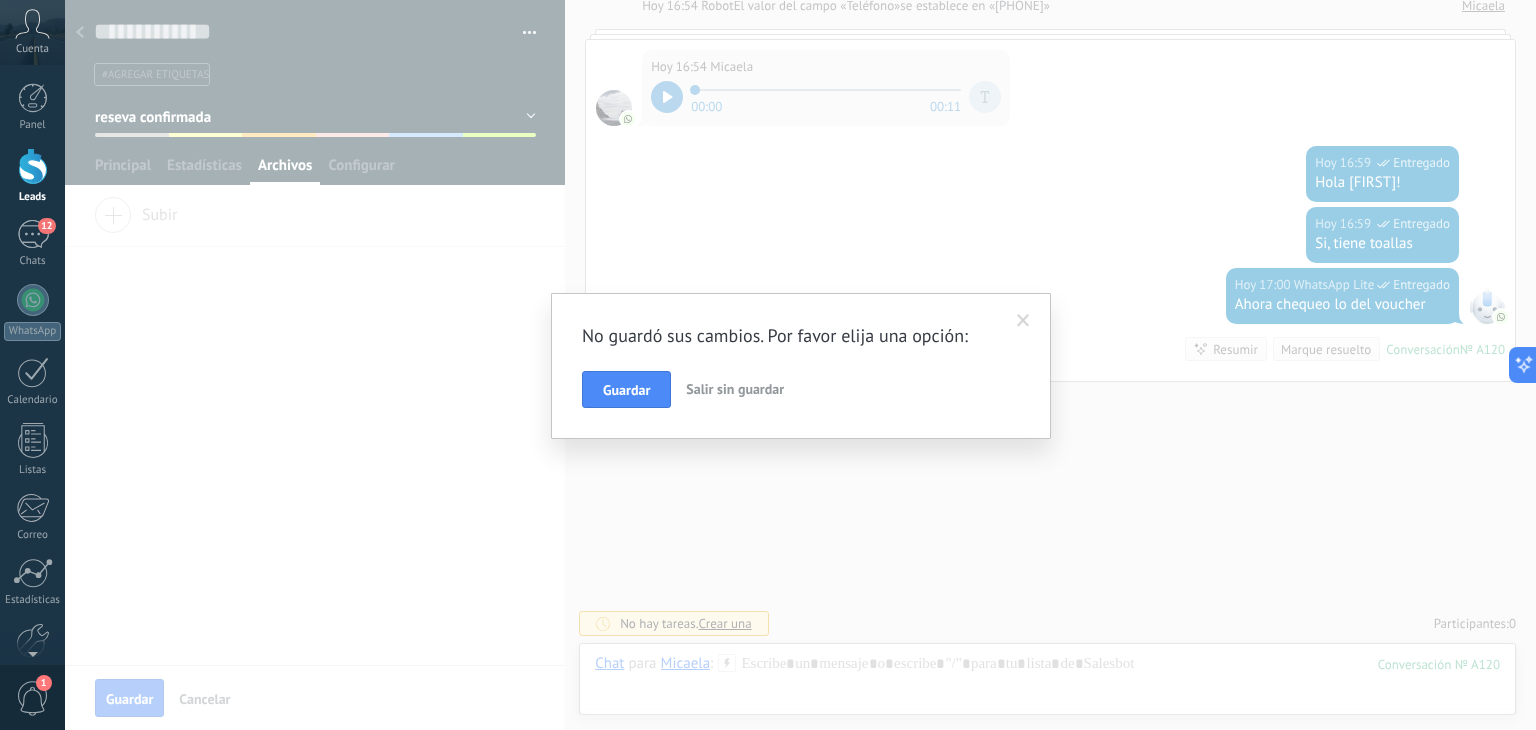 click at bounding box center [1023, 321] 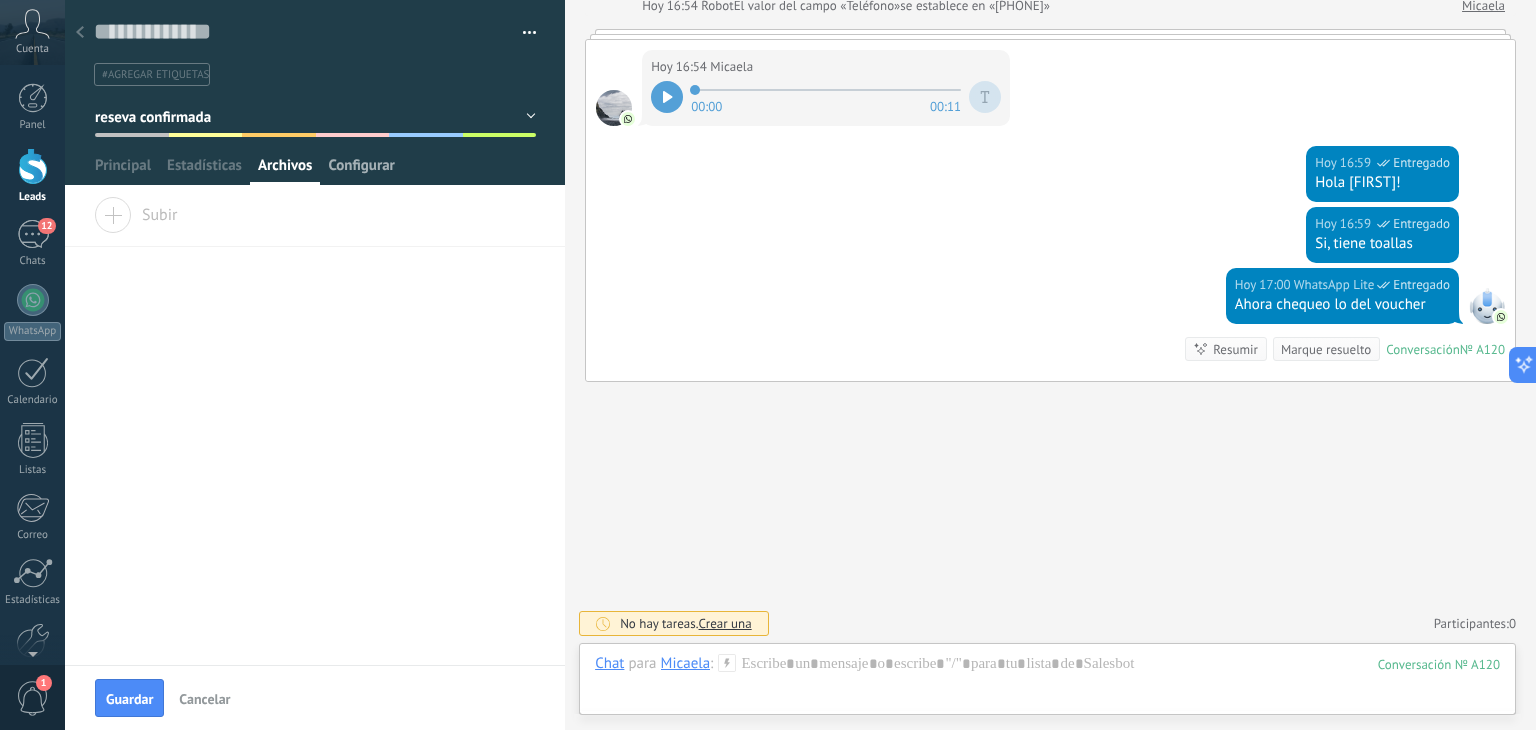 click on "Configurar" at bounding box center (361, 170) 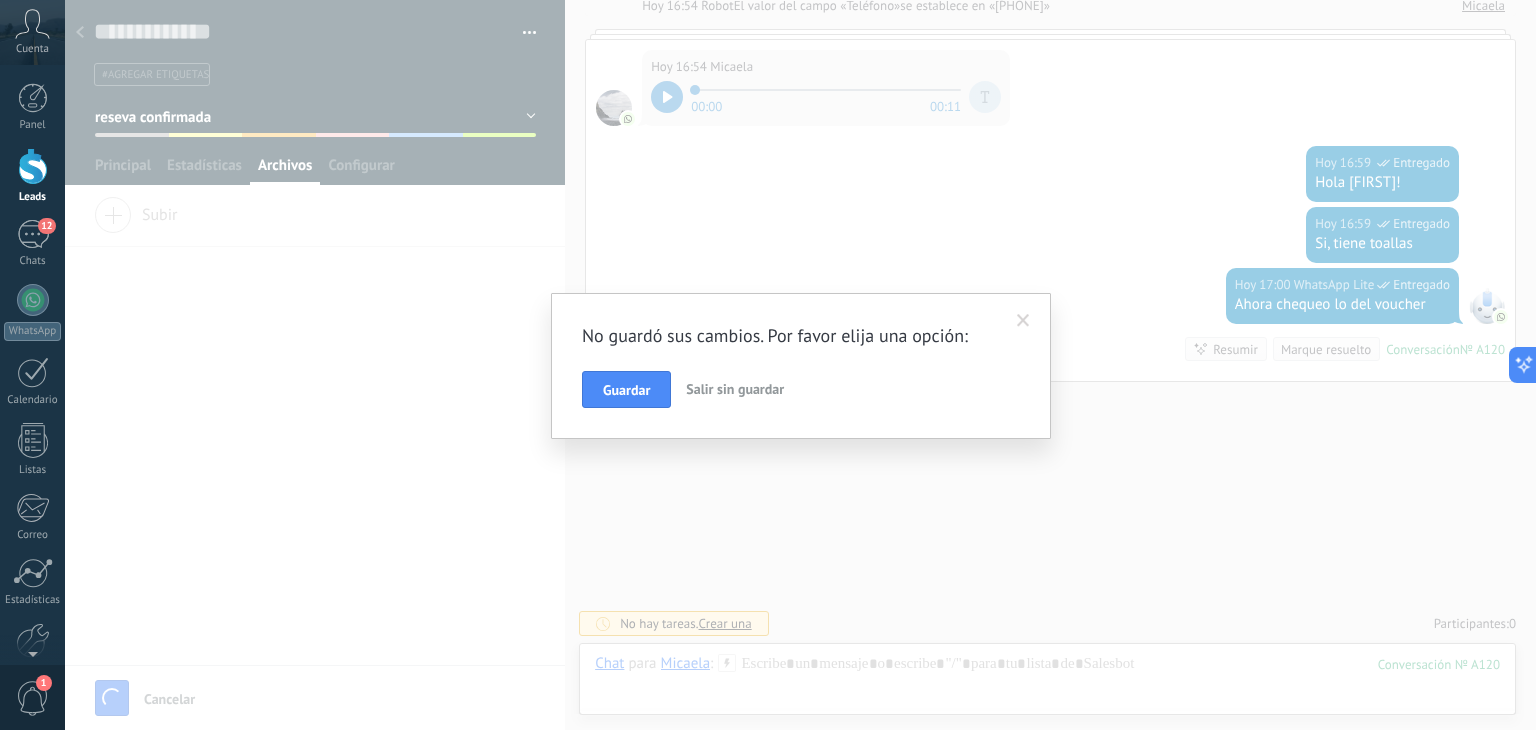 scroll, scrollTop: 445, scrollLeft: 0, axis: vertical 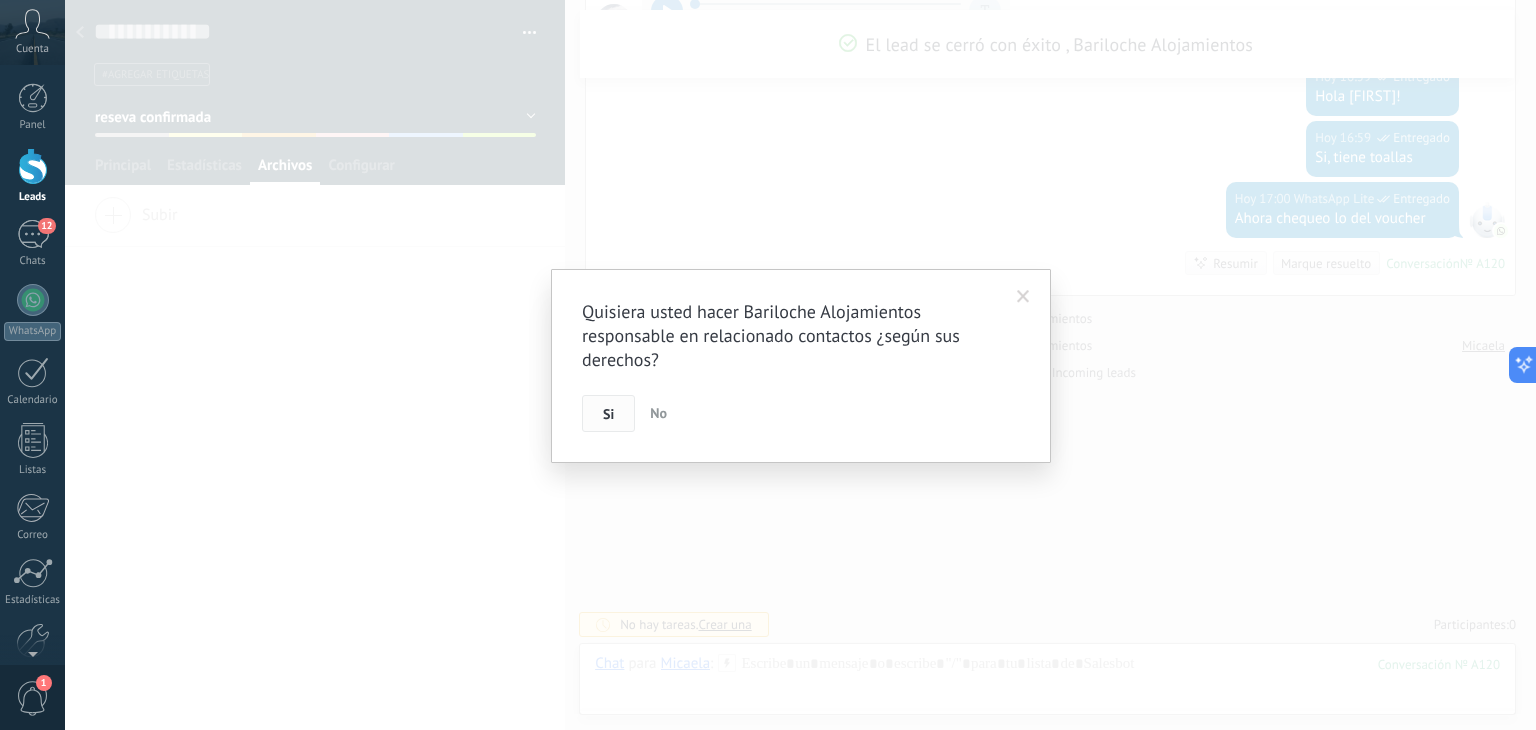 click on "Si" at bounding box center (608, 414) 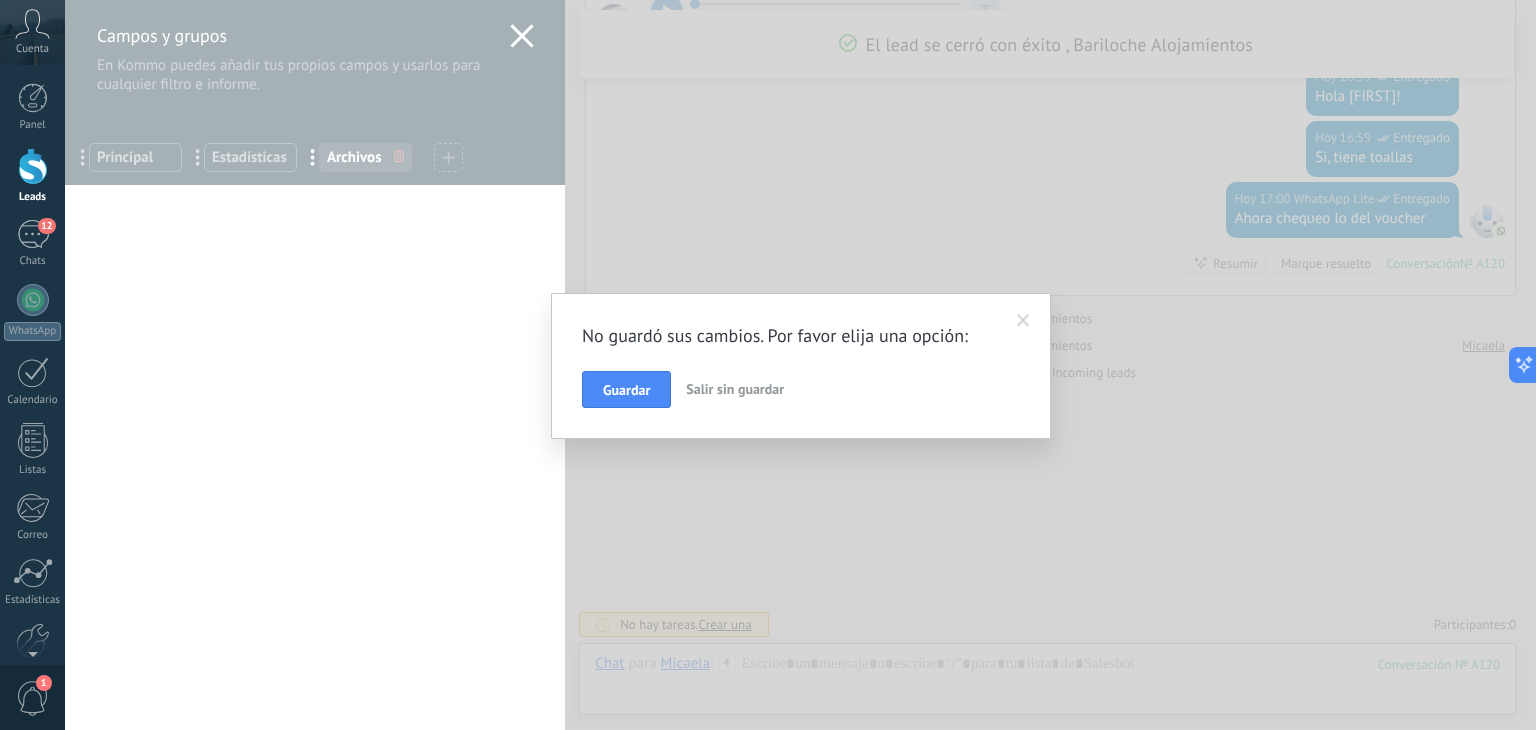 click on "No guardó sus cambios. Por favor elija una opción: Guardar Salir sin guardar" at bounding box center [800, 365] 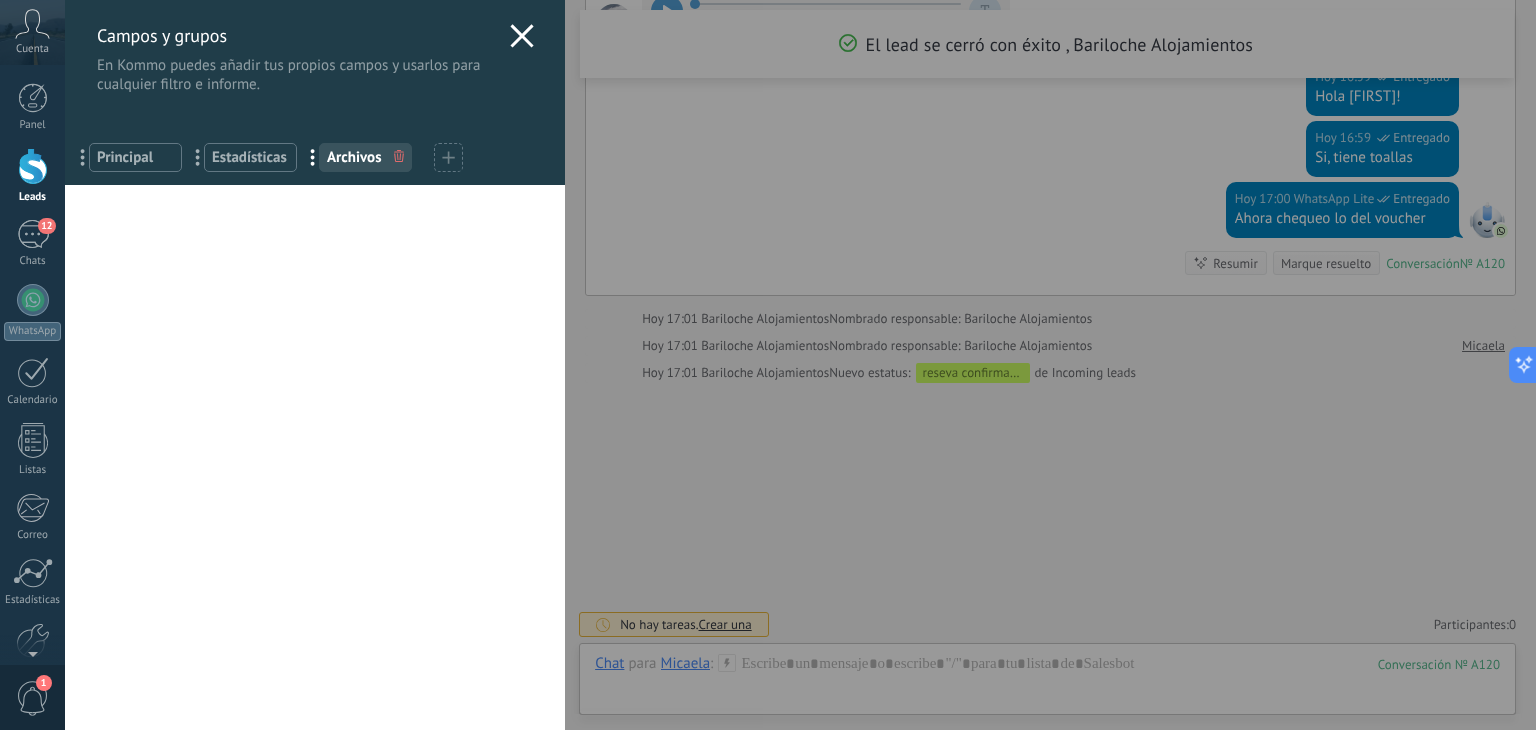 click 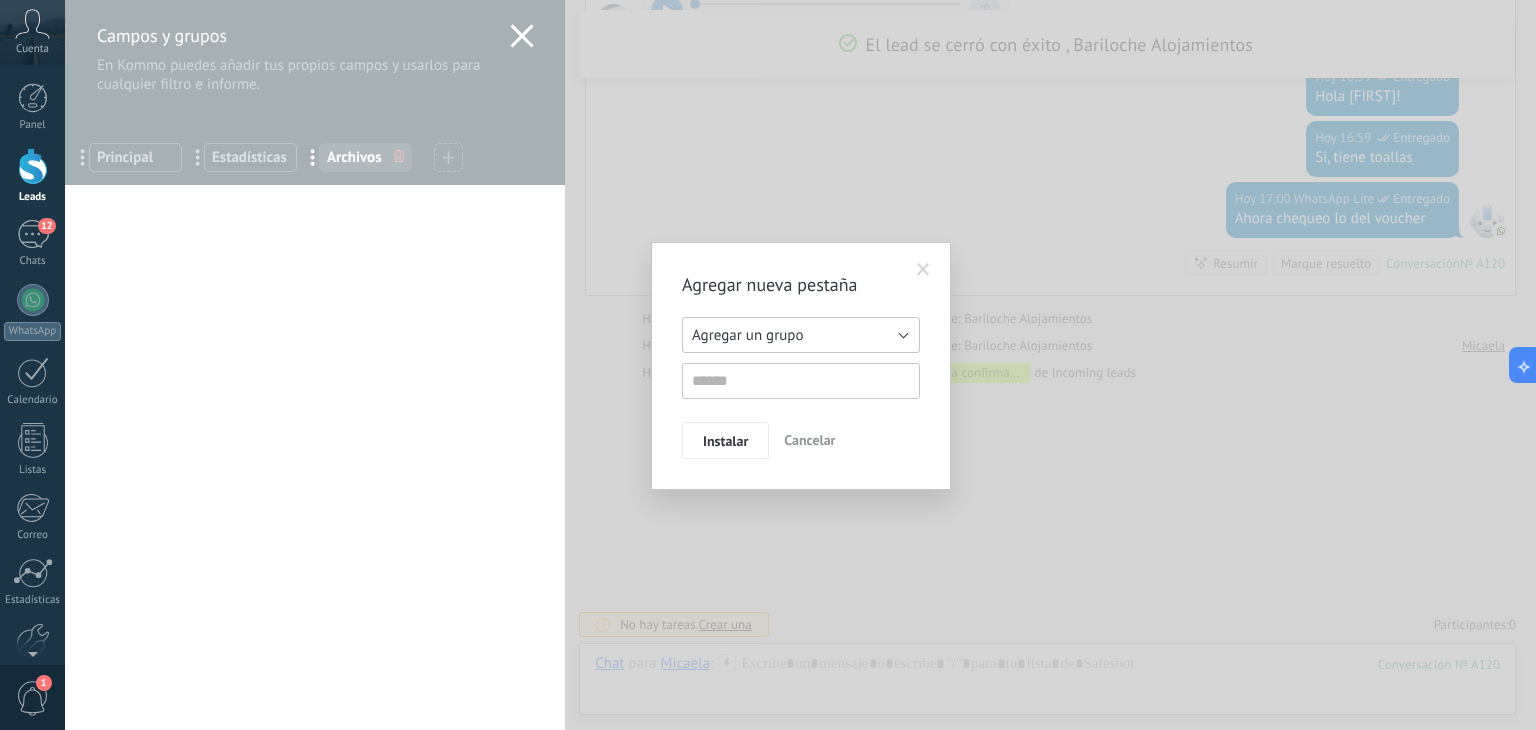 click on "Agregar un grupo" at bounding box center [747, 335] 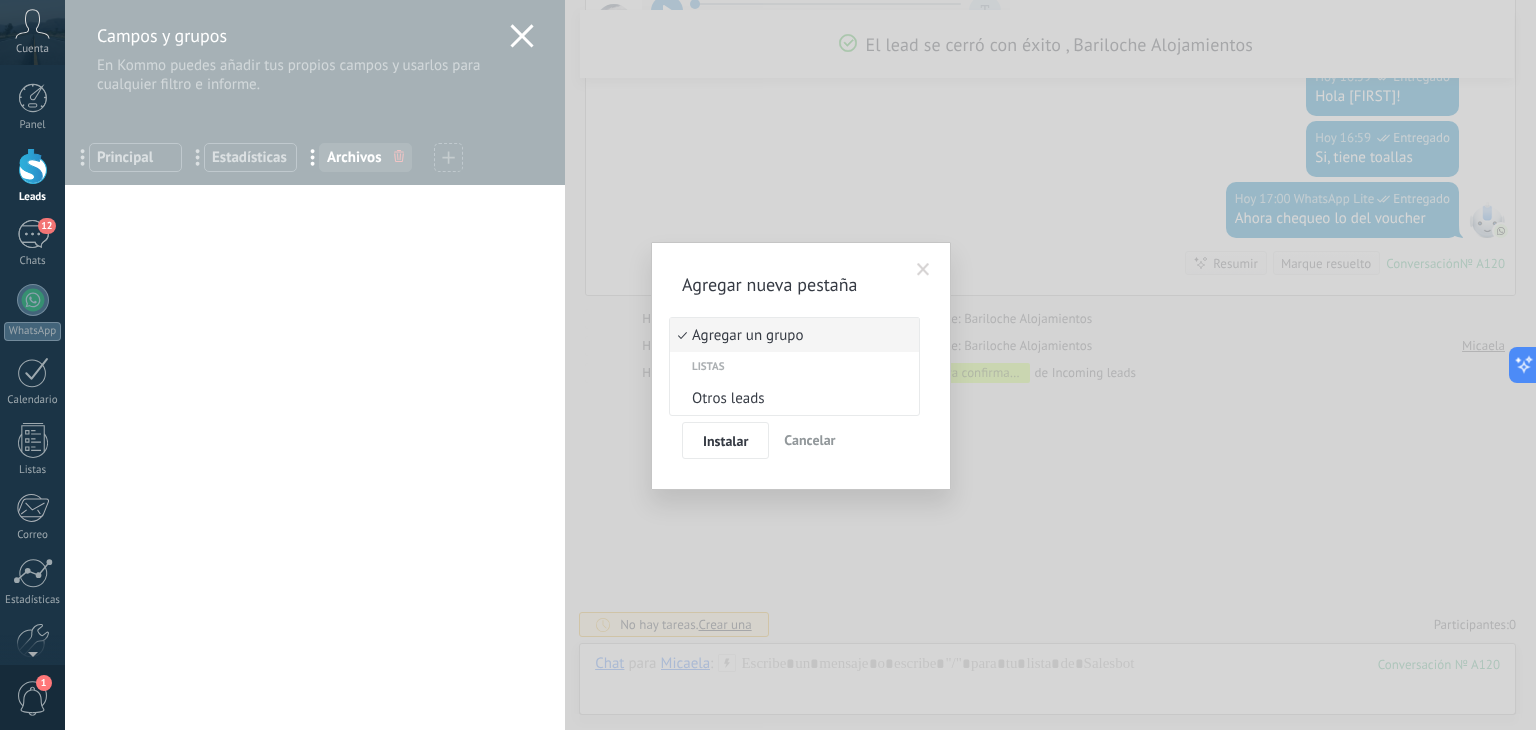 click on "Agregar un grupo" at bounding box center (791, 335) 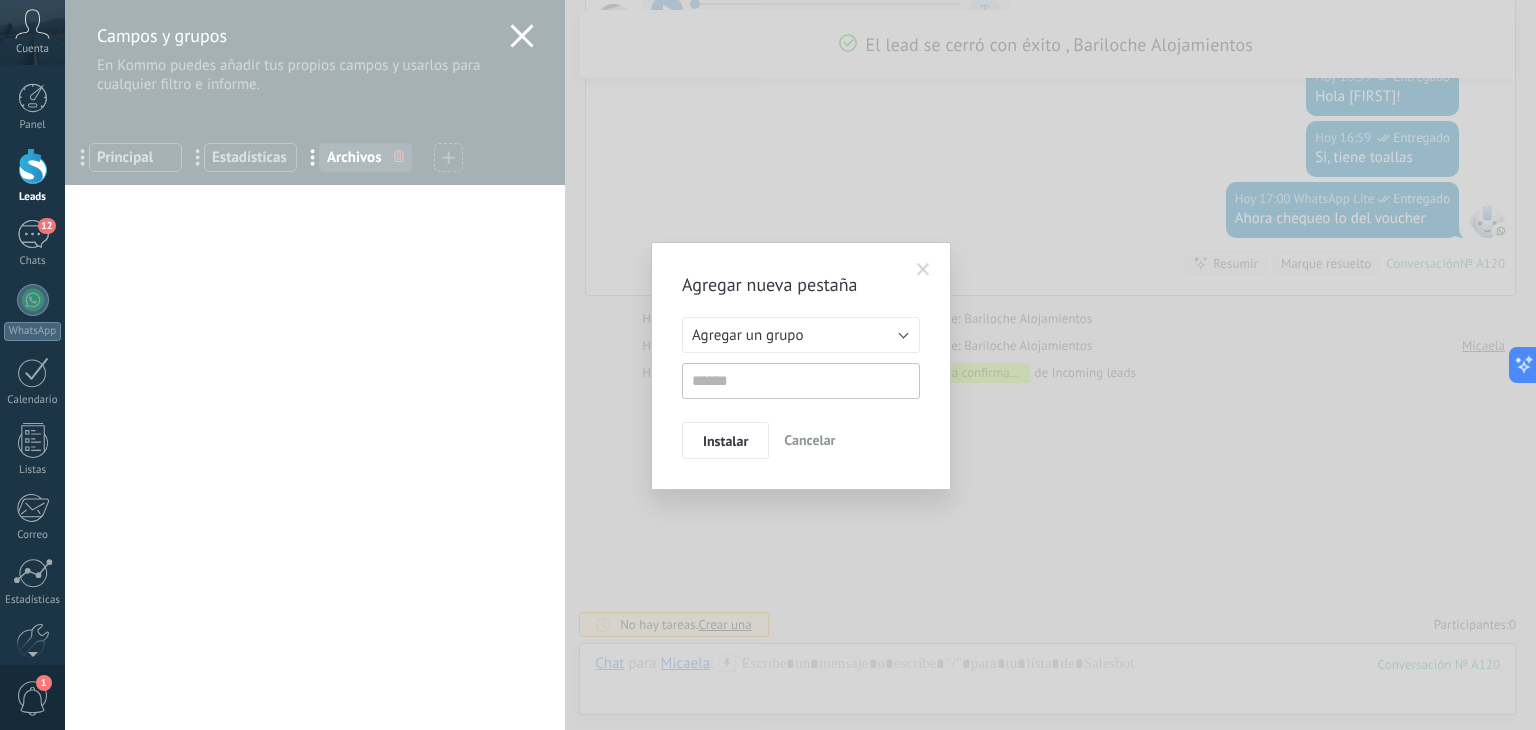 click on "Cancelar" at bounding box center [809, 440] 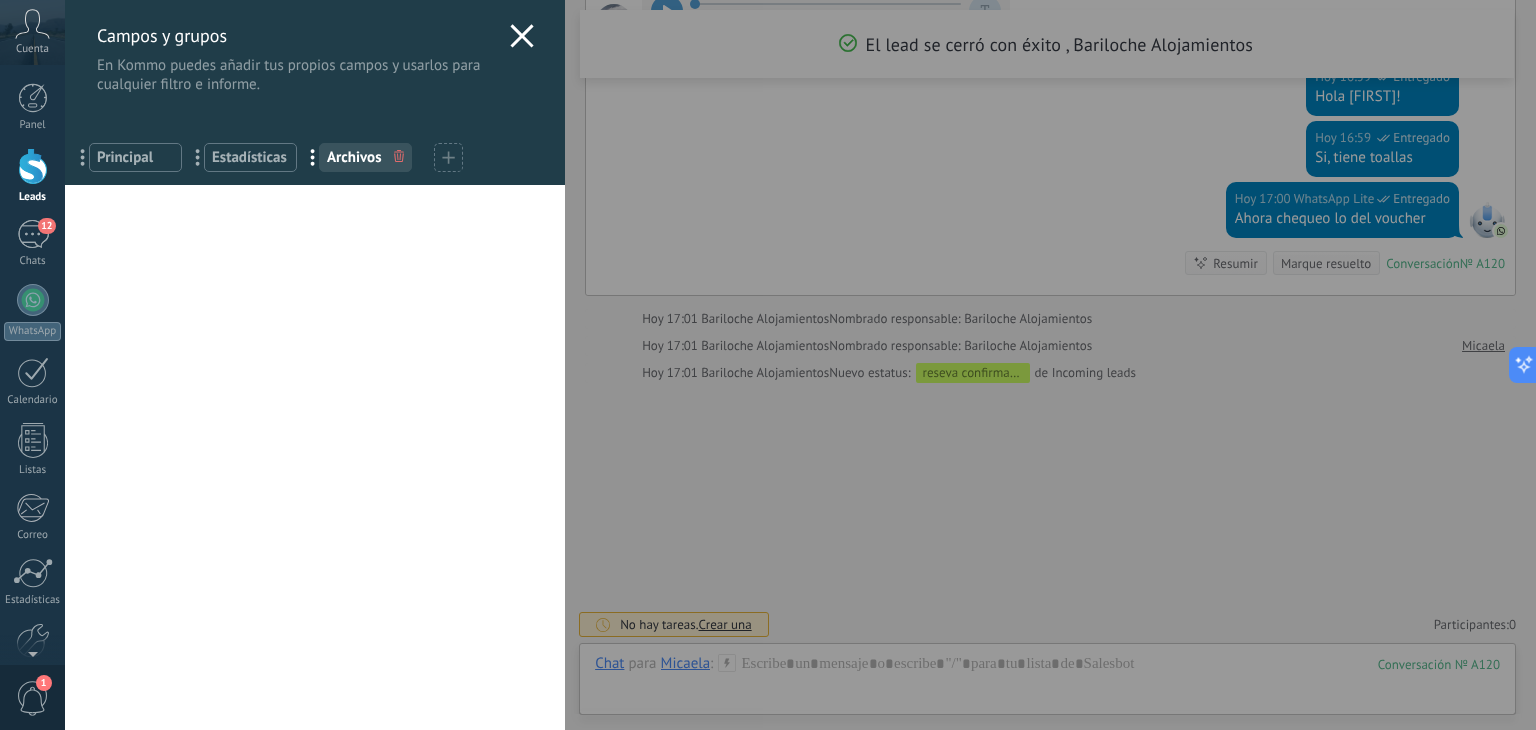 click on "Campos y grupos En Kommo puedes añadir tus propios campos y usarlos para cualquier filtro e informe." at bounding box center [315, 47] 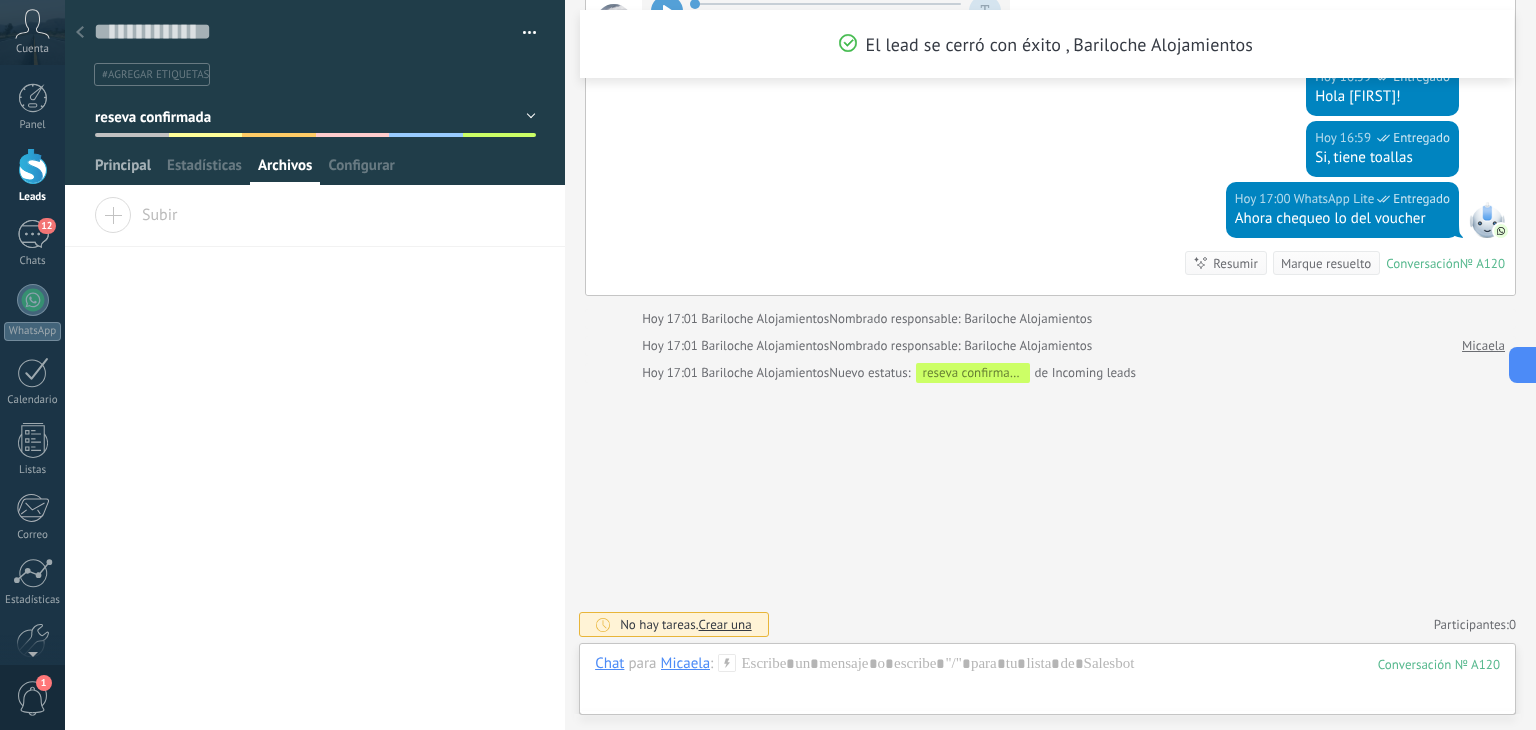 click on "Principal" at bounding box center (123, 170) 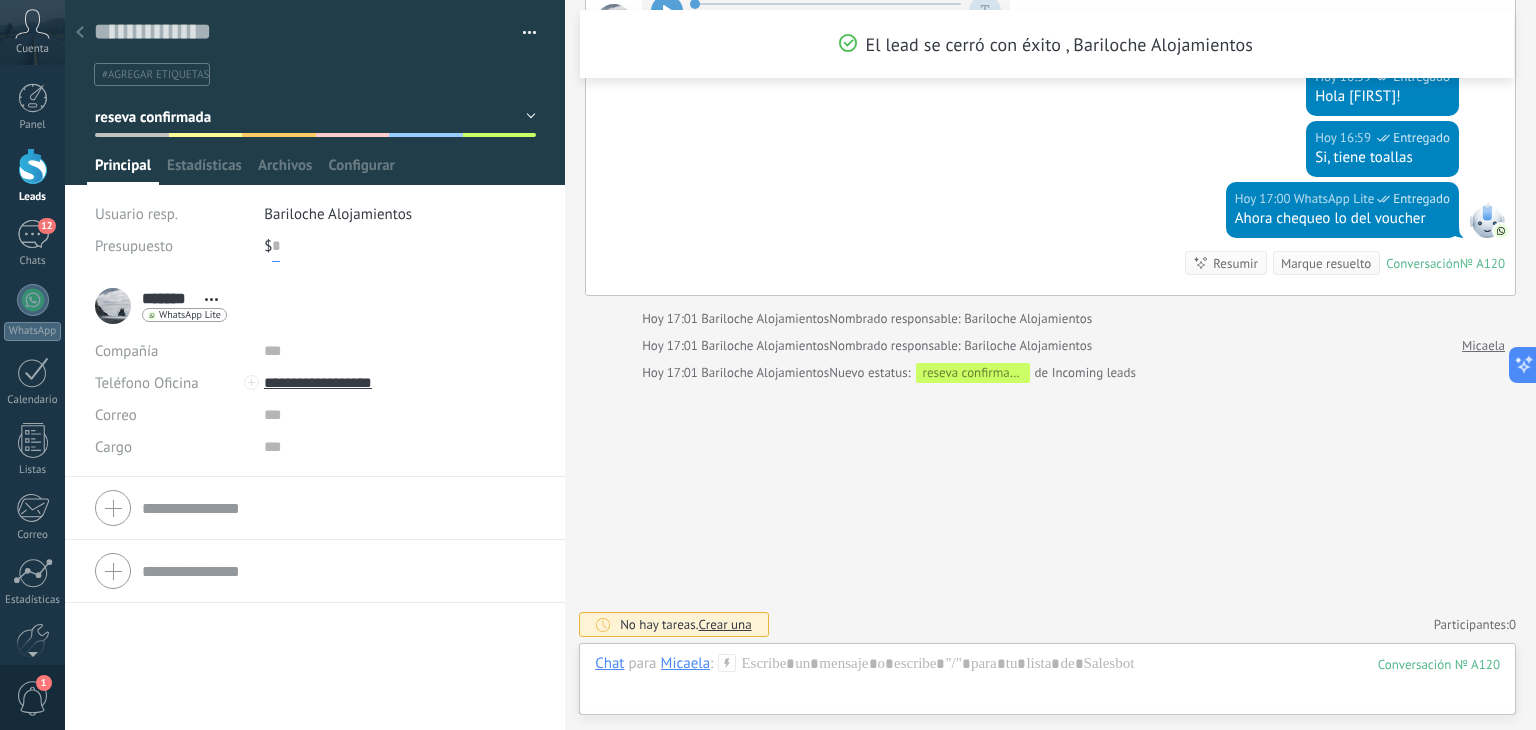 click at bounding box center (276, 246) 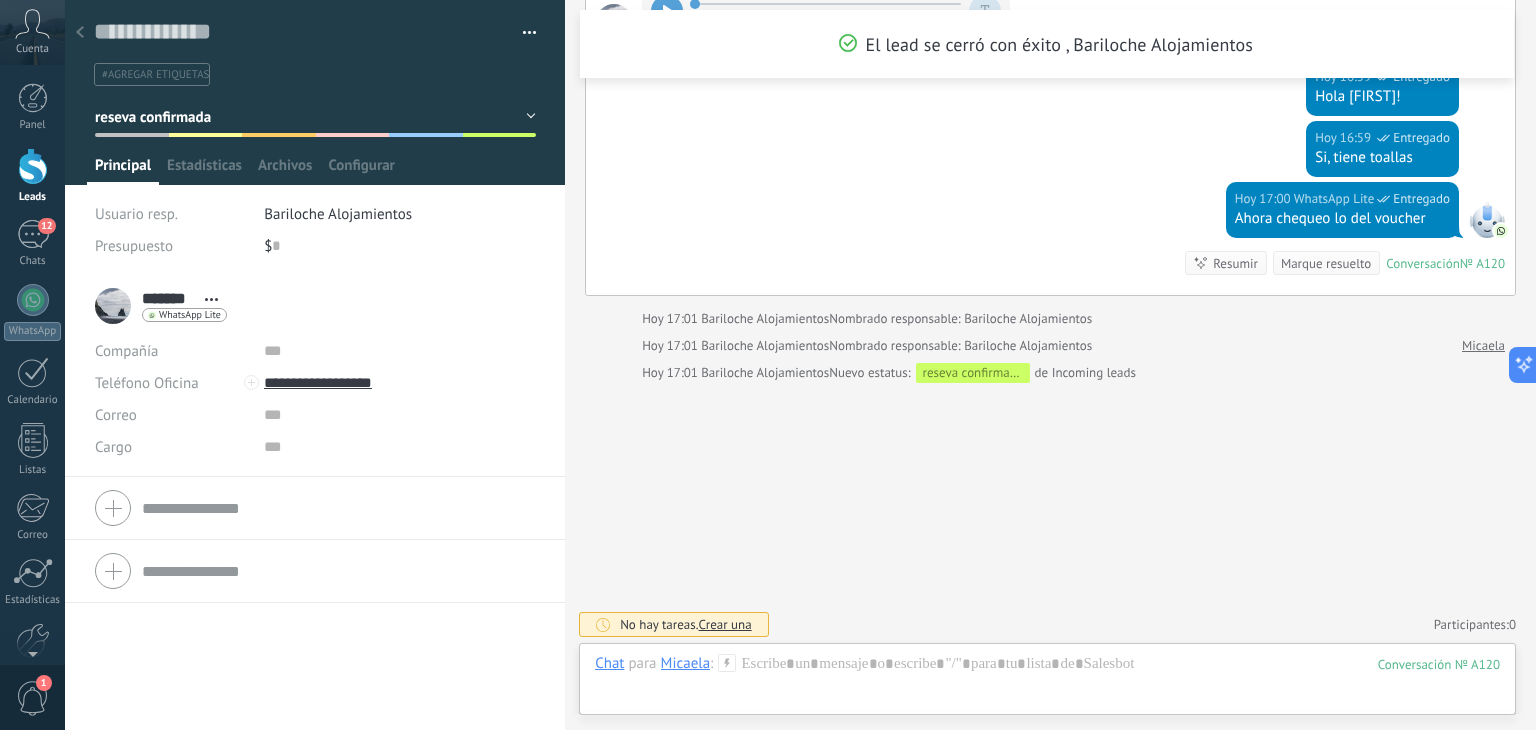 click on "Bariloche Alojamientos" at bounding box center [338, 214] 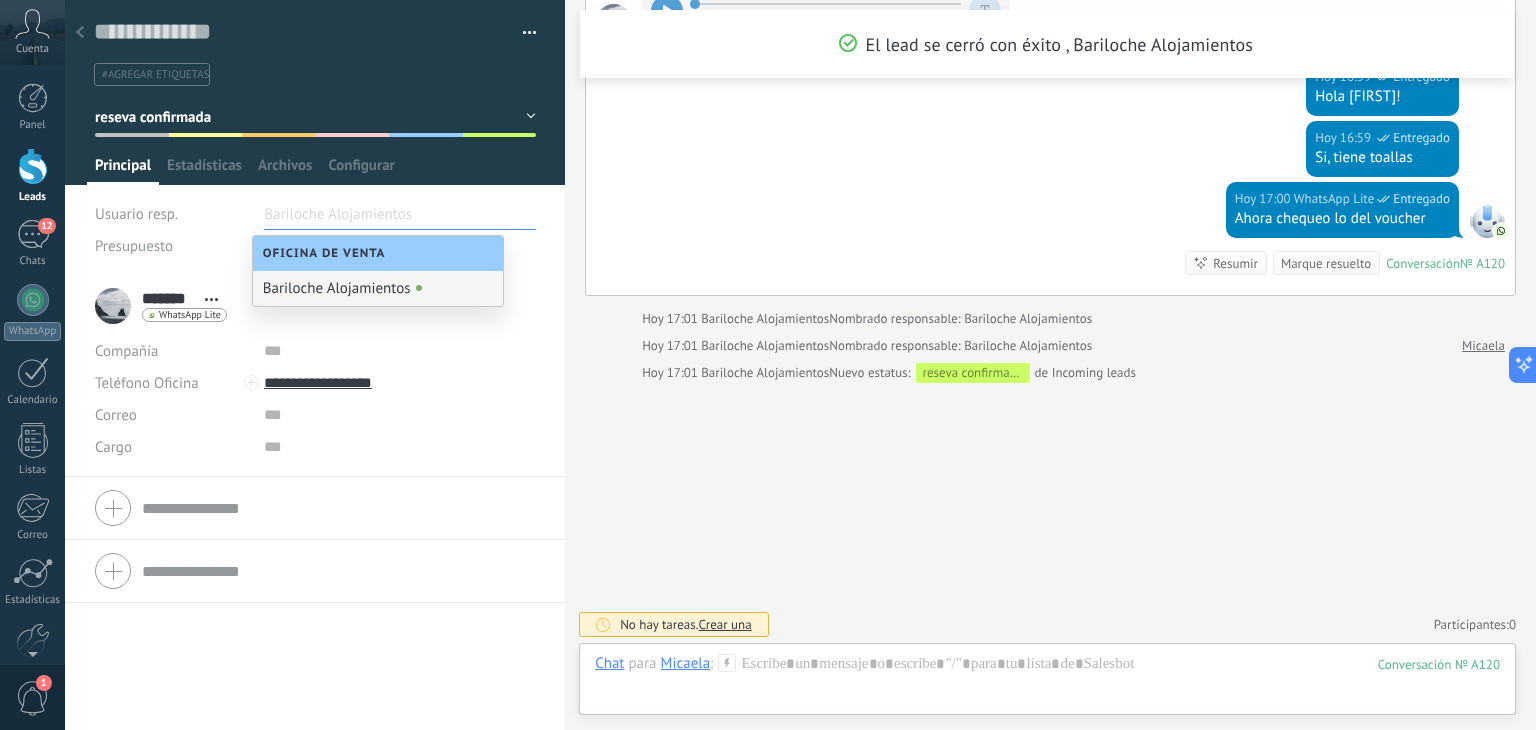 click on "Bariloche Alojamientos" at bounding box center [378, 288] 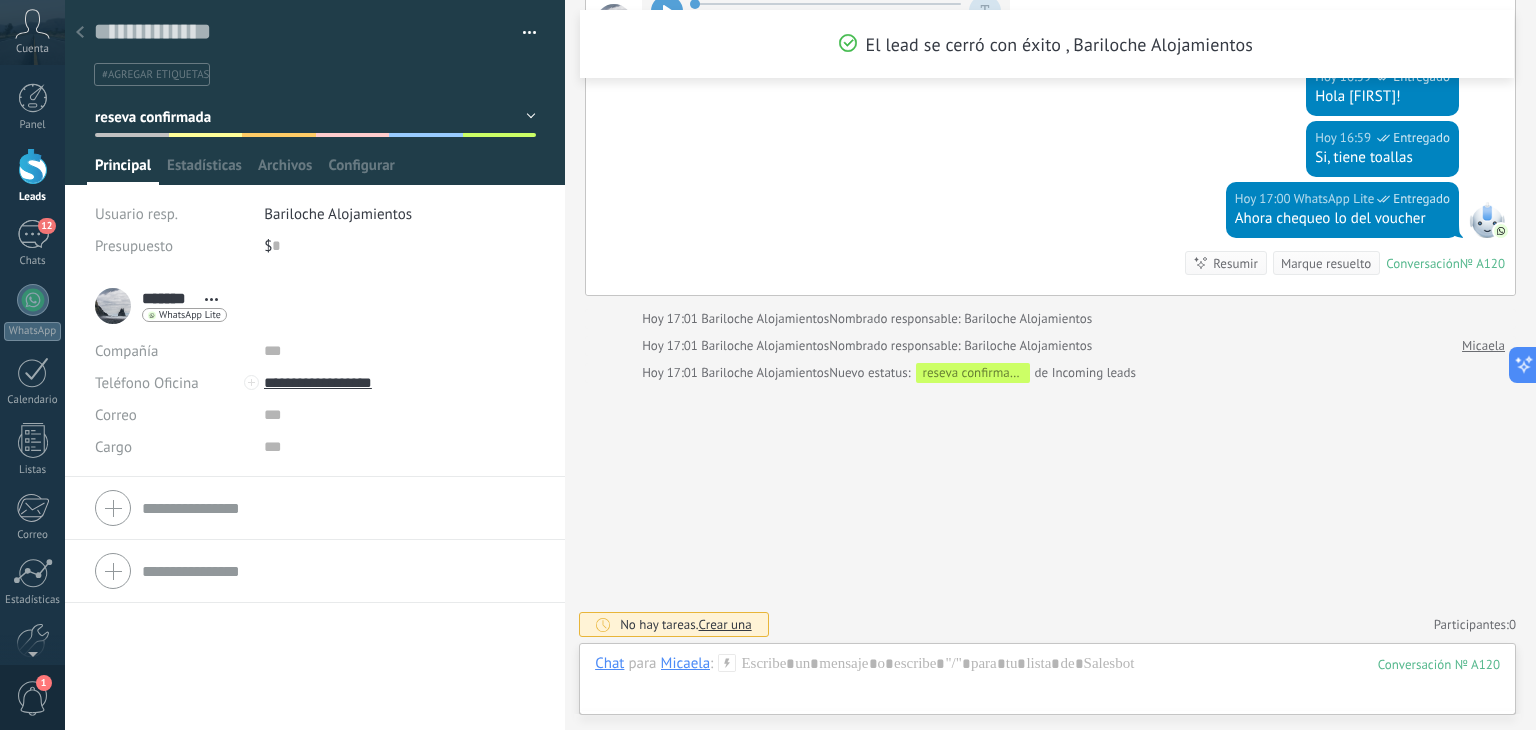 click at bounding box center [522, 33] 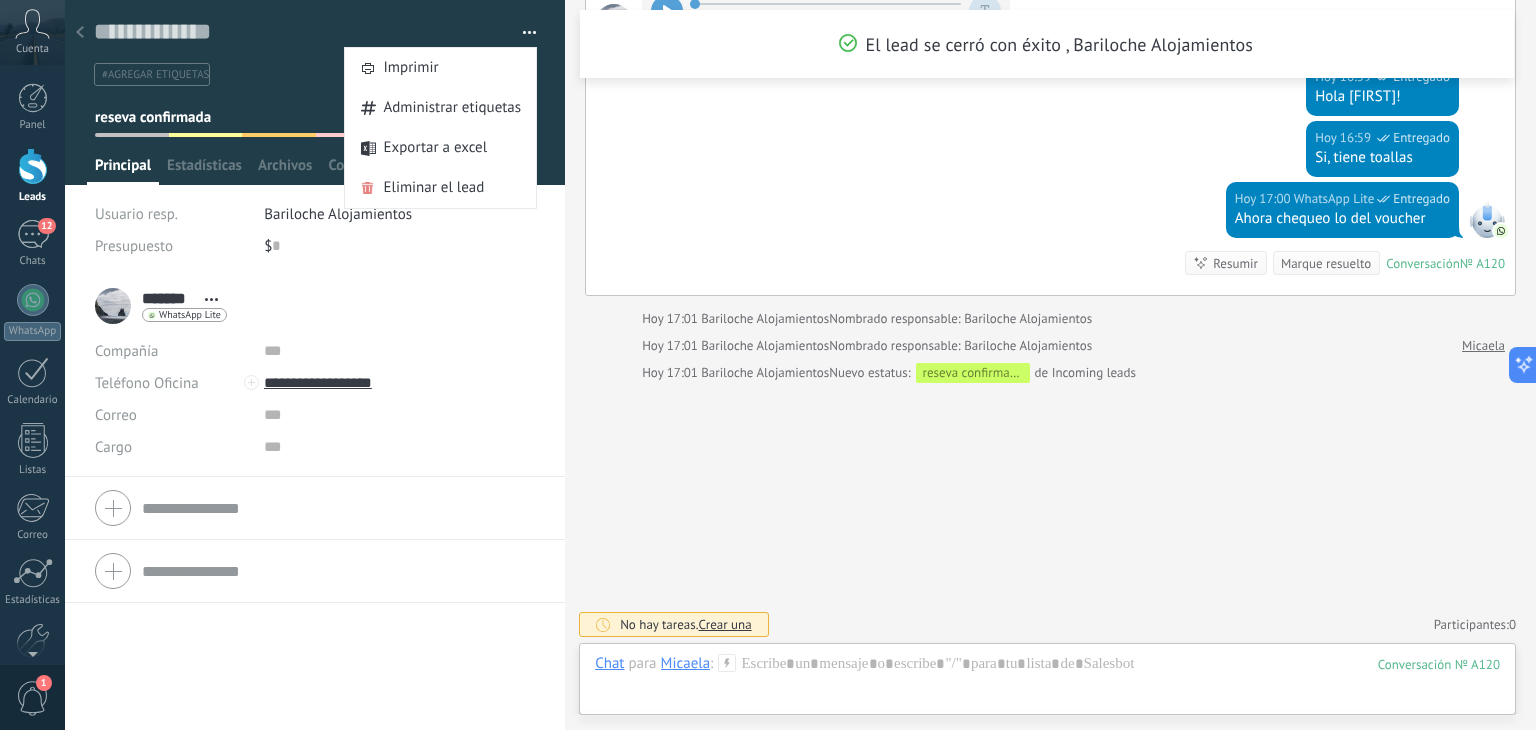 click on "Usuario resp. Bariloche Alojamientos Presupuesto
$
0" at bounding box center (315, 236) 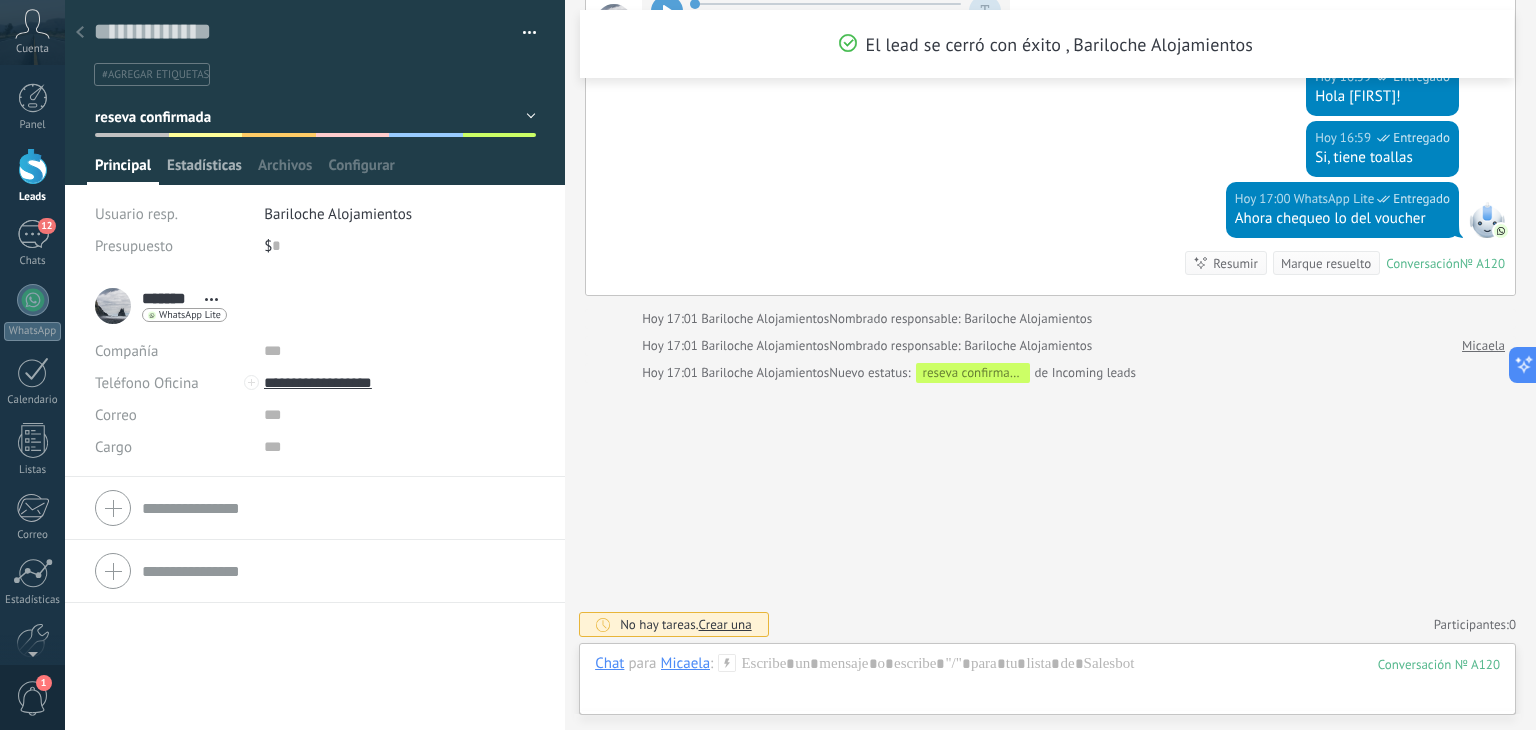 click on "Estadísticas" at bounding box center (204, 170) 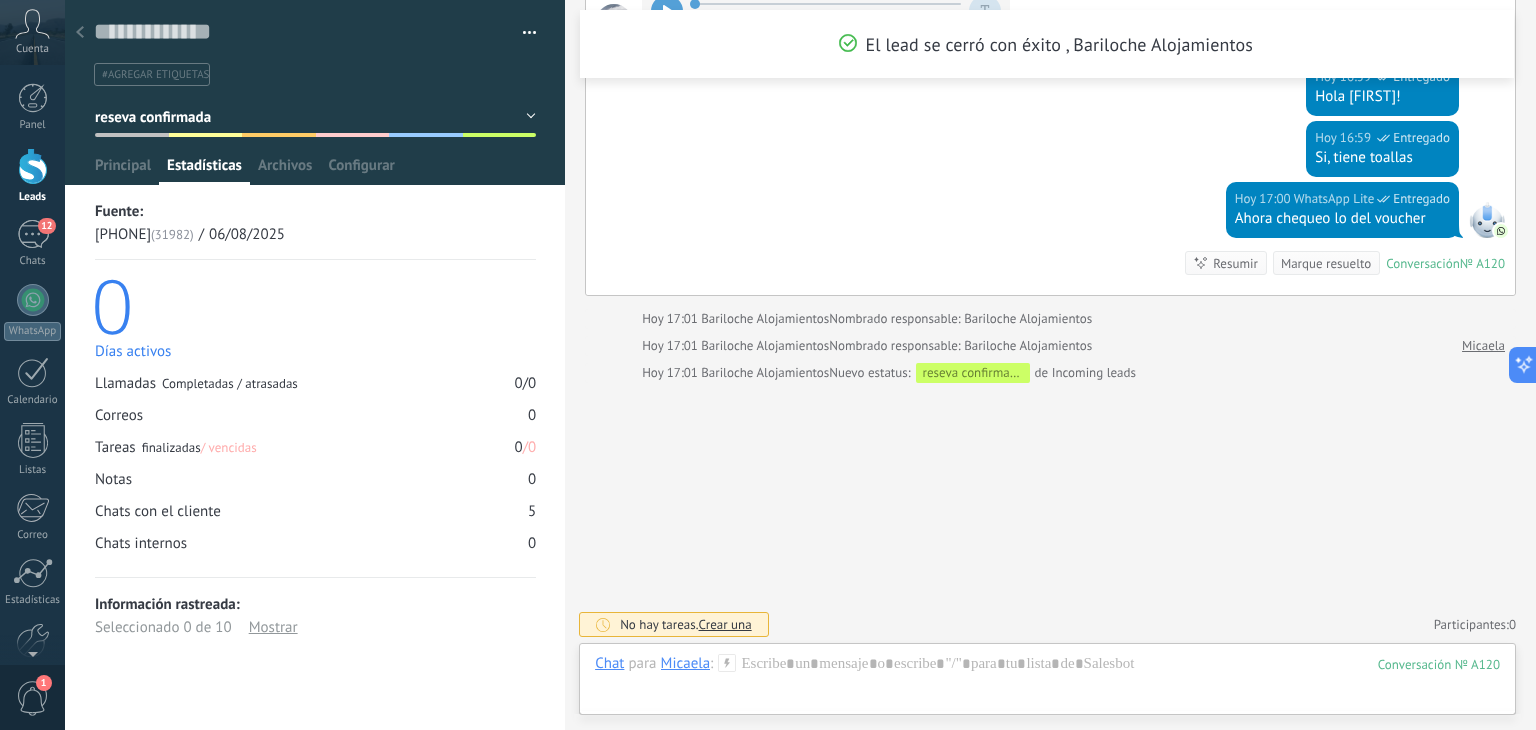 click on "Notas 0" at bounding box center (315, 479) 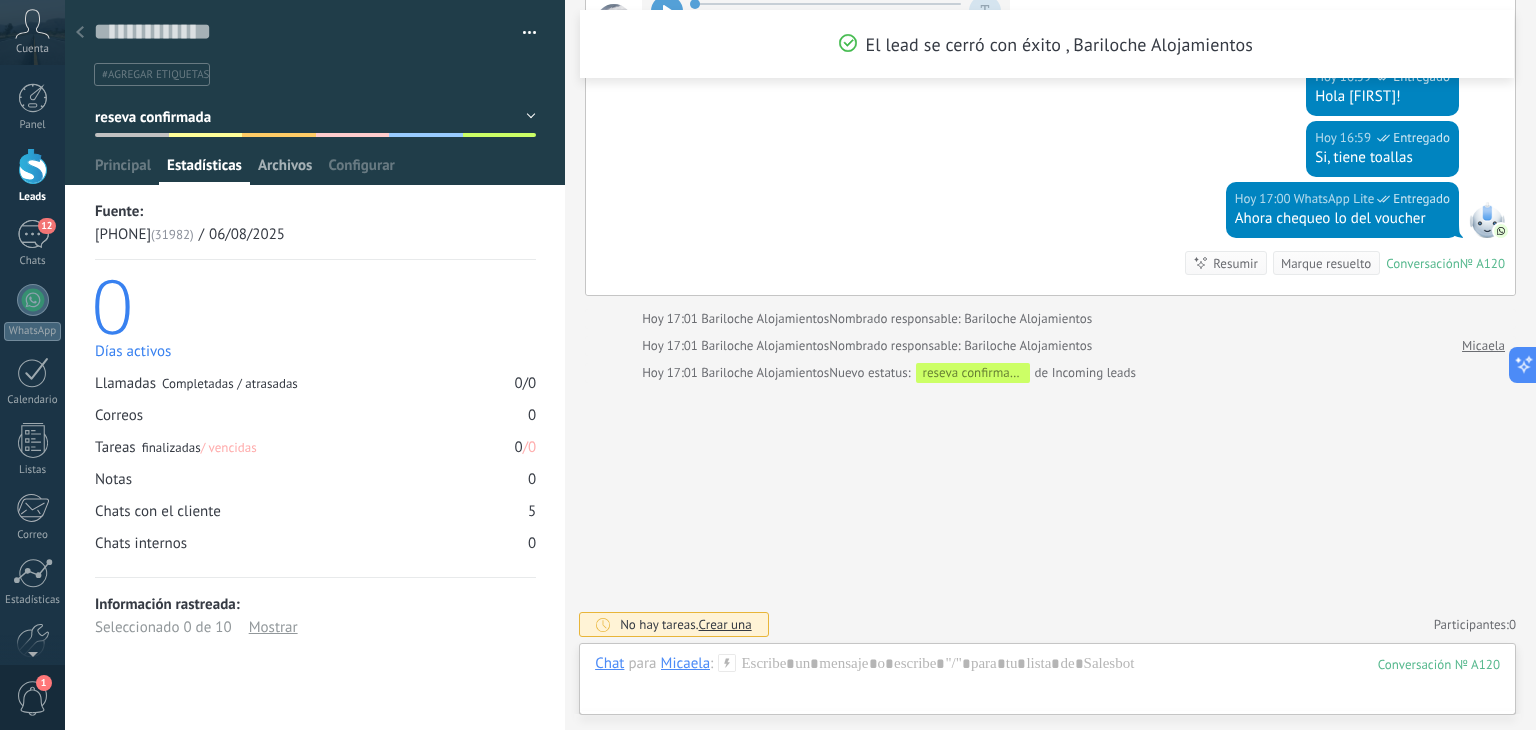 click on "Archivos" at bounding box center (285, 170) 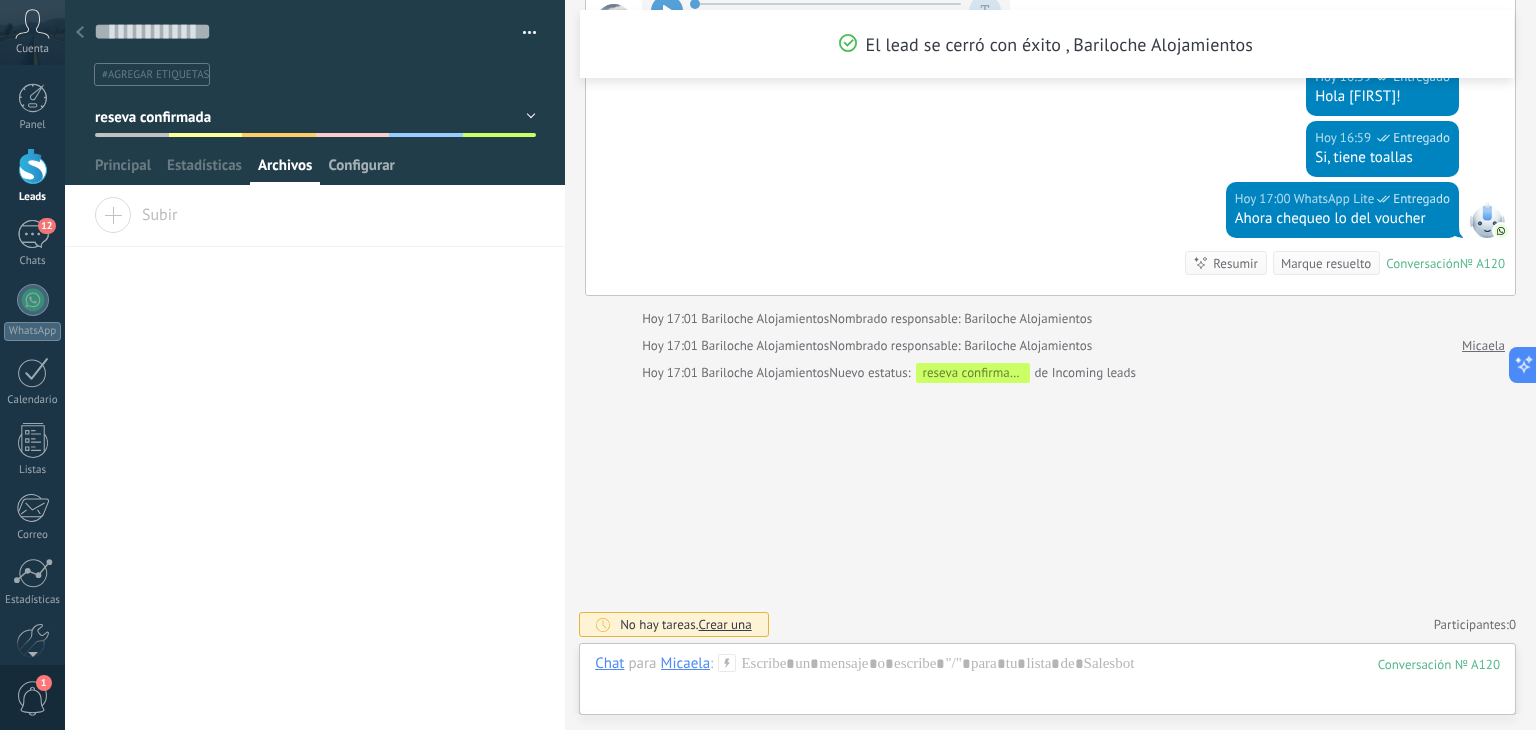 click on "Configurar" at bounding box center [361, 170] 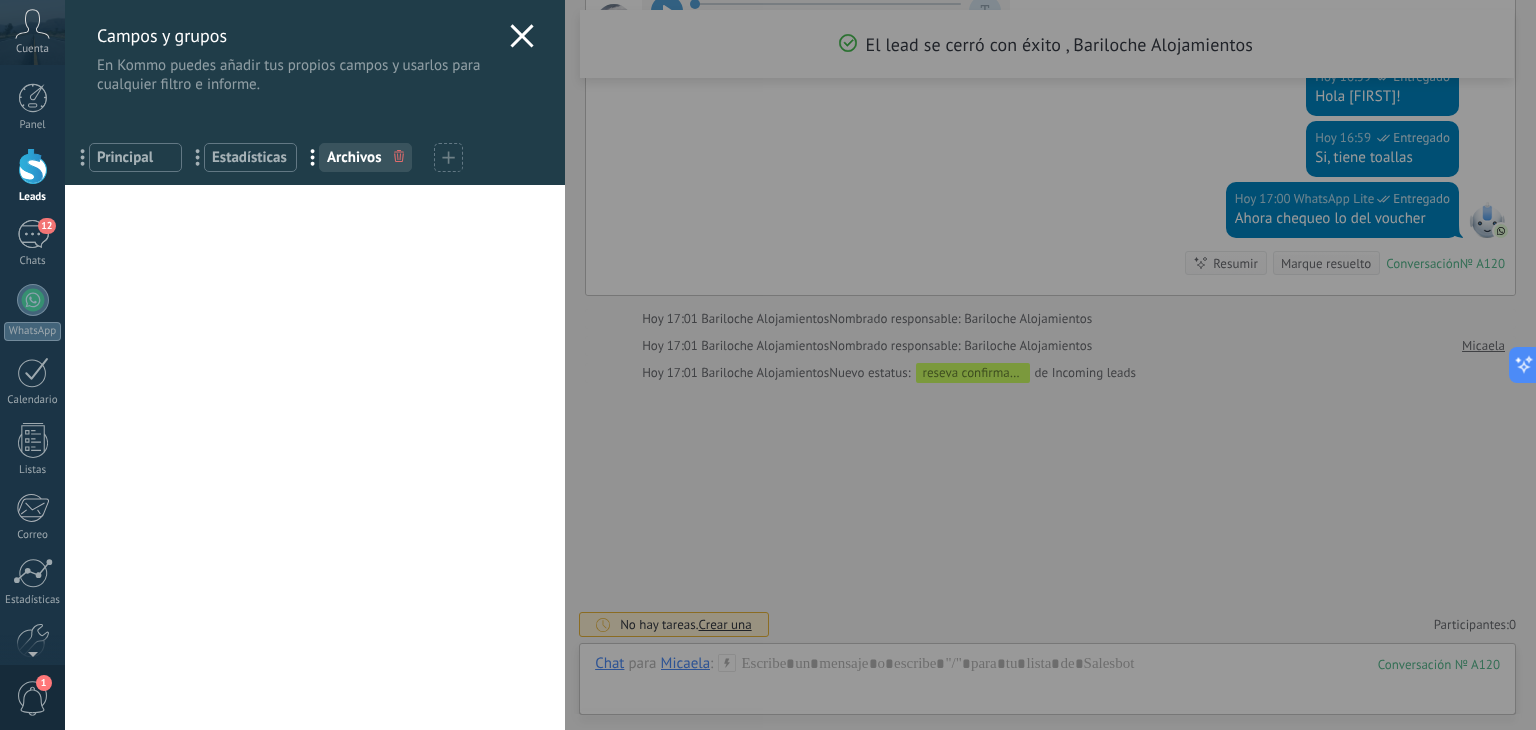 click at bounding box center (448, 157) 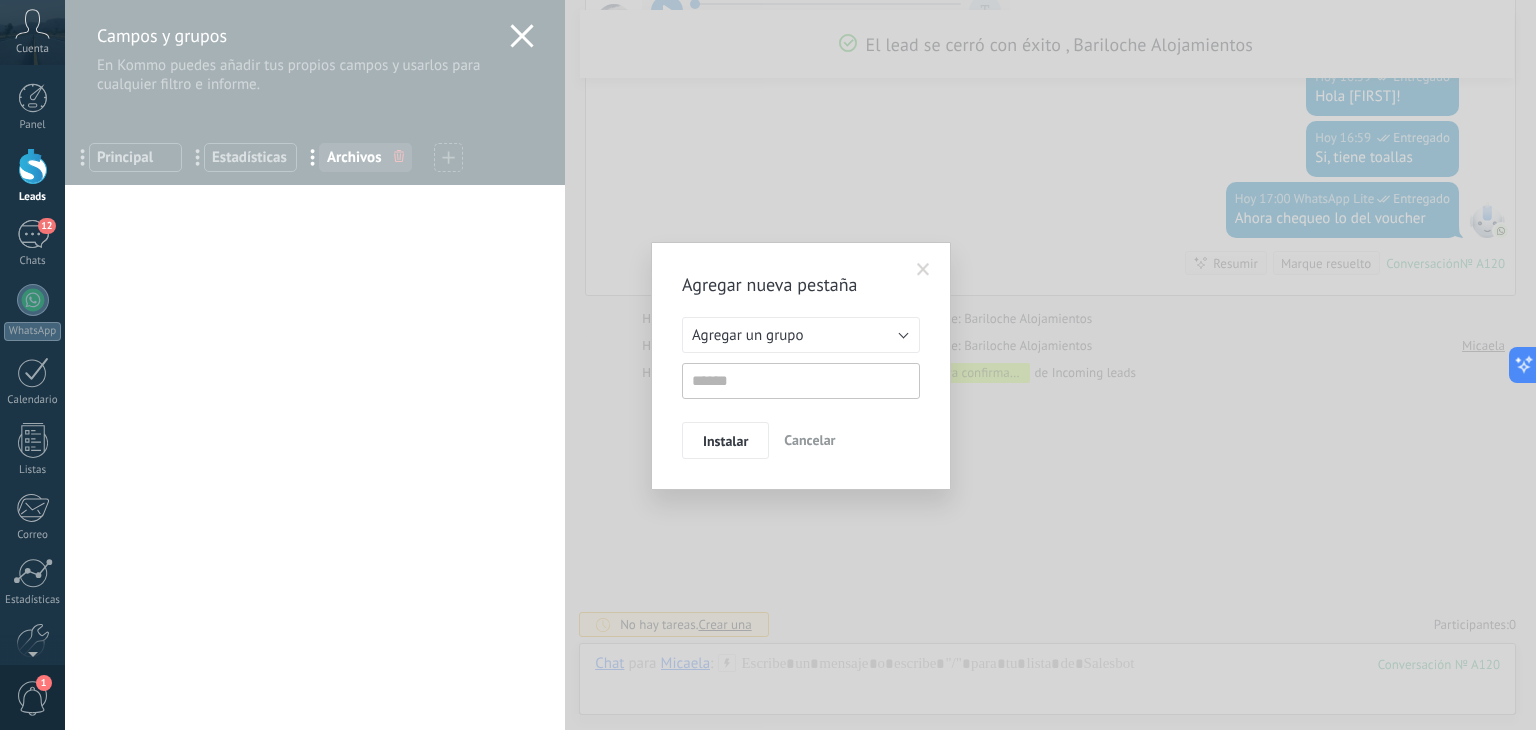click at bounding box center [923, 270] 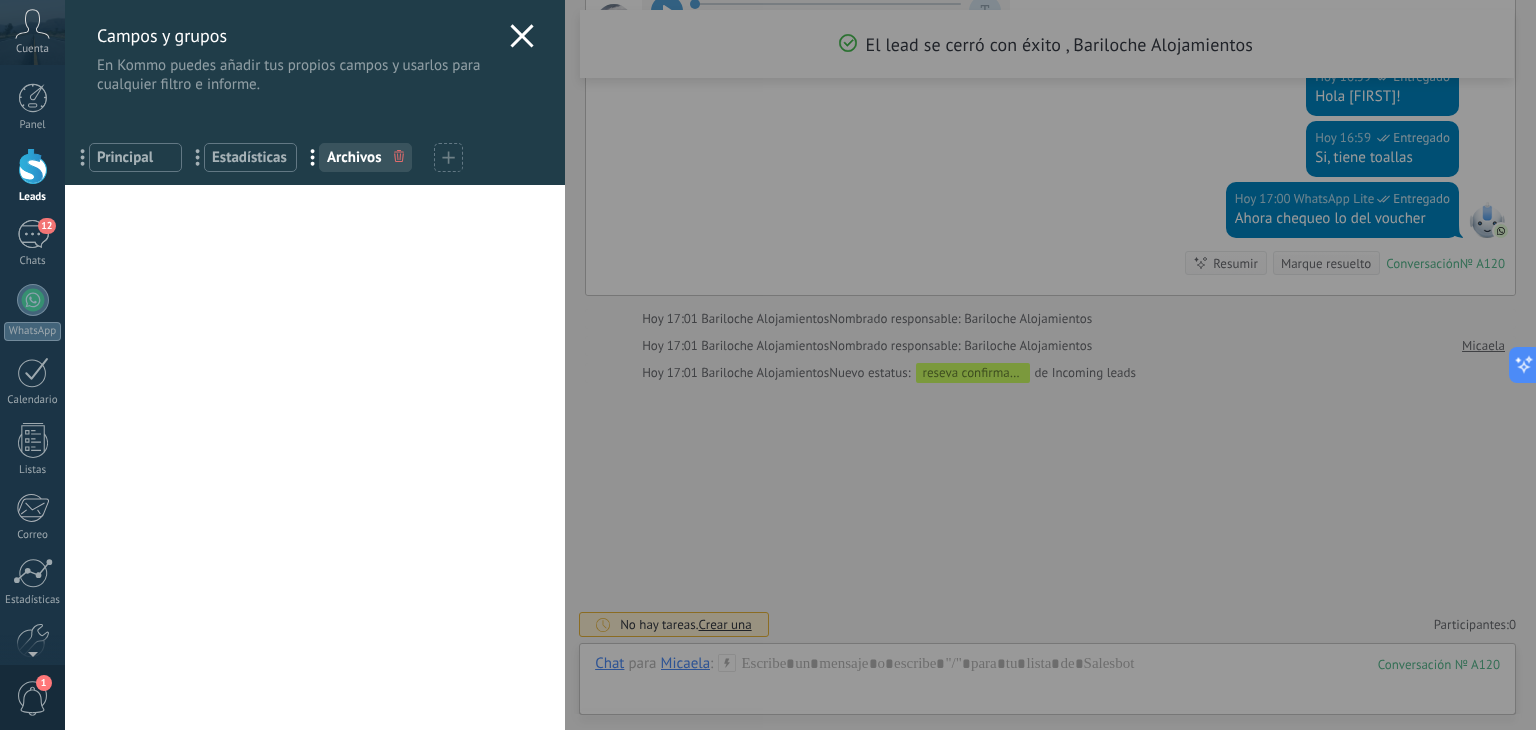 click on "Principal" at bounding box center (135, 157) 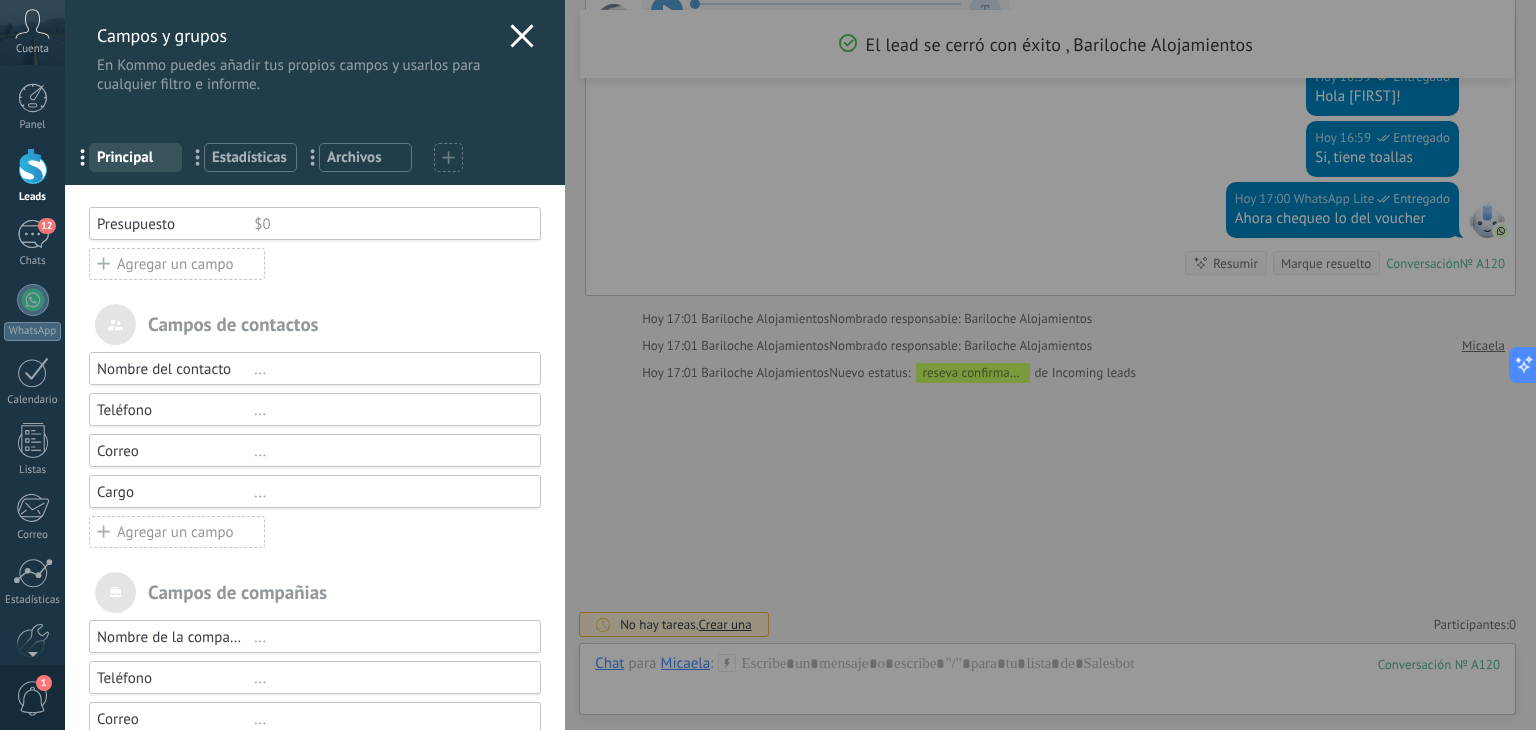 click on "Campos y grupos En Kommo puedes añadir tus propios campos y usarlos para cualquier filtro e informe. ... Principal ... Estadísticas ... Archivos Usted ha alcanzado la cantidad máxima de los campos añadidos en la tarifa Periodo de prueba Presupuesto $0 Agregar un campo utm_content ... utm_medium ... utm_campaign ... utm_source ... utm_term ... utm_referrer ... referrer ... gclientid ... gclid ... fbclid ... Add meta Campos de contactos Nombre del contacto ... Teléfono ... Correo ... Cargo ... Agregar un campo Campos de compañias Nombre de la compañía ... Teléfono ... Correo ... Página web ... Dirección ... Agregar un campo" at bounding box center (800, 365) 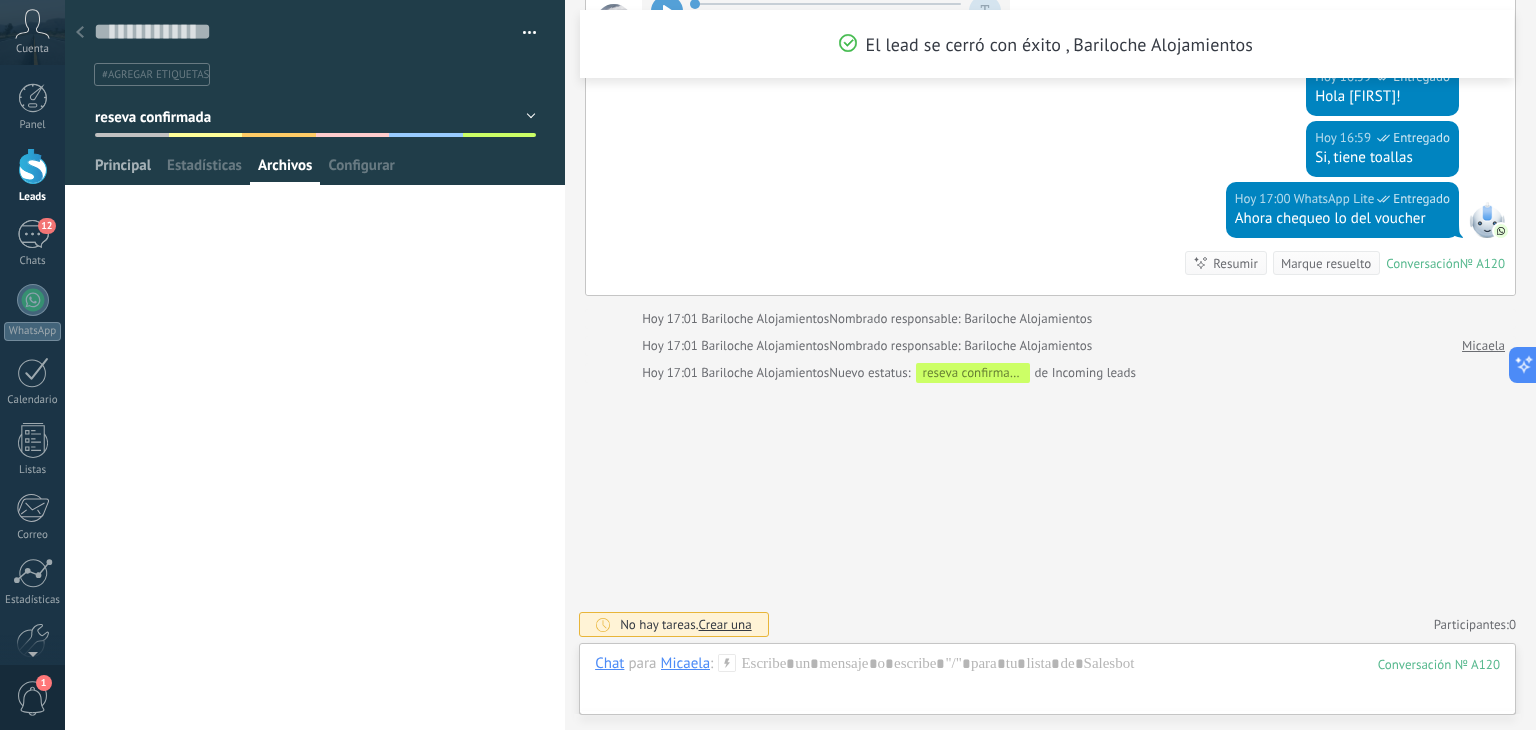 click on "Principal" at bounding box center (123, 170) 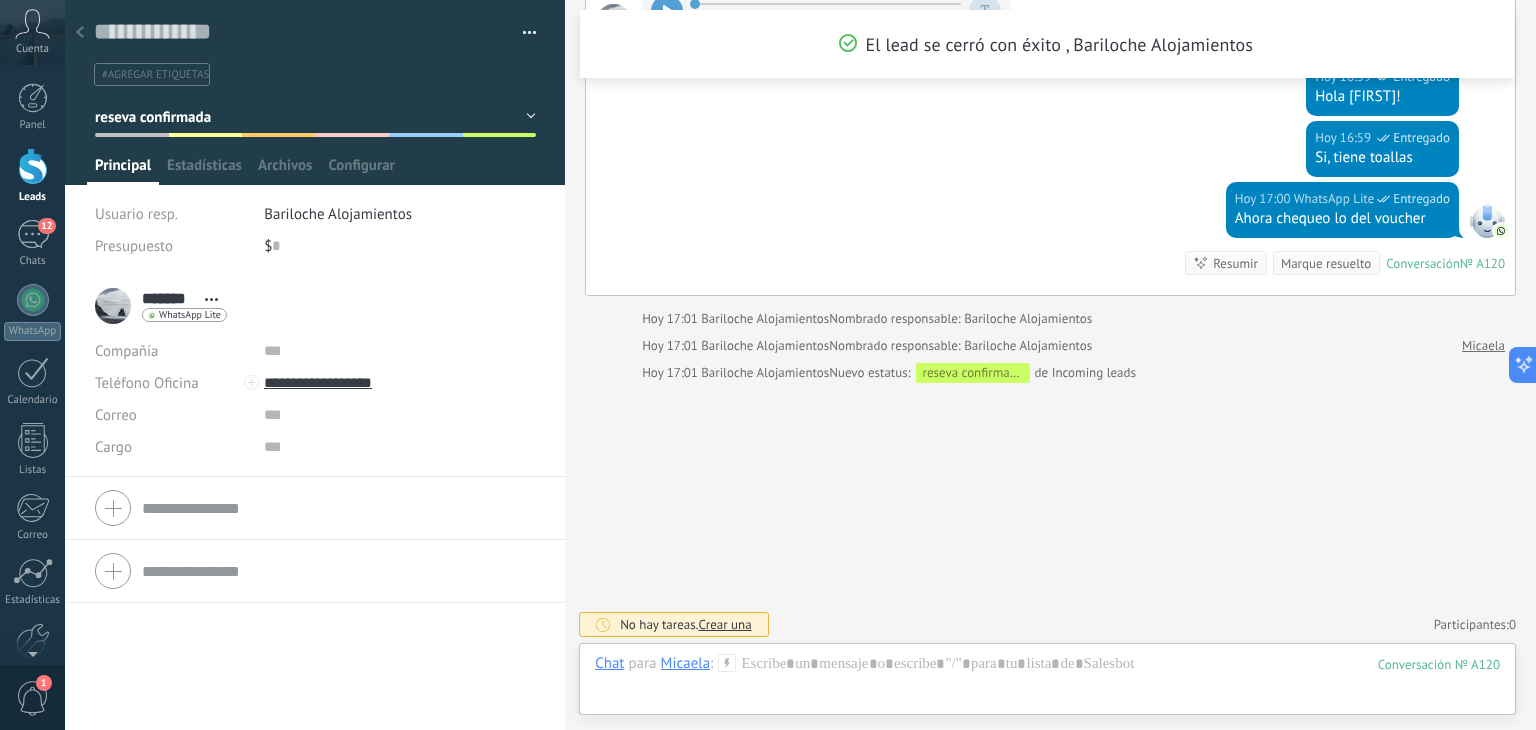 click on "Compañía
Teléfono Oficina
Ofic. directo
Celular
Fax
Casa
Otro
Teléfono Oficina
Llamar
Copiar
Editar
Correo
E-mail priv.
Otro e-mail
Correo
Cargo" at bounding box center [315, 508] 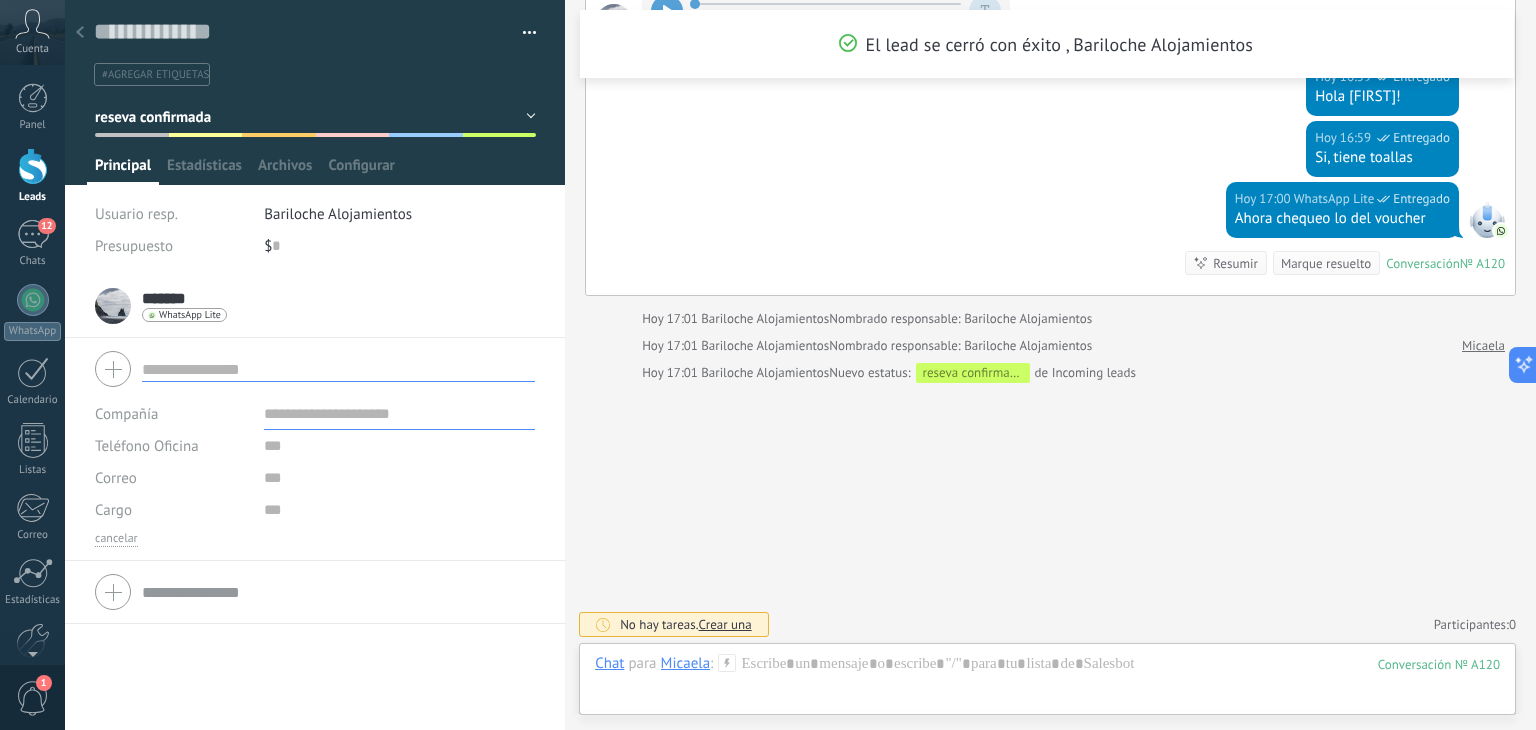 click at bounding box center (315, 369) 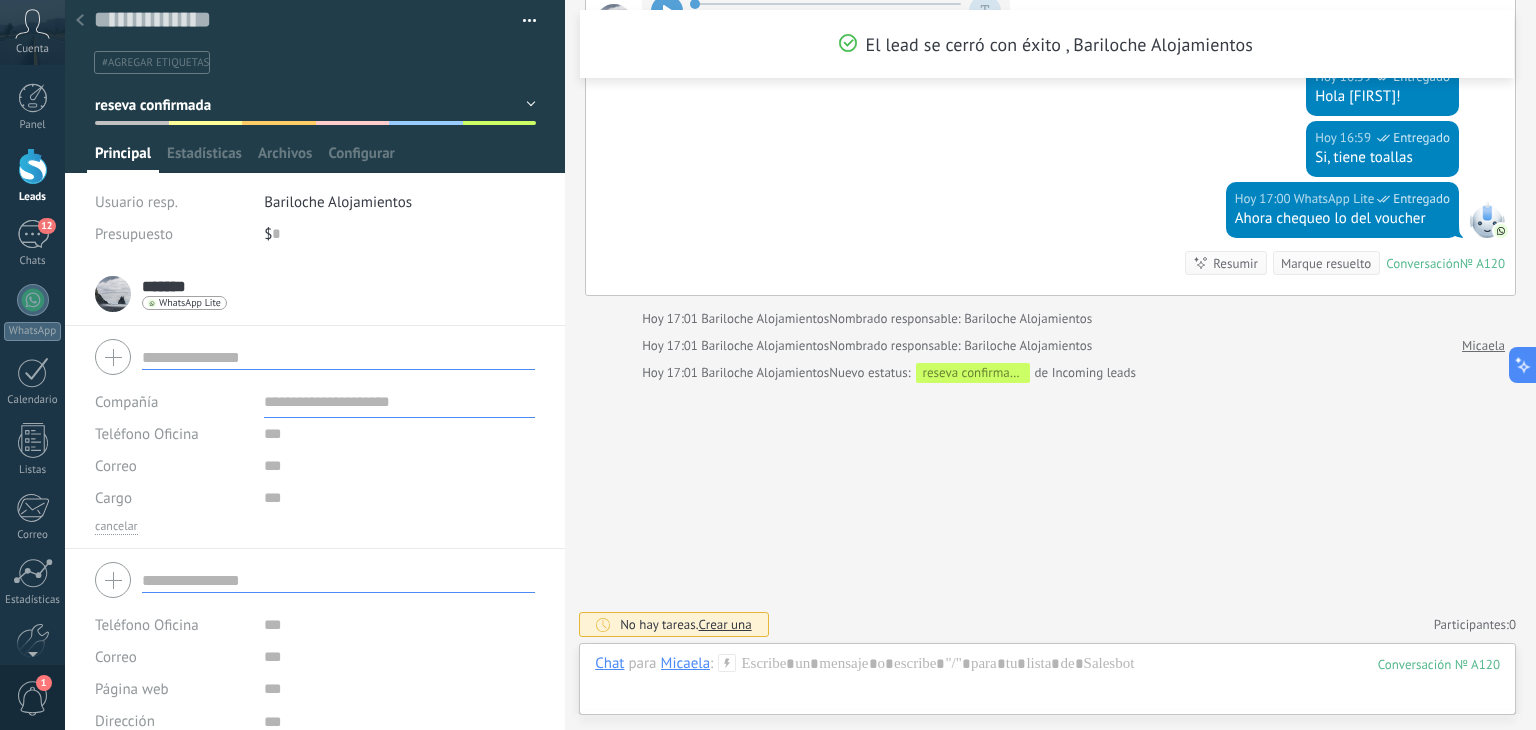 scroll, scrollTop: 0, scrollLeft: 0, axis: both 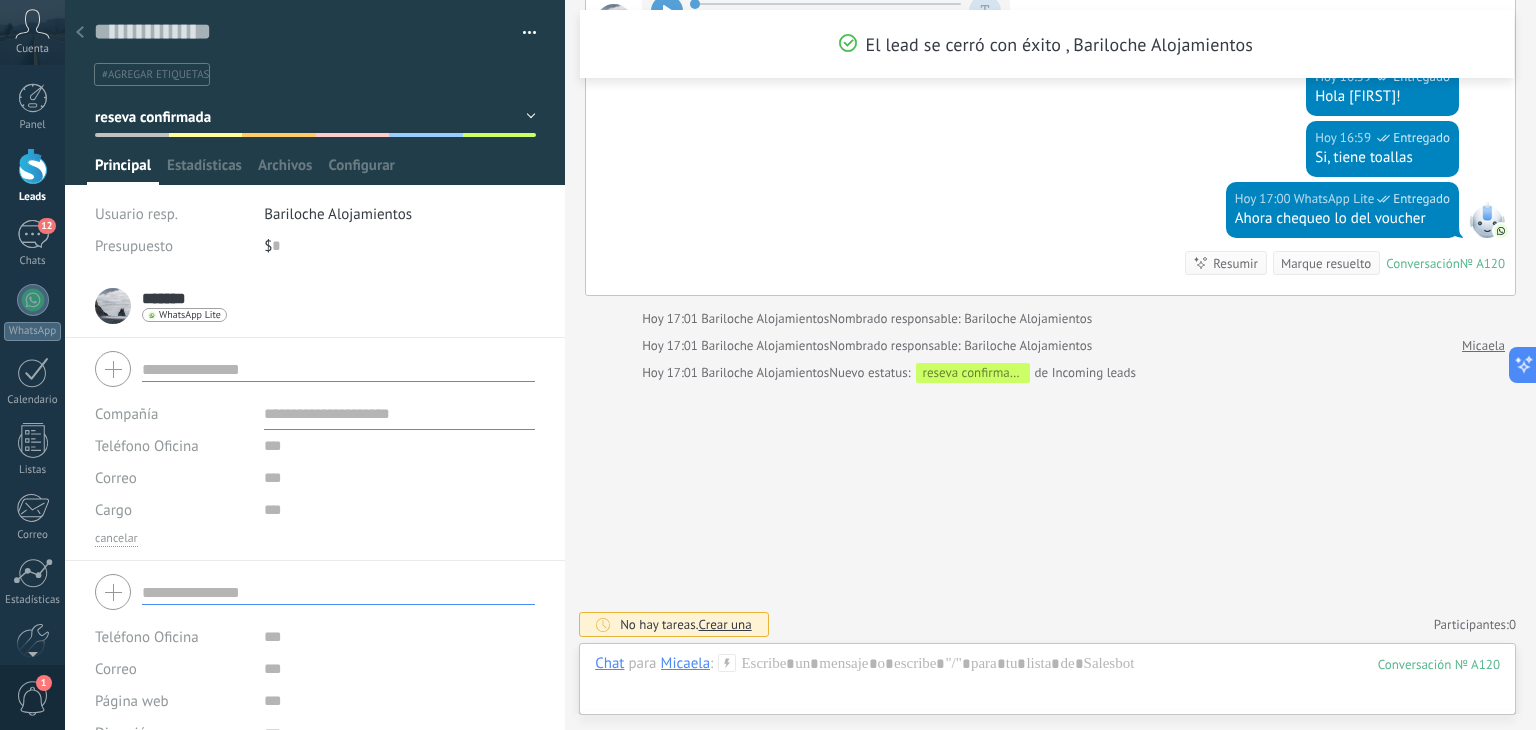click on "$
0" at bounding box center (400, 246) 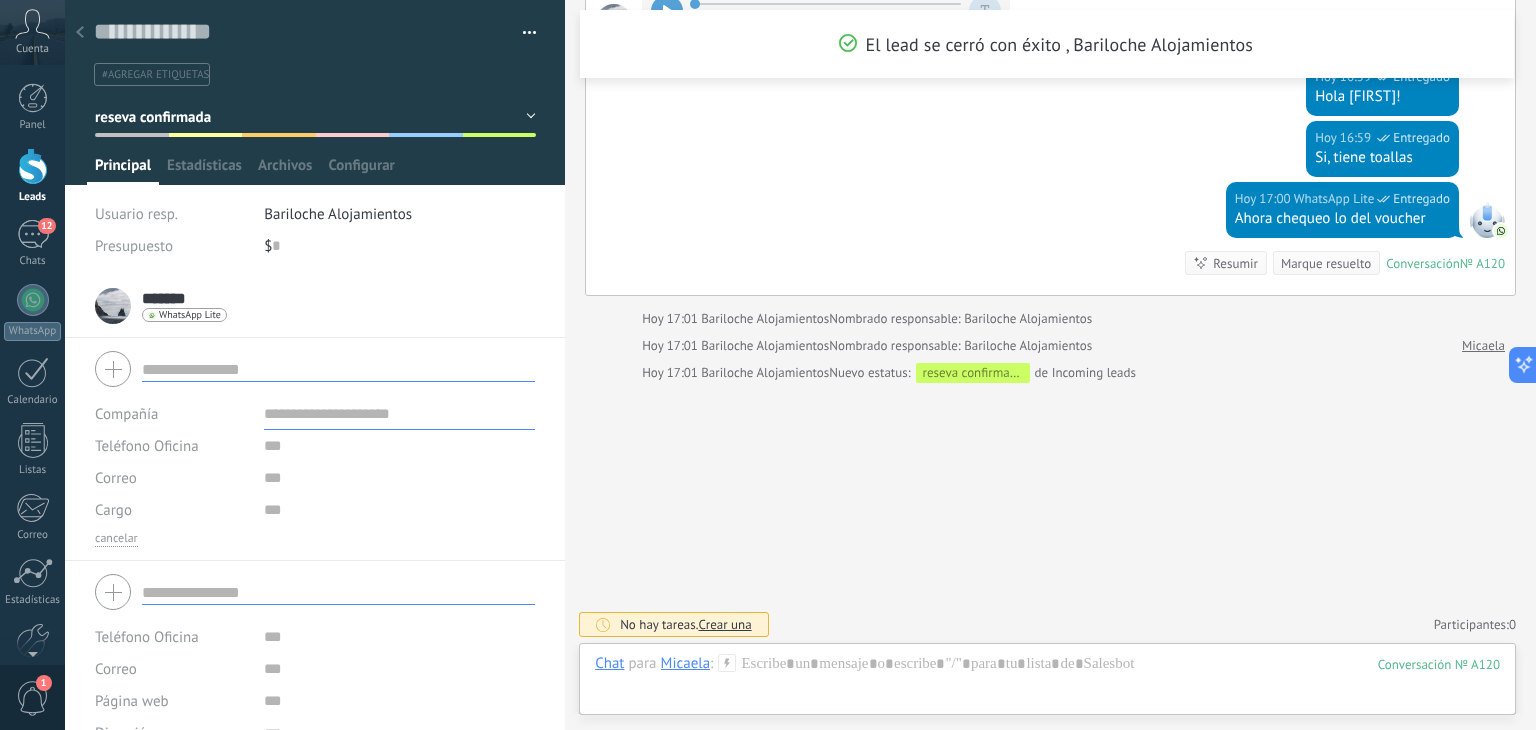 click at bounding box center [522, 33] 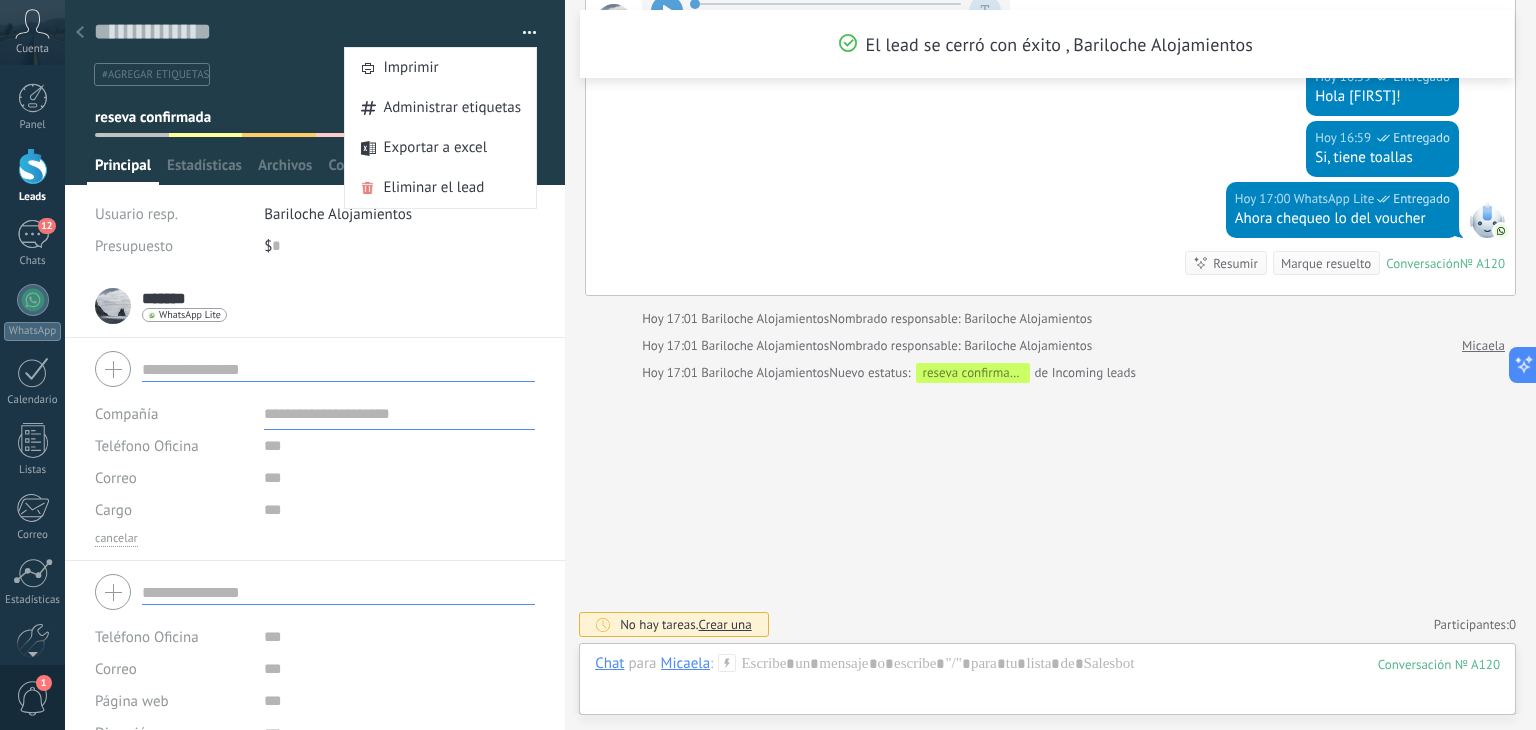 click on "#agregar etiquetas" at bounding box center (152, 74) 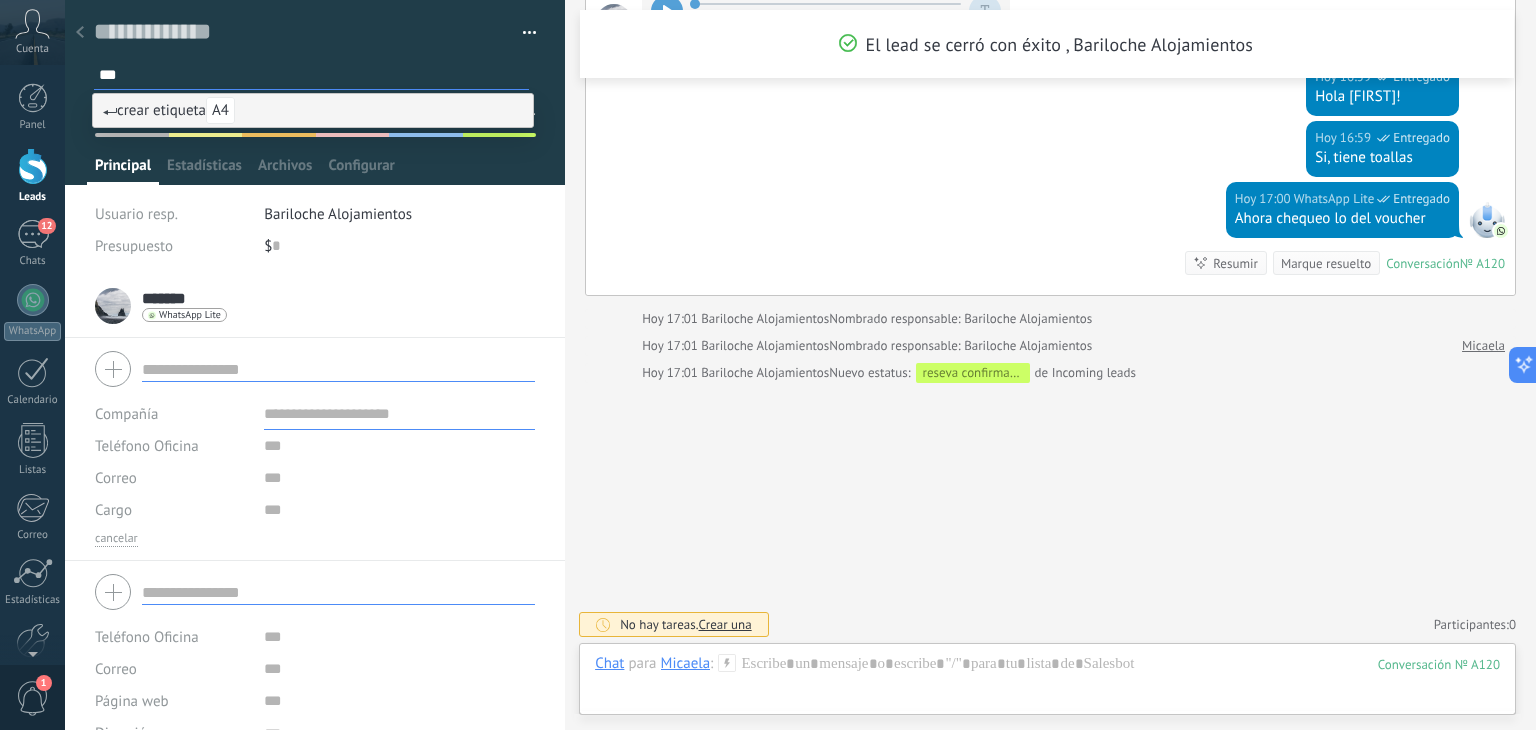 scroll, scrollTop: 54, scrollLeft: 0, axis: vertical 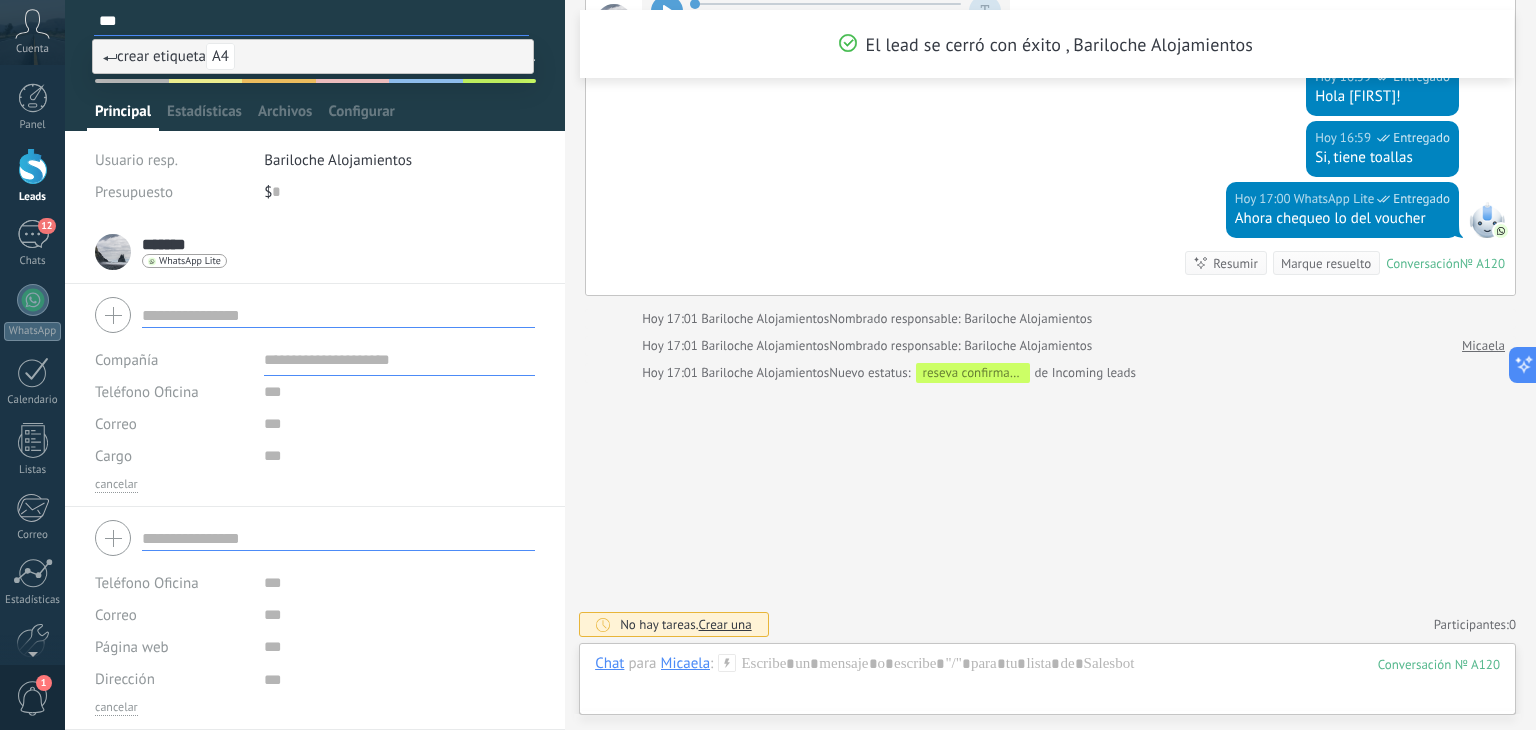 type on "**" 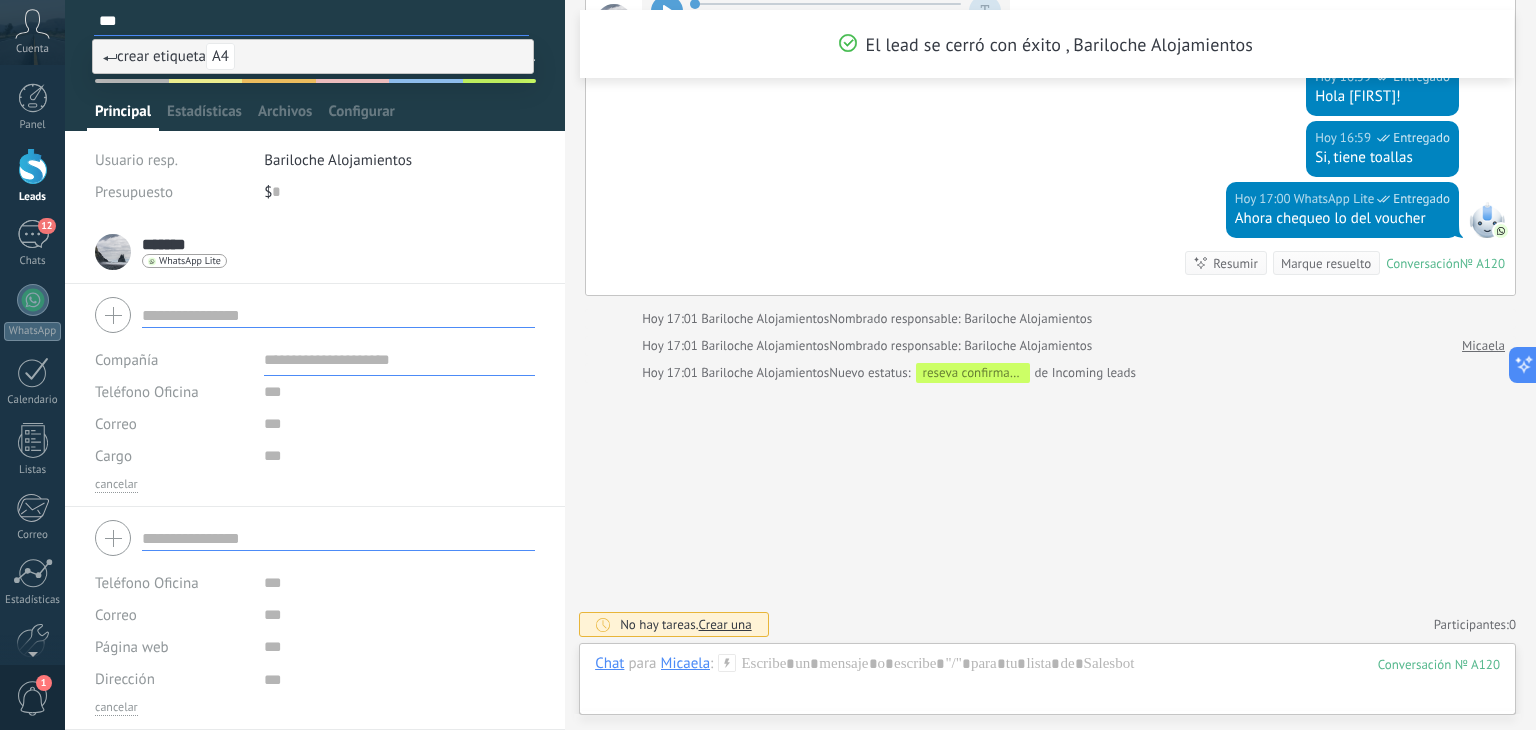 click on "Buscar Carga más El lead se cerró con éxito , Bariloche Alojamientos Hoy Hoy Creación:  2  eventos   Expandir Hoy 16:54 [FIRST]  00:00 00:35 Conversación  № A120 Conversación  № A120 Hoy 16:54 Robot  El valor del campo «Teléfono»  se establece en «[PHONE]» [FIRST] Hoy 16:54 [FIRST]  00:00 00:11 Hoy 16:59 WhatsApp Lite  Entregado Hola [FIRST]! Hoy 16:59 WhatsApp Lite  Entregado Si, tiene toallas Hoy 17:00 WhatsApp Lite  Entregado Ahora chequeo lo del voucher Conversación  № A120 Conversación  № A120 Resumir Resumir Marque resuelto Hoy 17:00 SalesBot: Ahora chequeo lo del voucher Conversación № A120 Hoy 17:01 Bariloche Alojamientos  Nombrado responsable: Bariloche Alojamientos Hoy 17:01 Bariloche Alojamientos  Nombrado responsable: Bariloche Alojamientos [FIRST] Hoy 17:01 Bariloche Alojamientos  Nuevo estatus: reseva confirmada de Incoming leads No hay tareas.  Crear una Participantes:  0 Agregar usuario Bots:  0" at bounding box center [1050, 143] 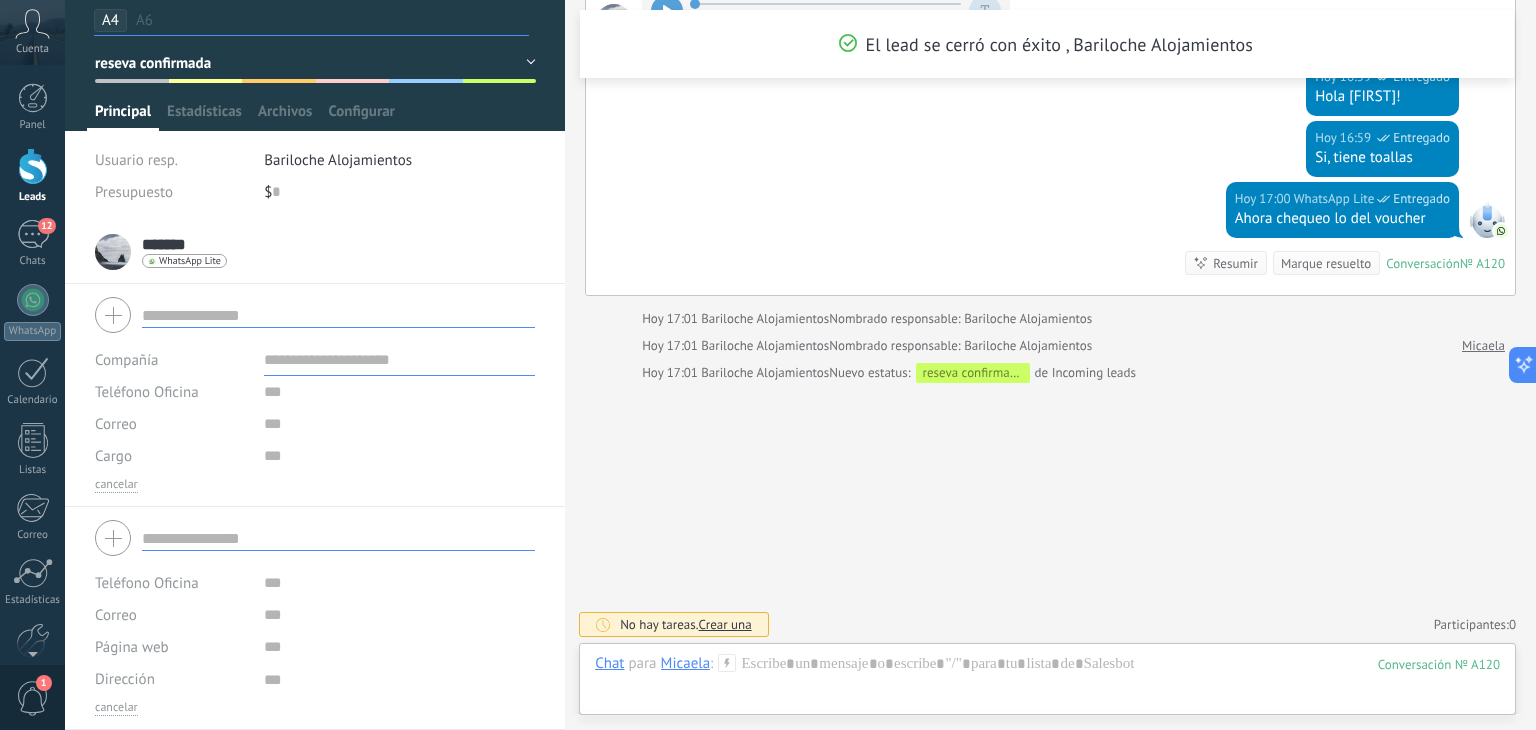 scroll, scrollTop: 53, scrollLeft: 0, axis: vertical 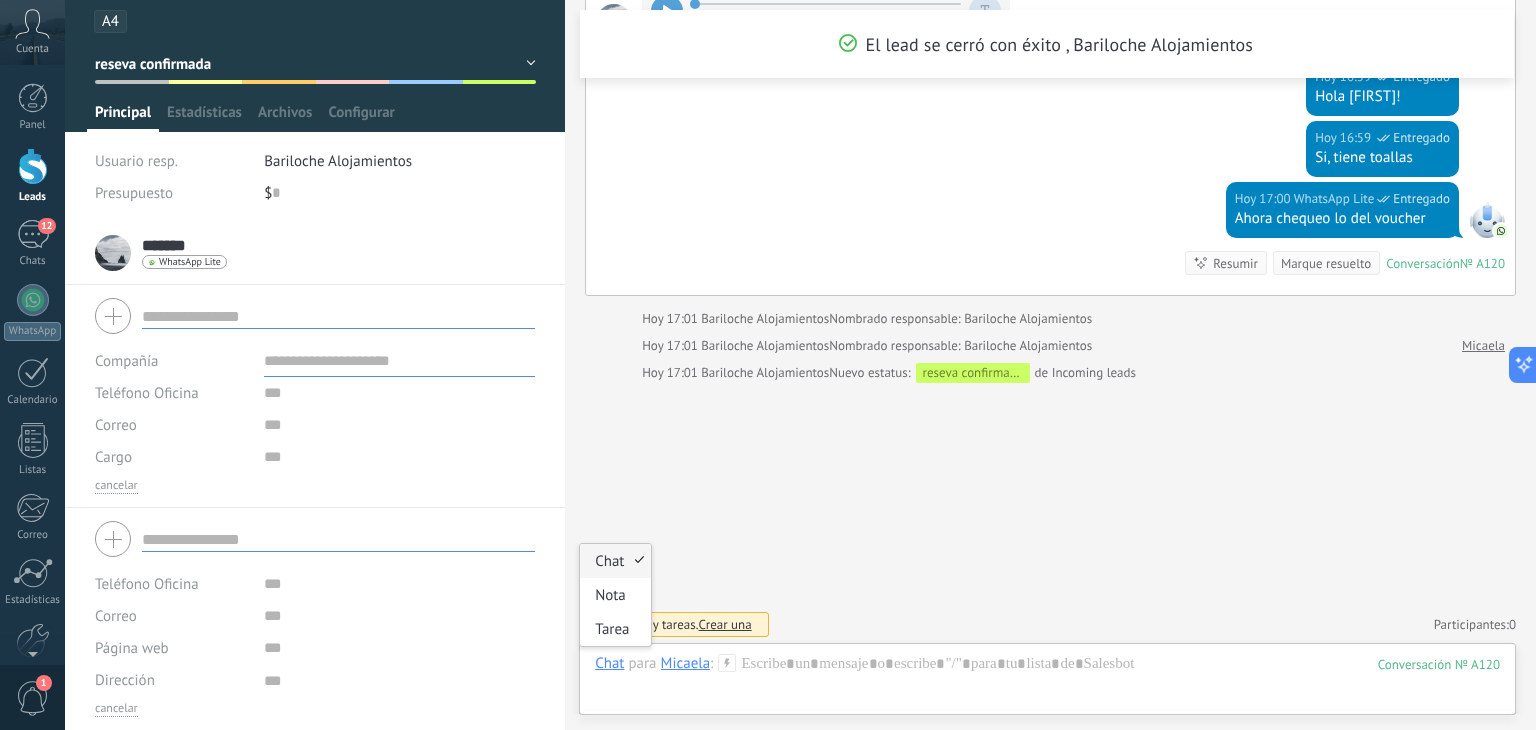 click on "Chat" at bounding box center [609, 663] 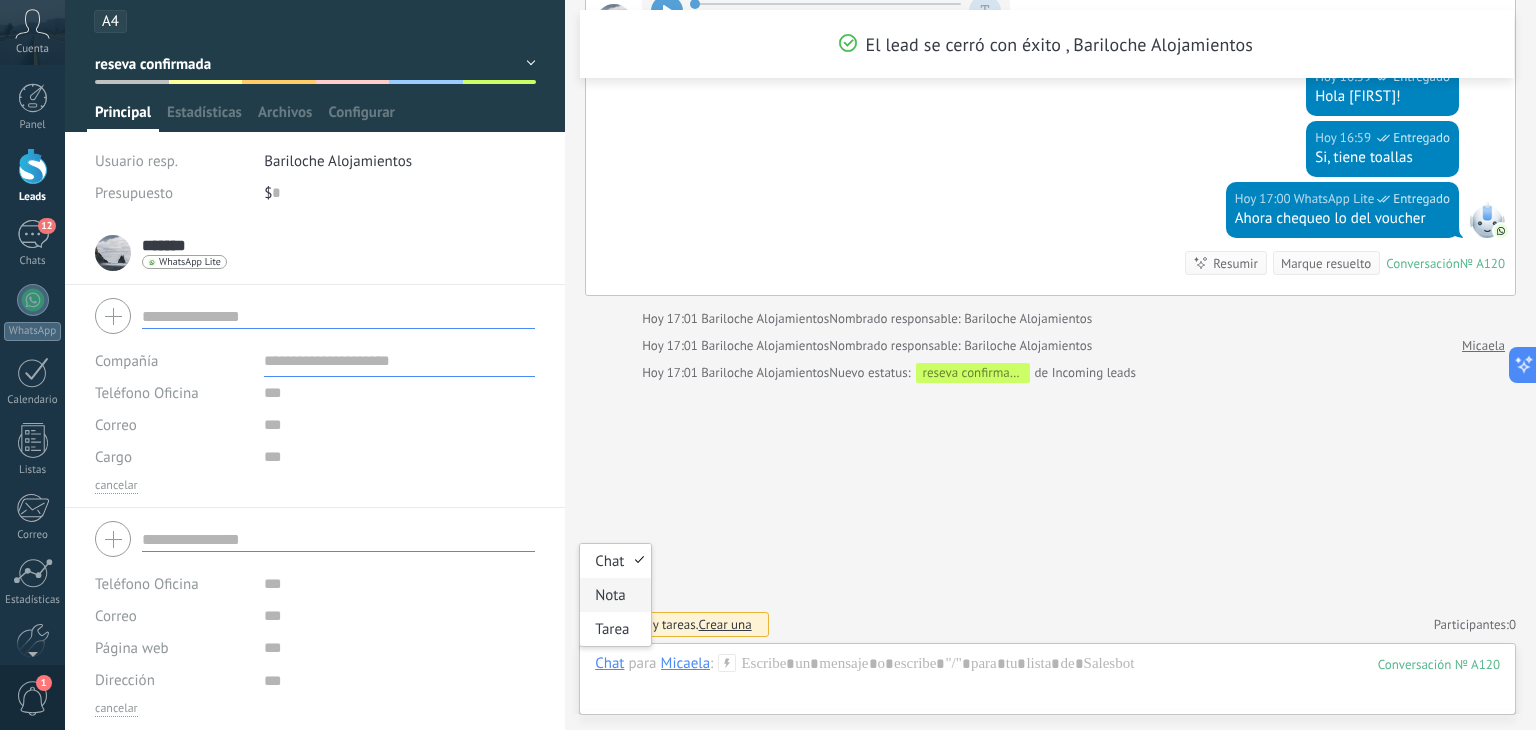 click on "Nota" at bounding box center (615, 595) 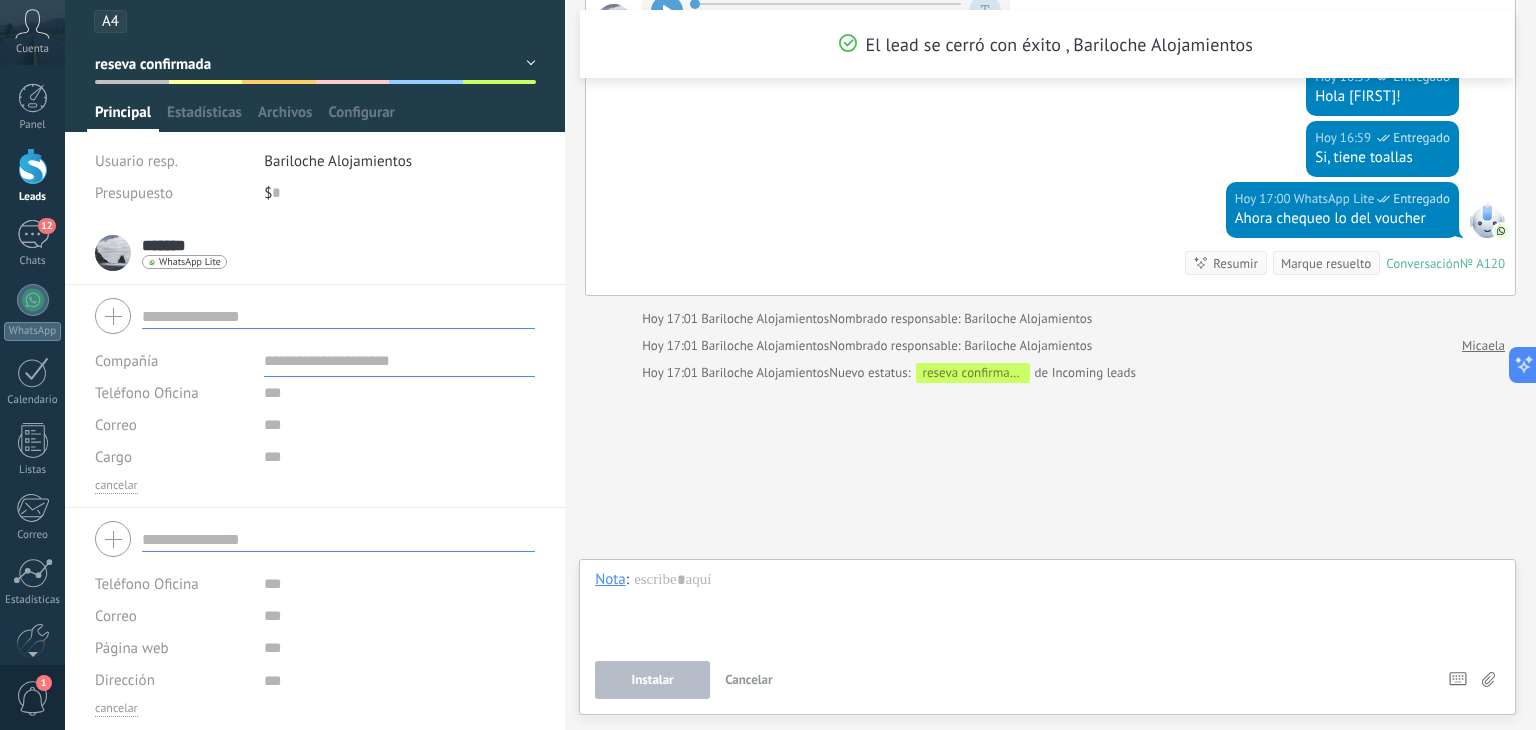 type 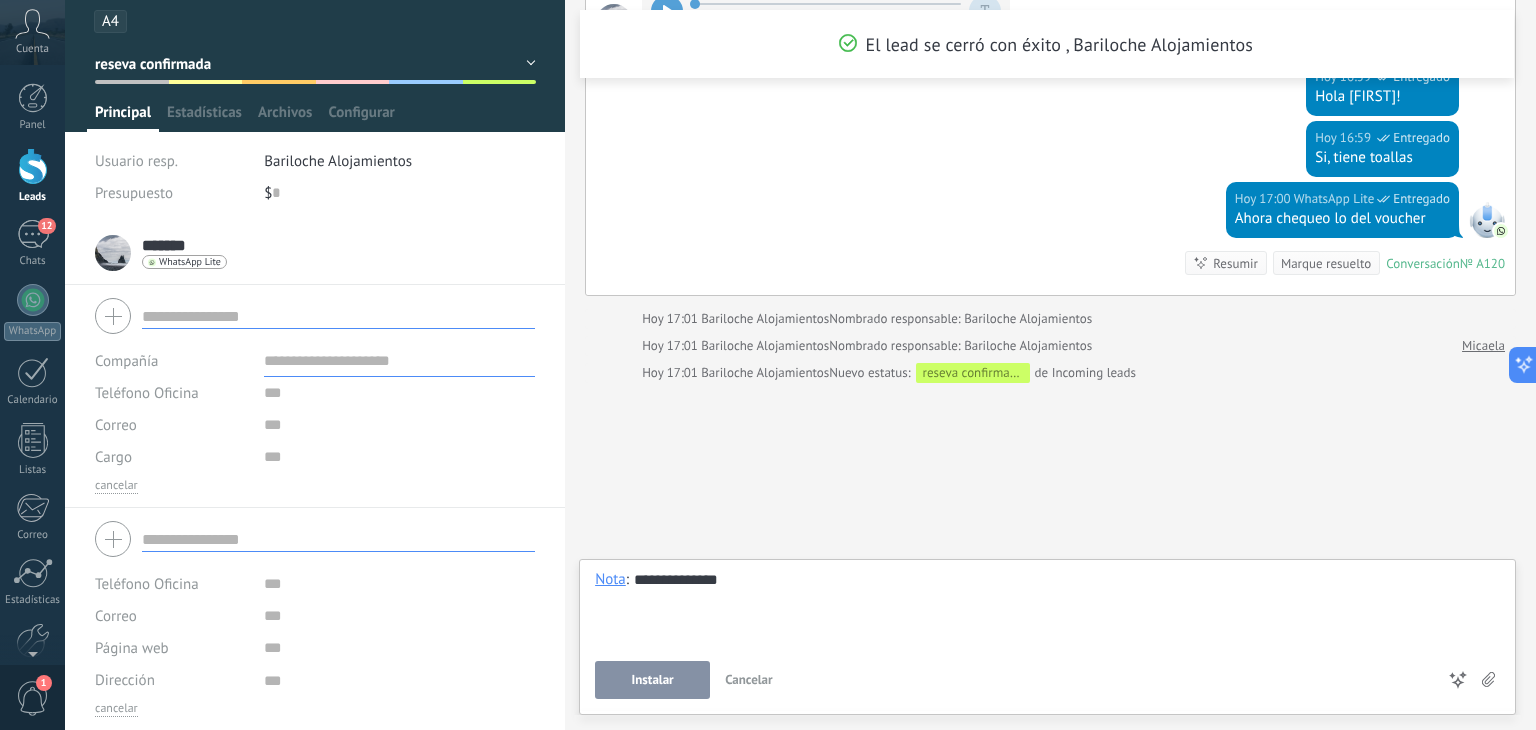 click on "Instalar" at bounding box center [652, 680] 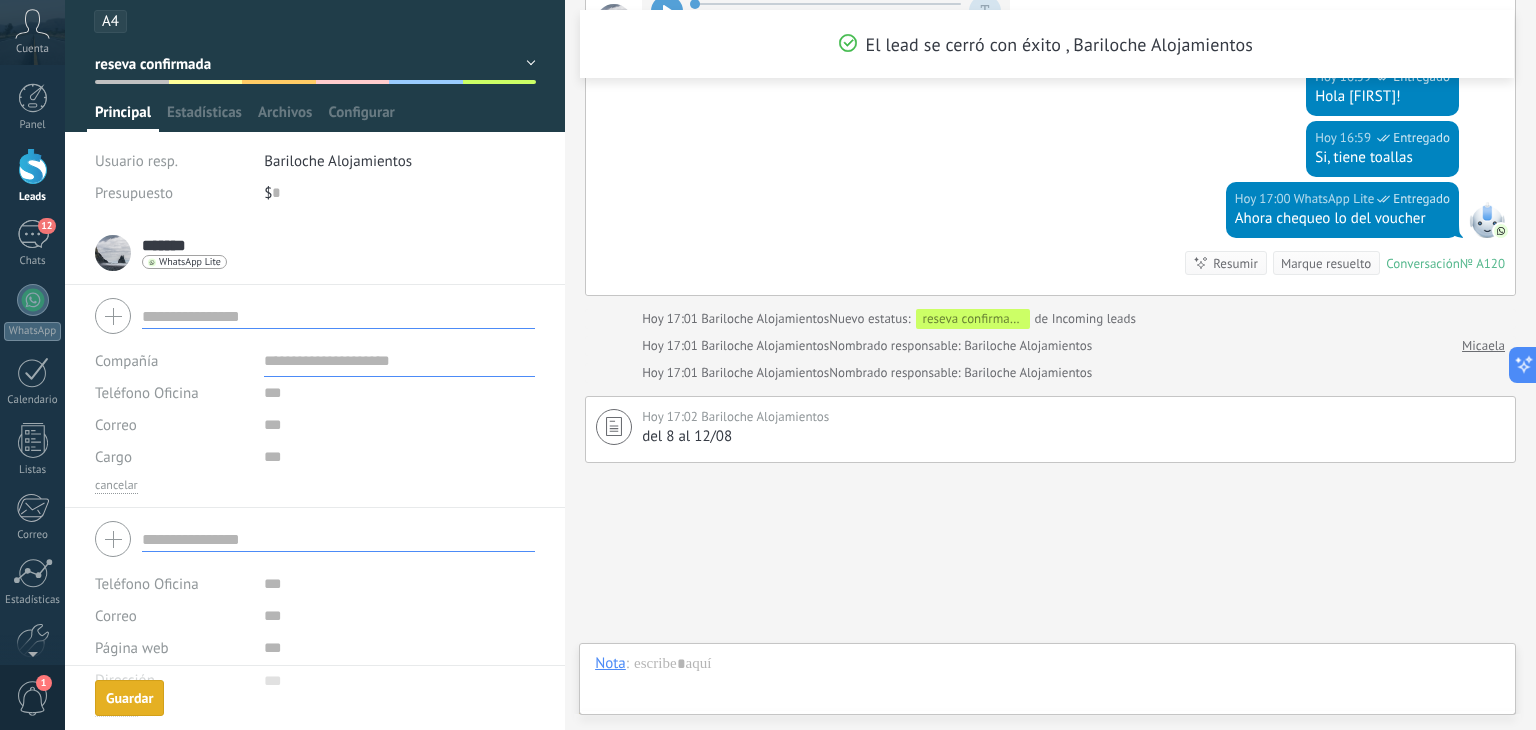 scroll, scrollTop: 525, scrollLeft: 0, axis: vertical 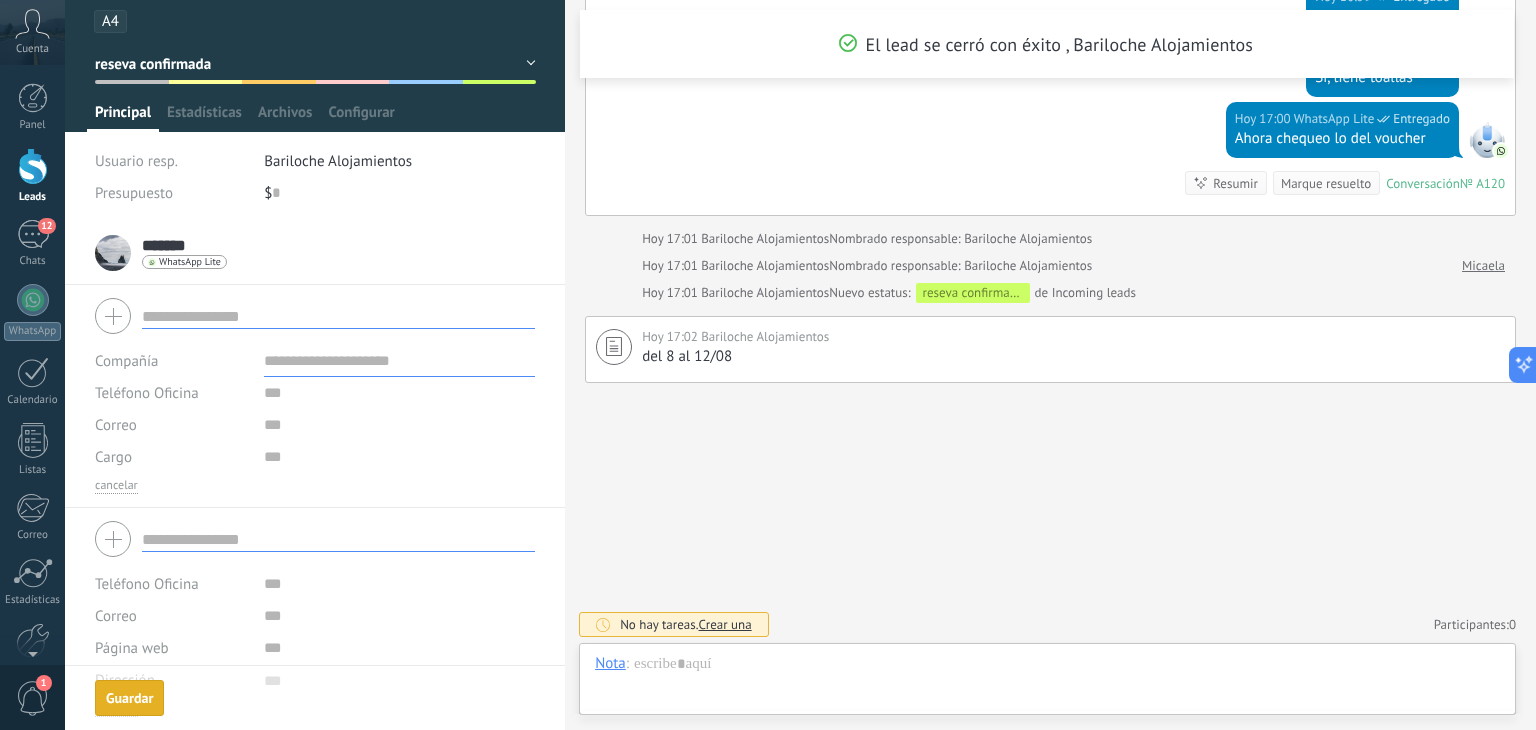 click on "Guardar" at bounding box center (129, 698) 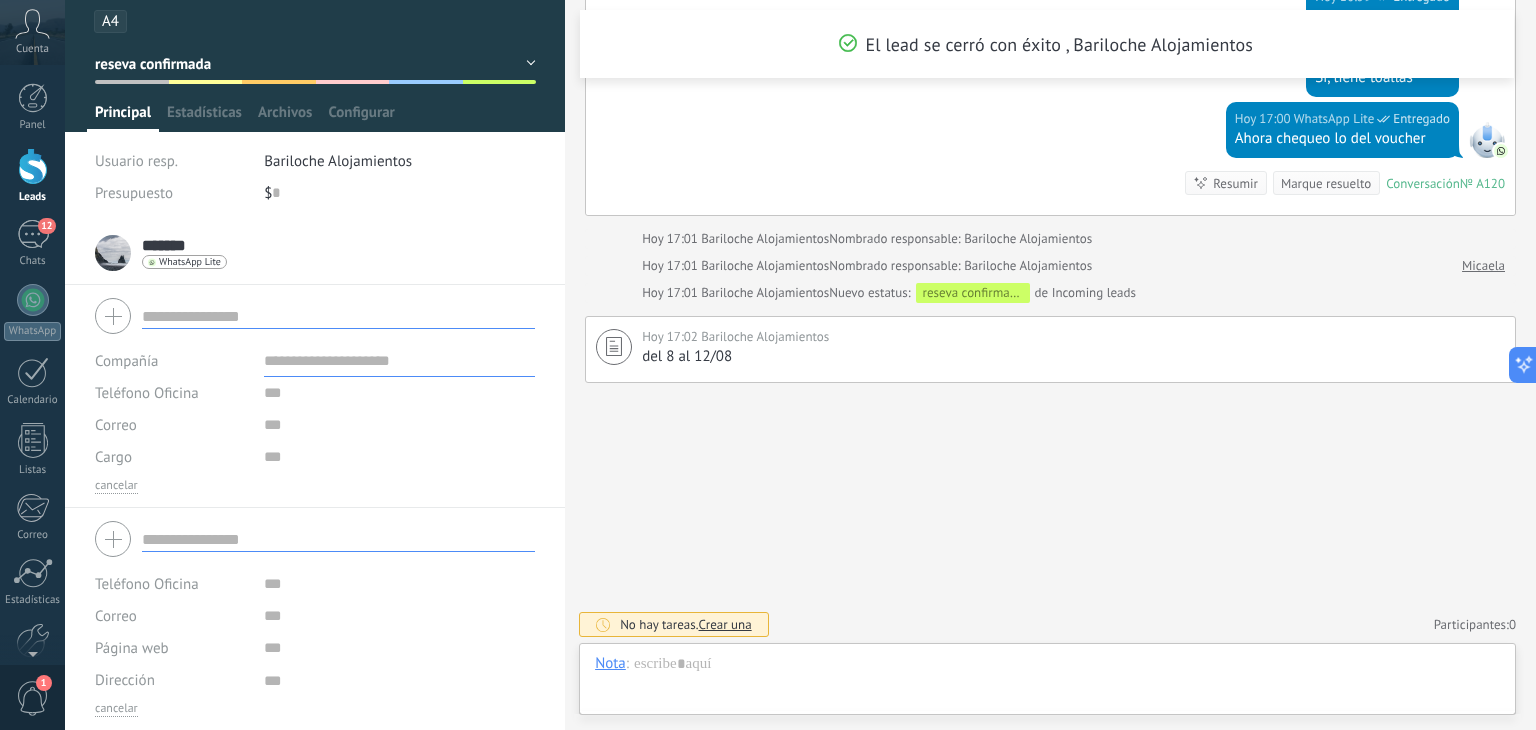 click at bounding box center [33, 166] 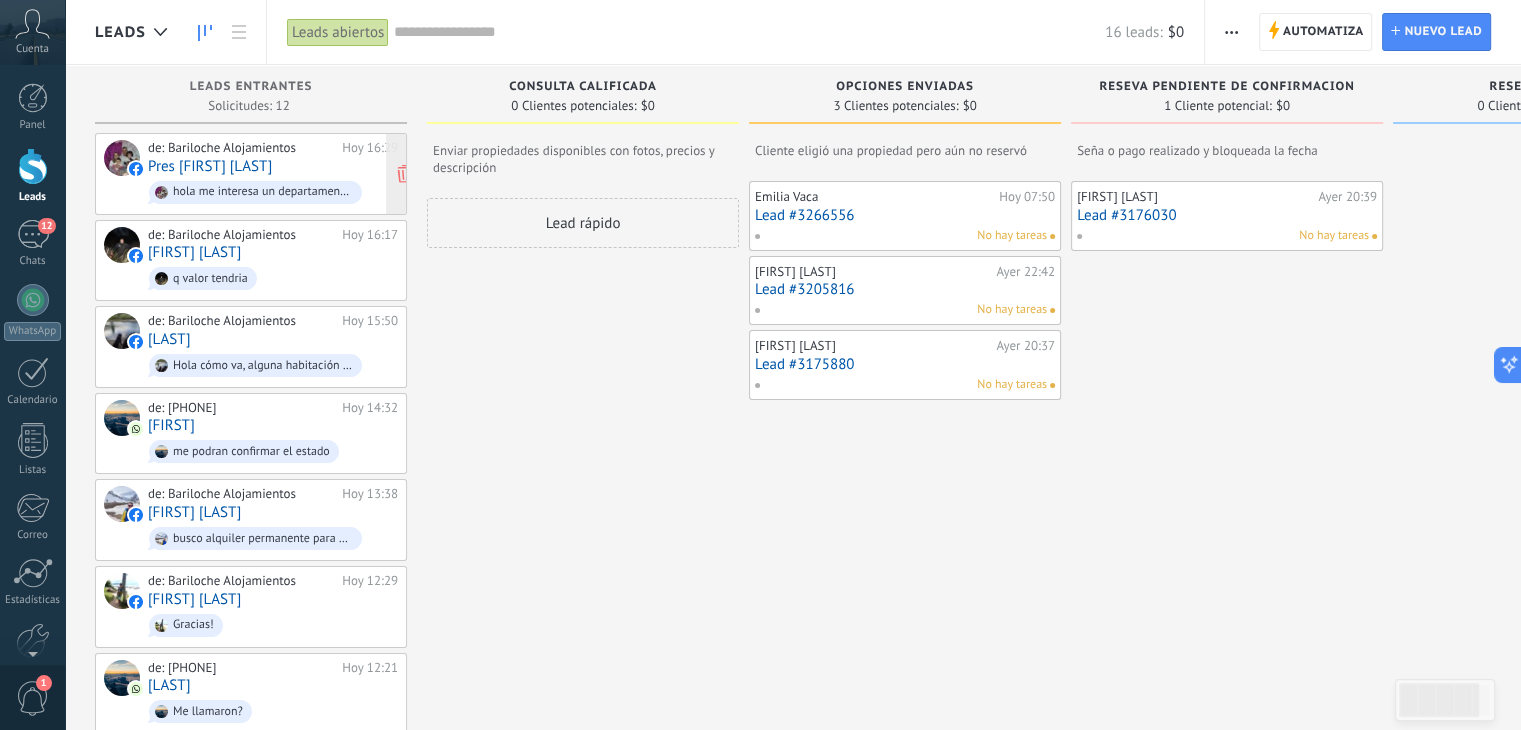 click on "Pres [FIRST] [LAST]" at bounding box center (210, 166) 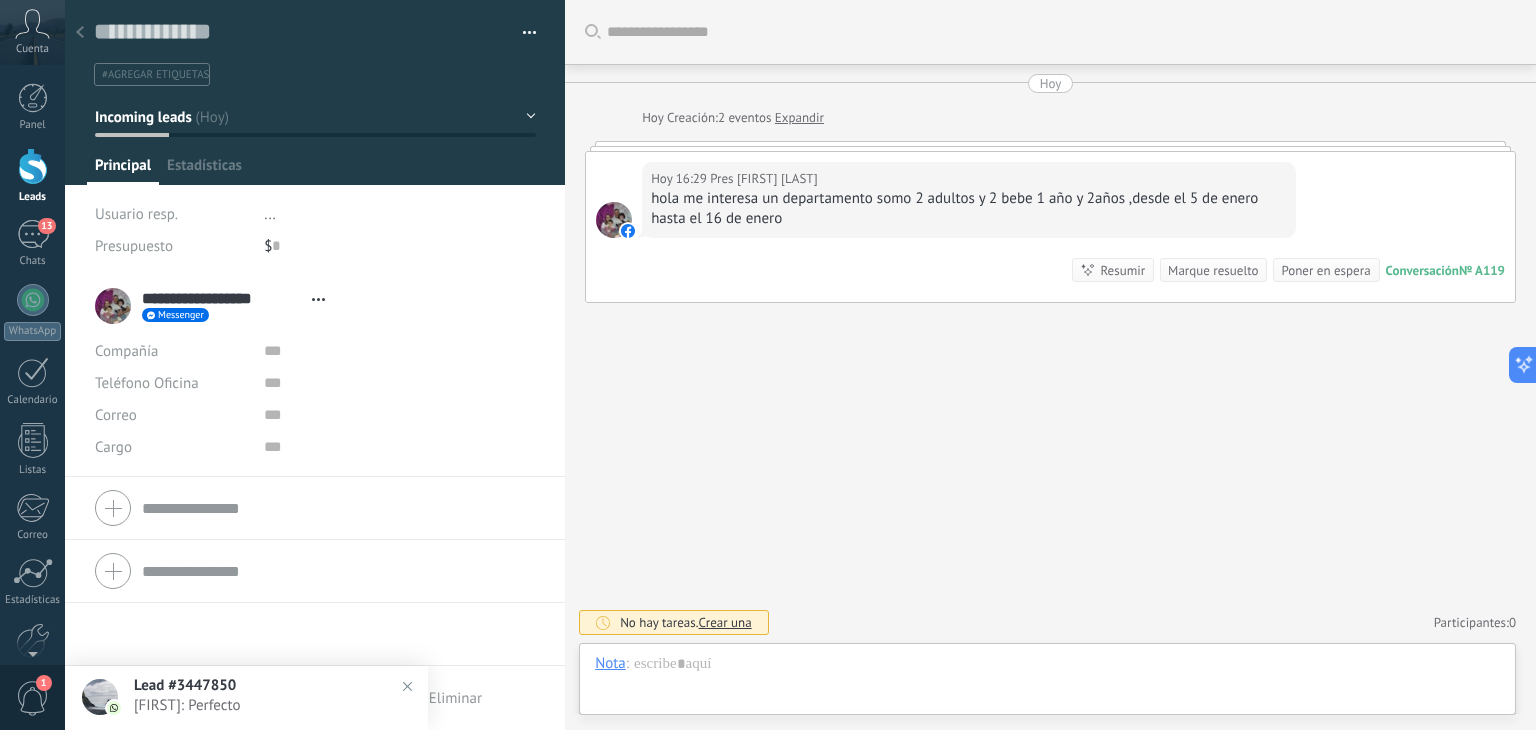 type on "**********" 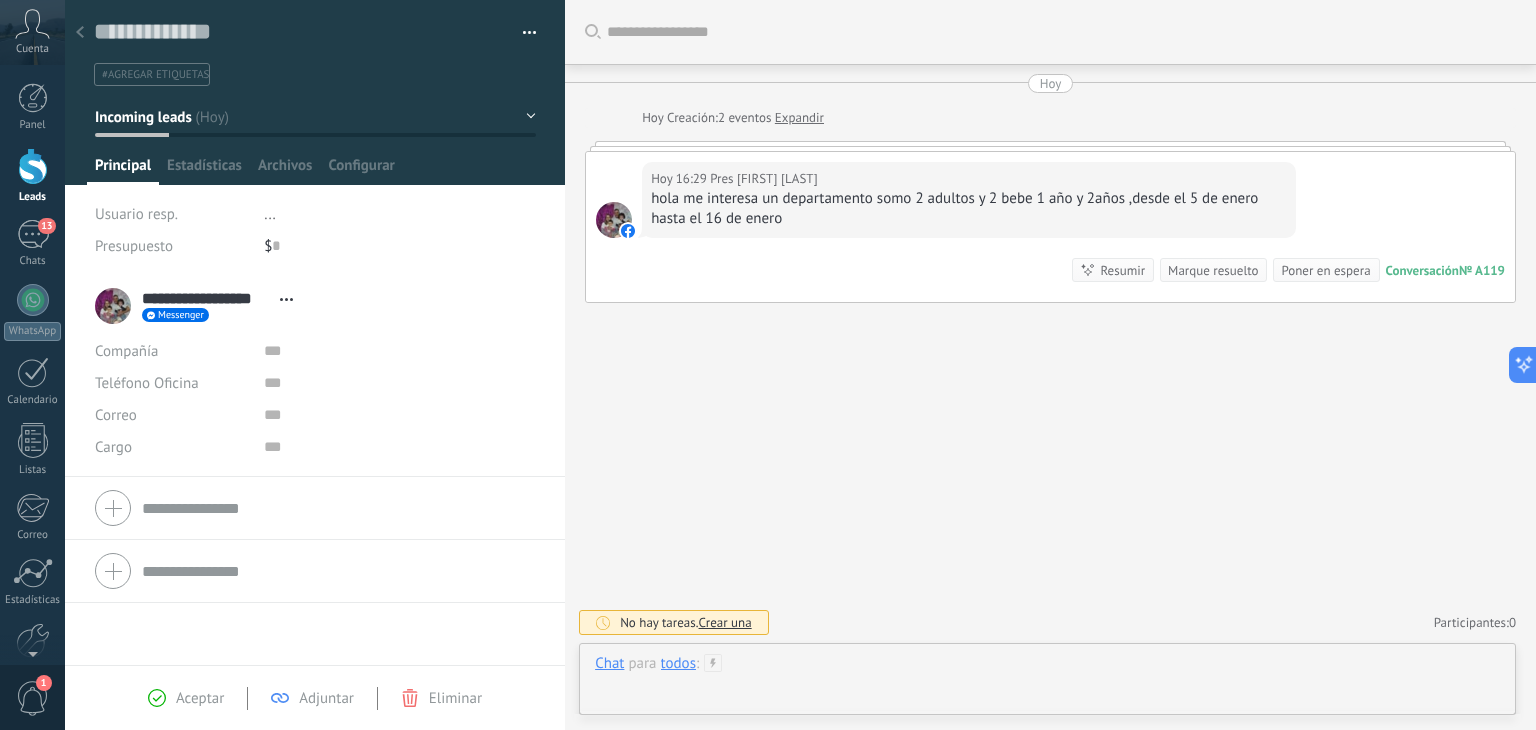 click at bounding box center [1047, 684] 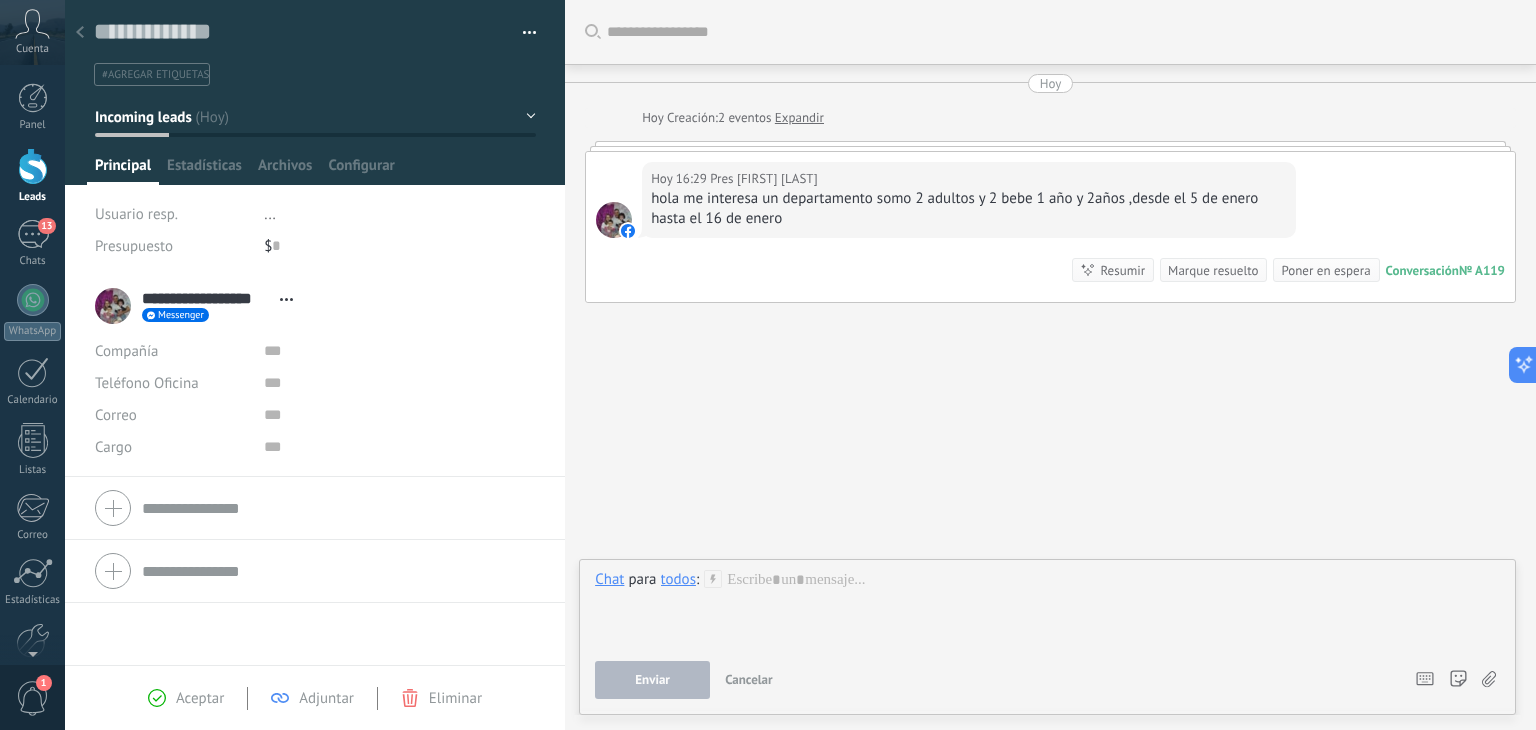 click on "todos" at bounding box center (678, 579) 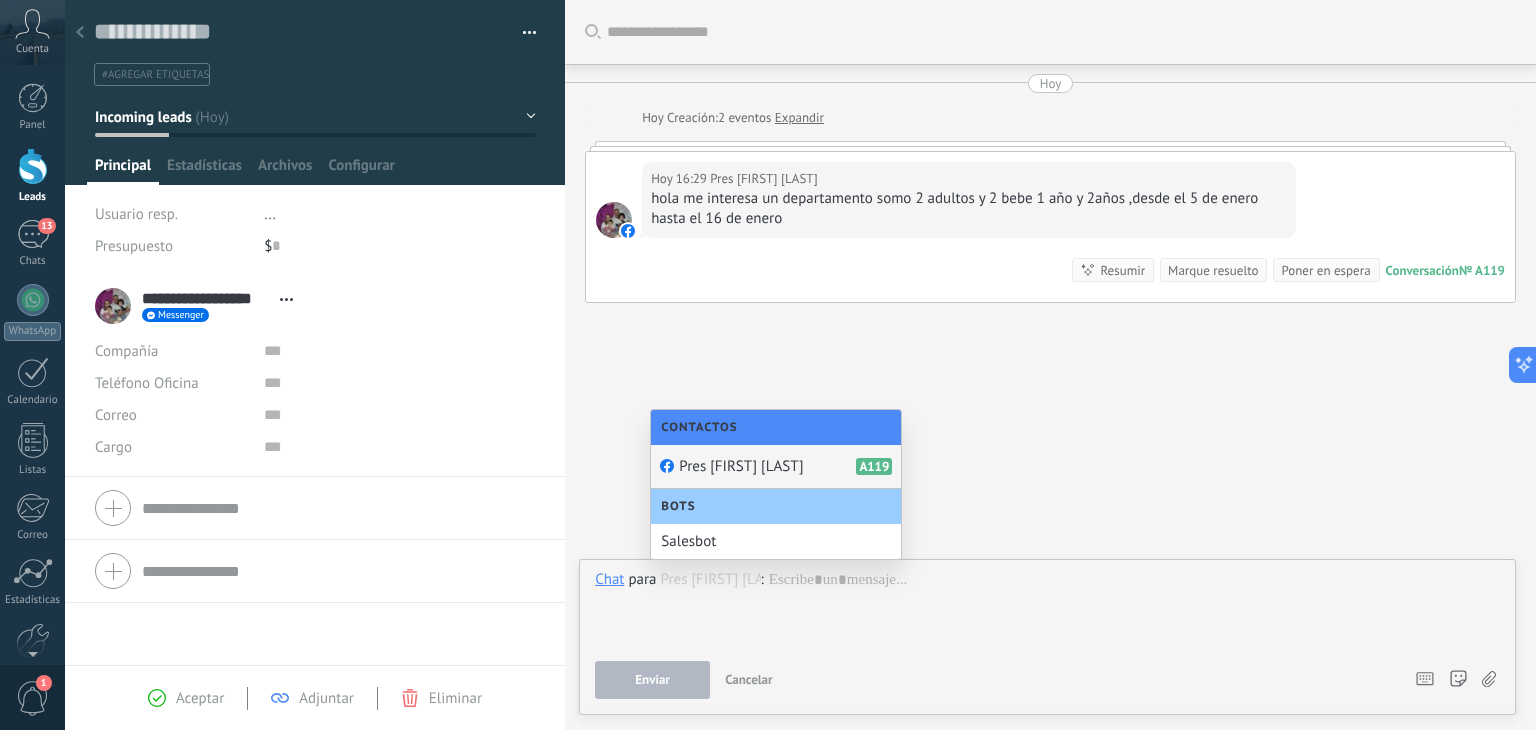 click on "Pres [FIRST] [LAST]" at bounding box center [741, 466] 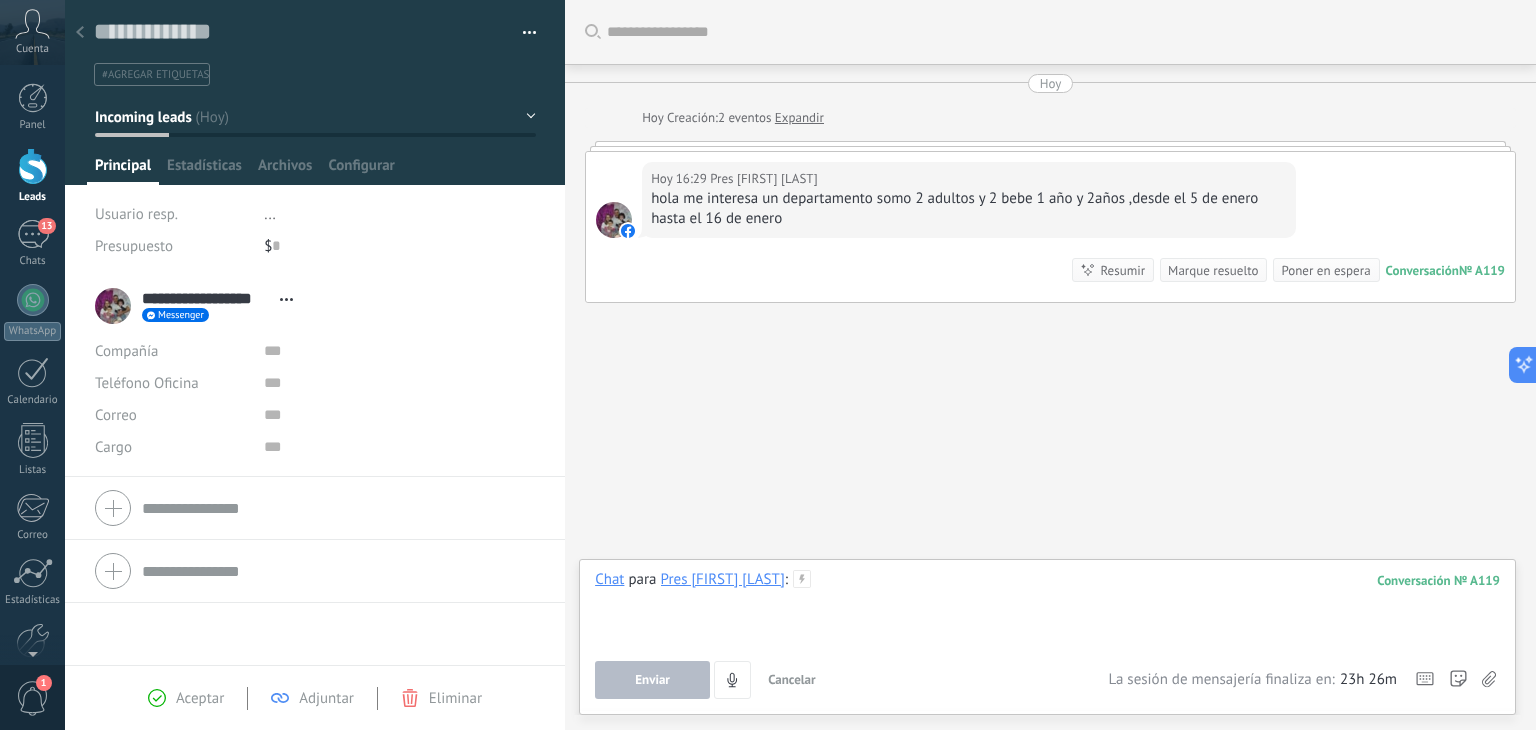 type 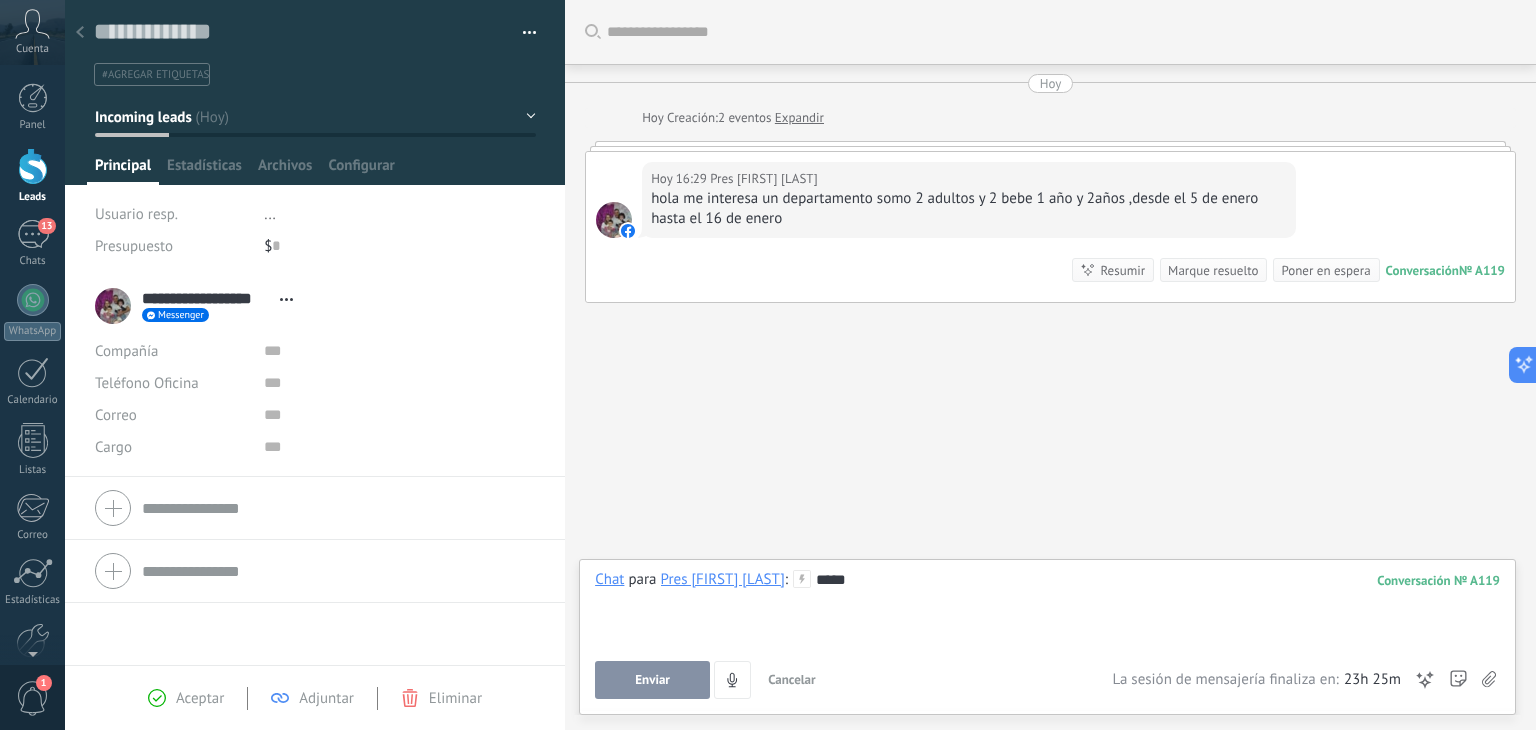 click 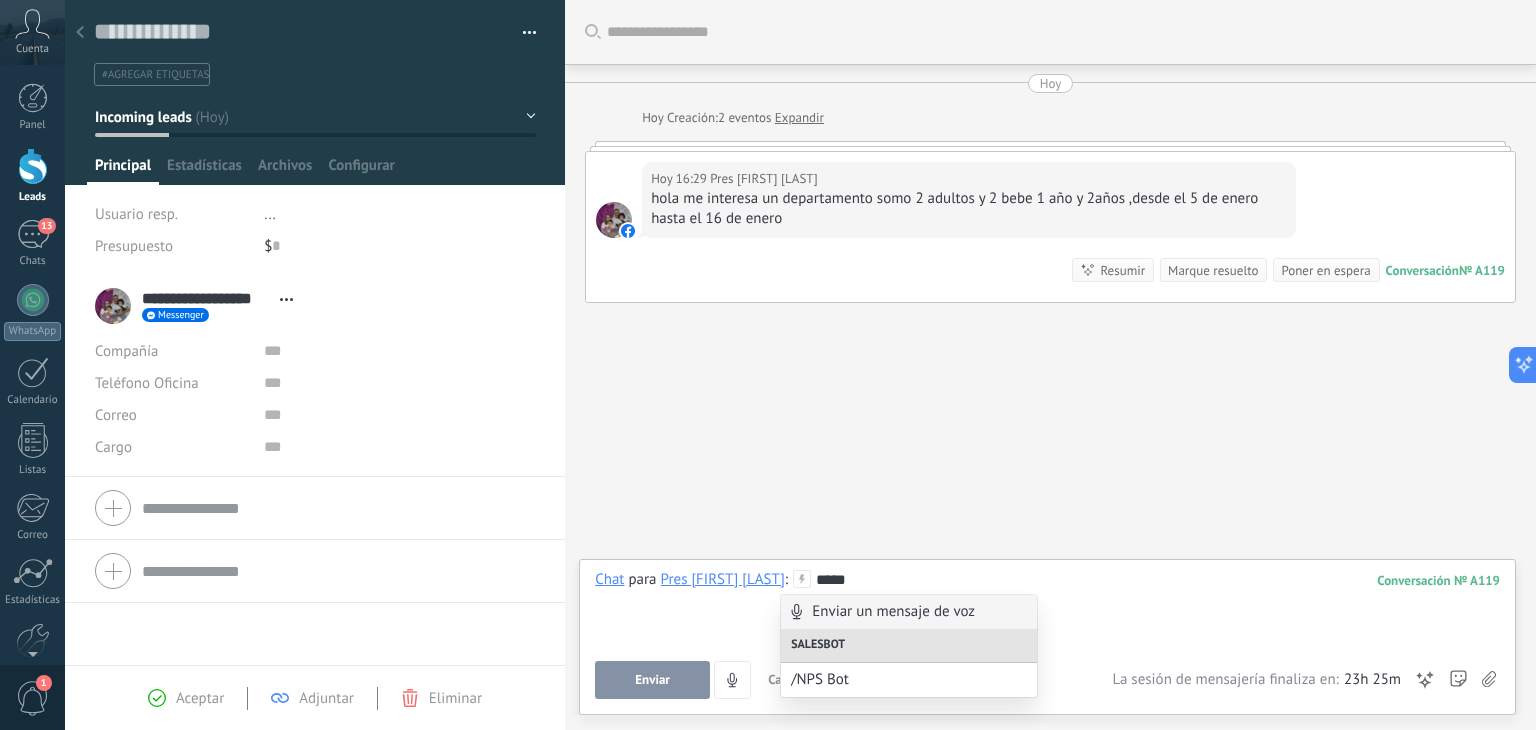 click 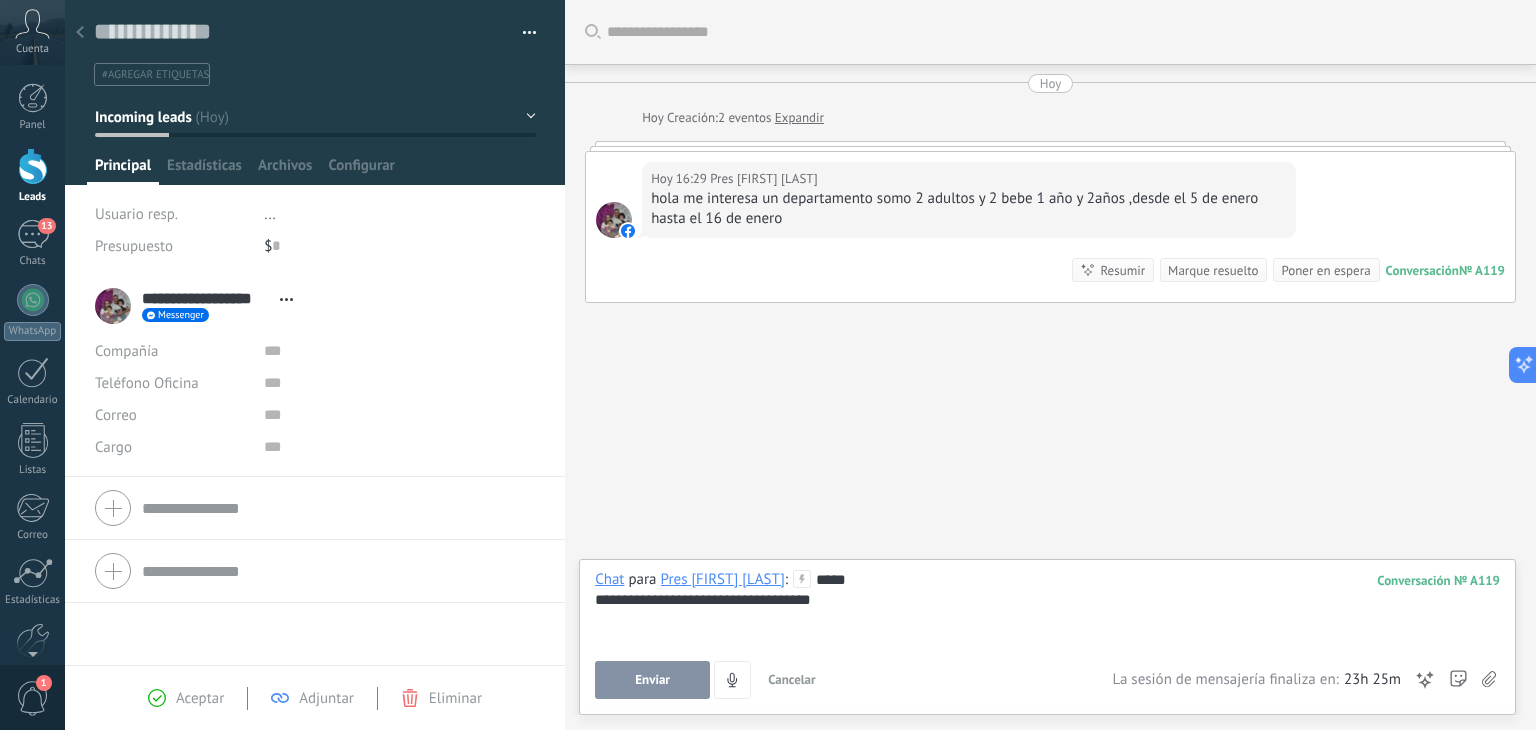 click on "Enviar" at bounding box center [652, 680] 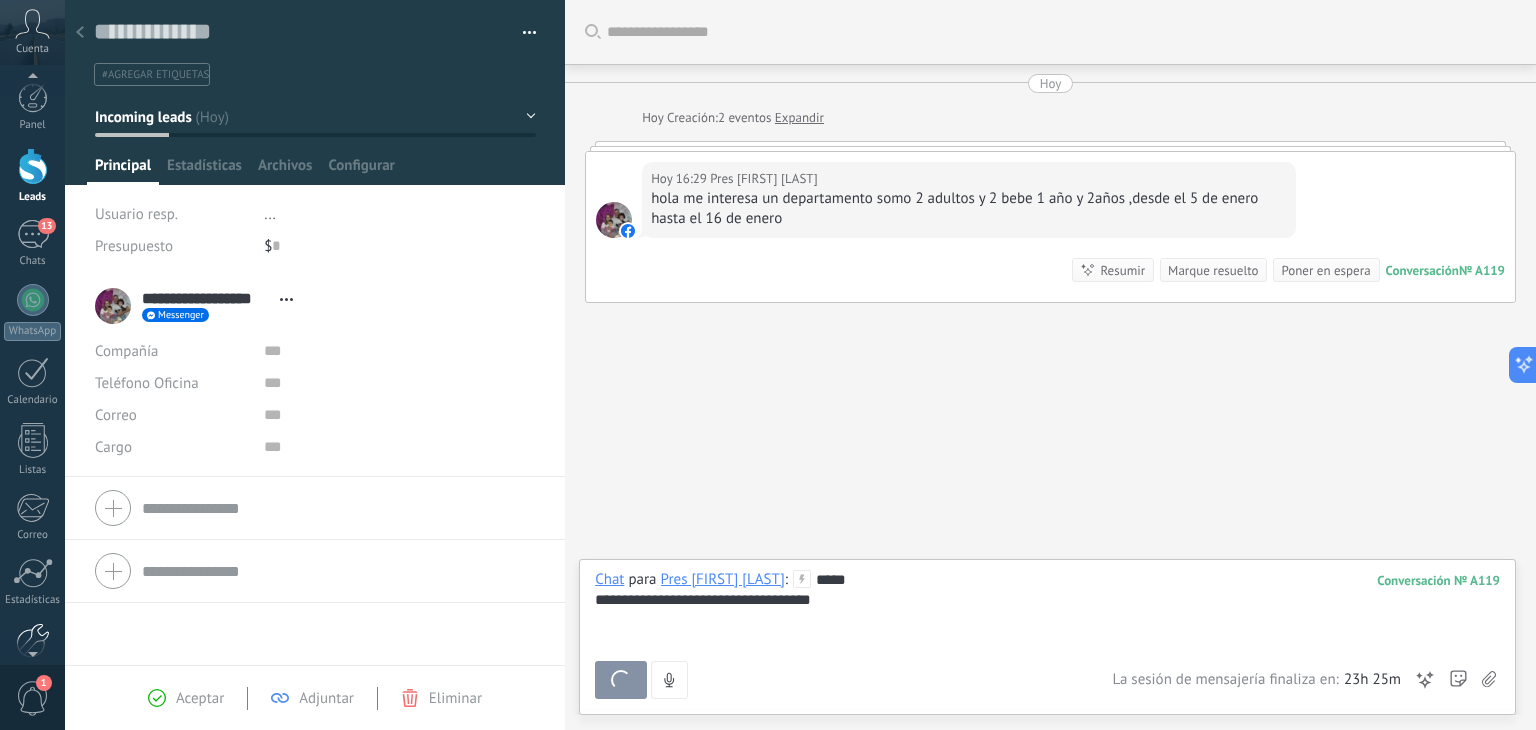 scroll, scrollTop: 16, scrollLeft: 0, axis: vertical 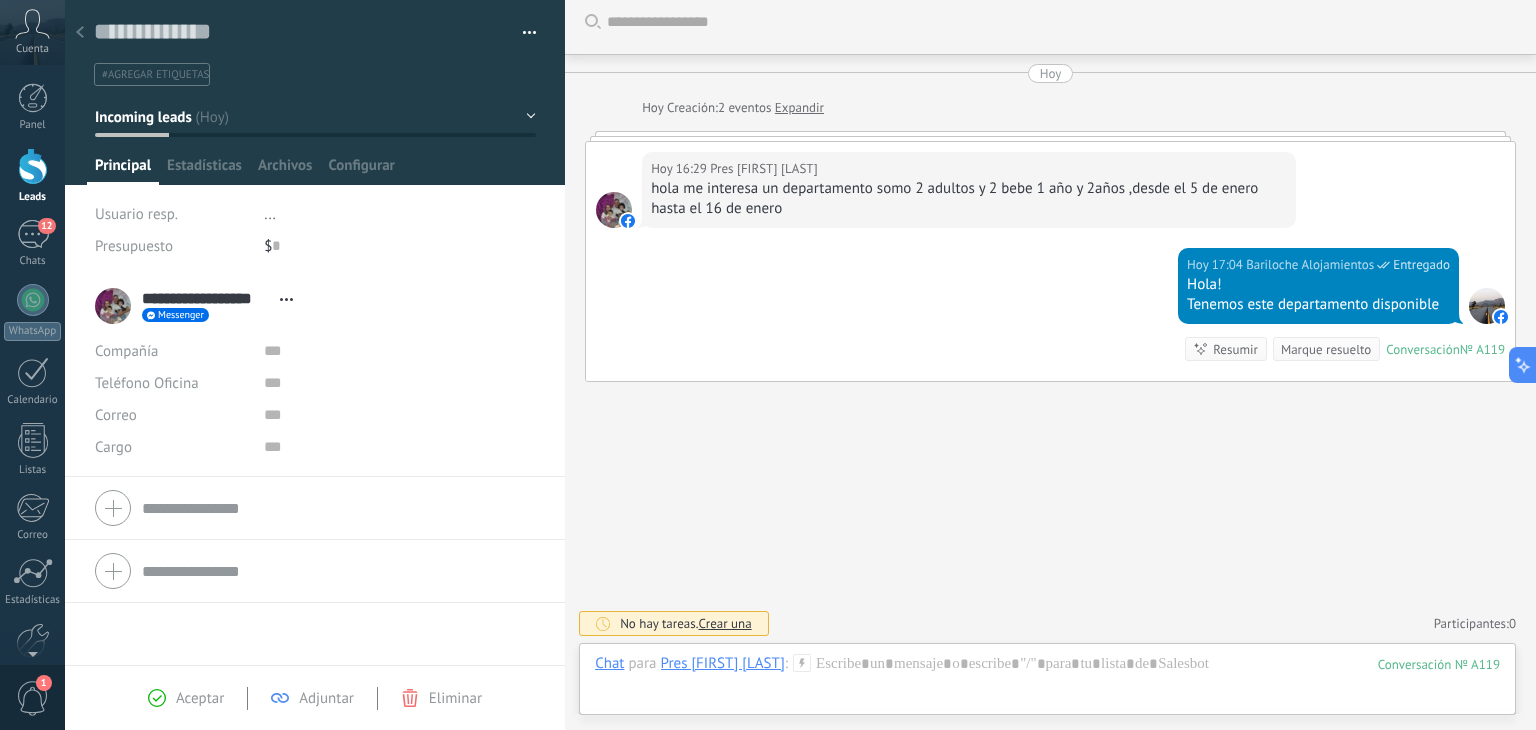 click on "Chat Correo Nota Tarea Chat   para   Pres [FIRST] [LAST] : 119 Enviar Cancelar Rastrear clics en links ? Reducir links largos y rastrear clics: cuando se habilita, los URLs que envías serán reemplazados con links de rastreo. Una vez clickeados, un evento se registrará en el feed del lead. Abajo seleccione las fuentes que utilizan esta  en Ajustes Las plantillas no pueden ser editadas 23h 25m La sesión de mensajería finaliza en: Atajos – ejecutar bots y plantillas – seleccionar acción – mencionar a un colega – seleccionar el destinatario – insertar valor del campo Kommo AI Beta Corregir gramática y ortografía Hacerlo profesional Hacerlo amistoso Hacerlo ingenioso Hacerlo más largo Hacerlo más corto Simplificarlo" at bounding box center [1047, 679] 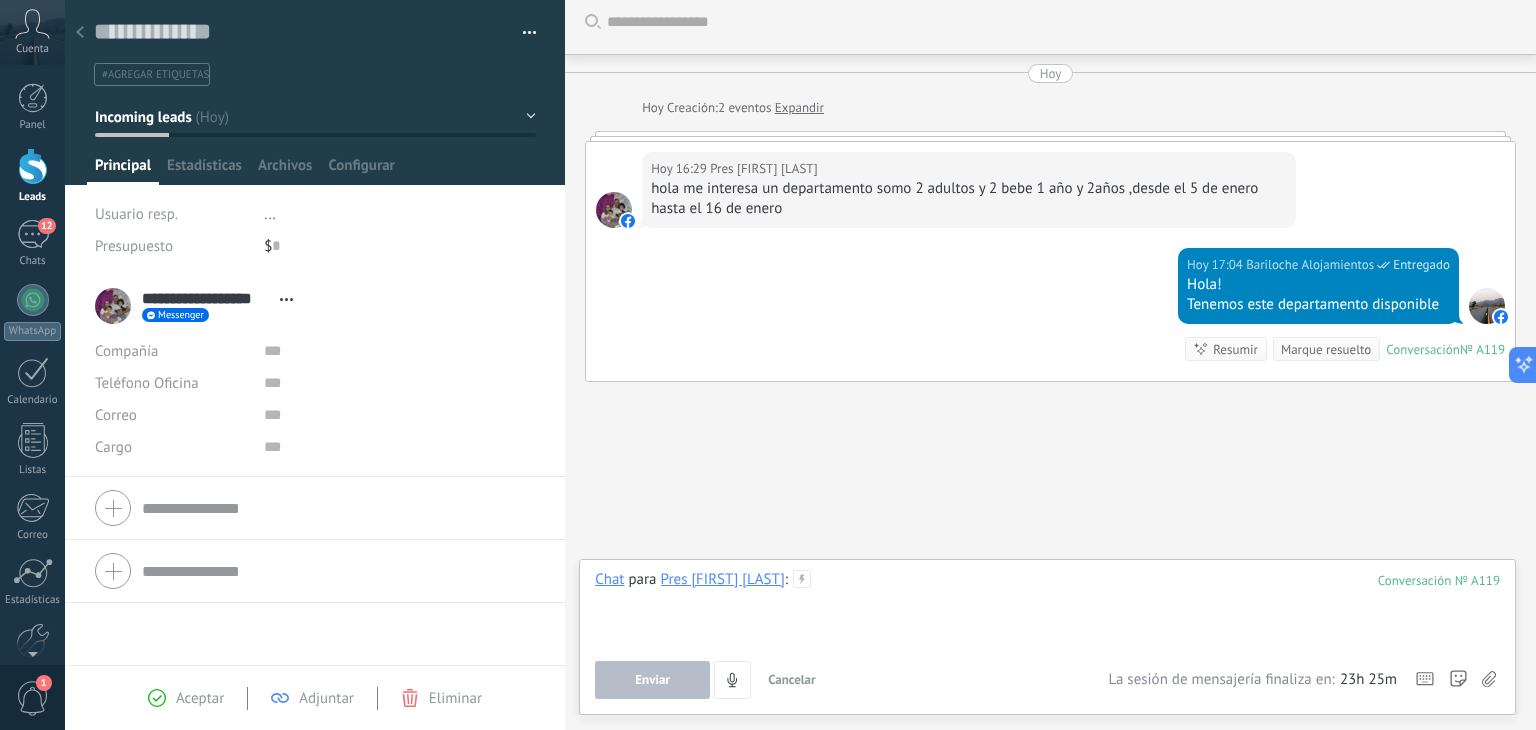 click at bounding box center (1047, 608) 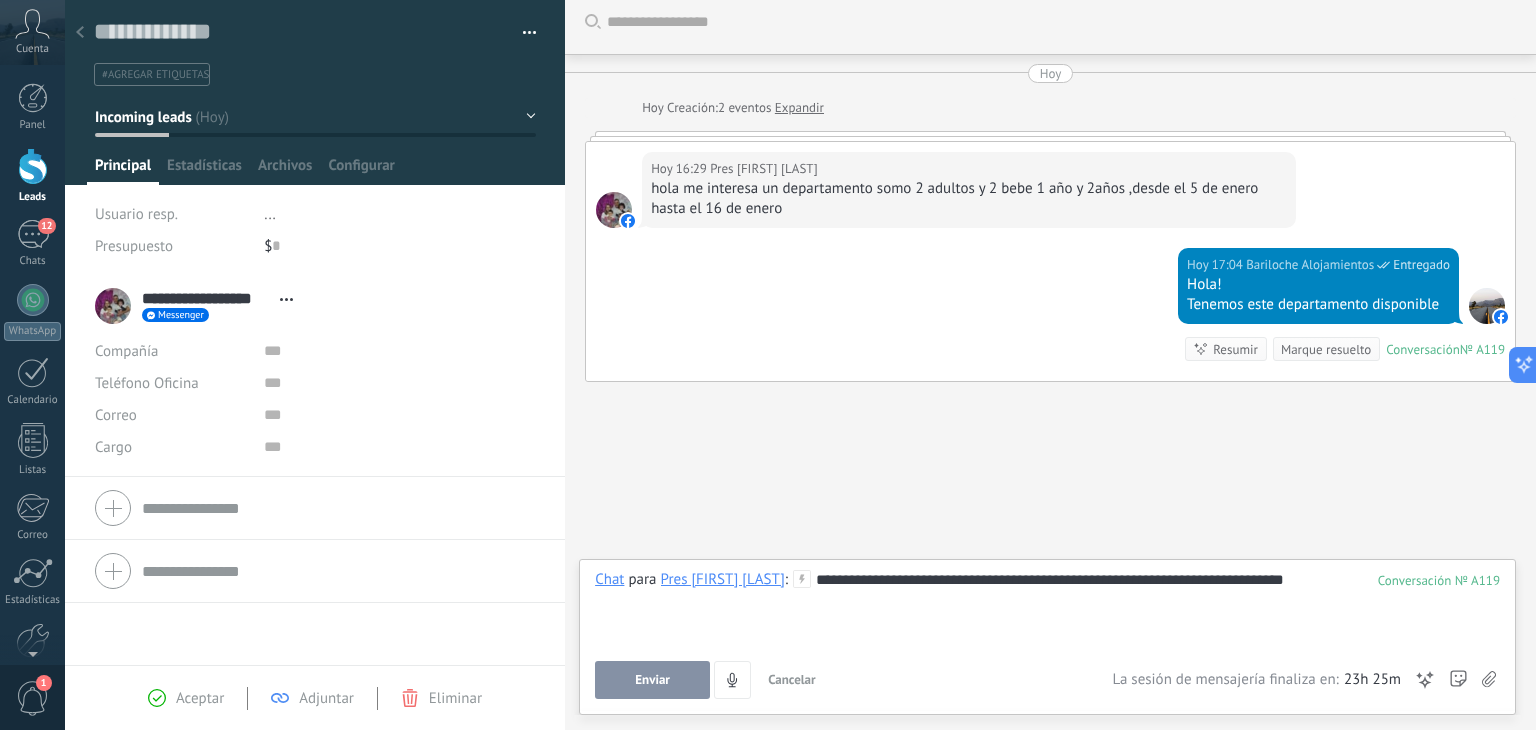 click on "Enviar" at bounding box center (652, 680) 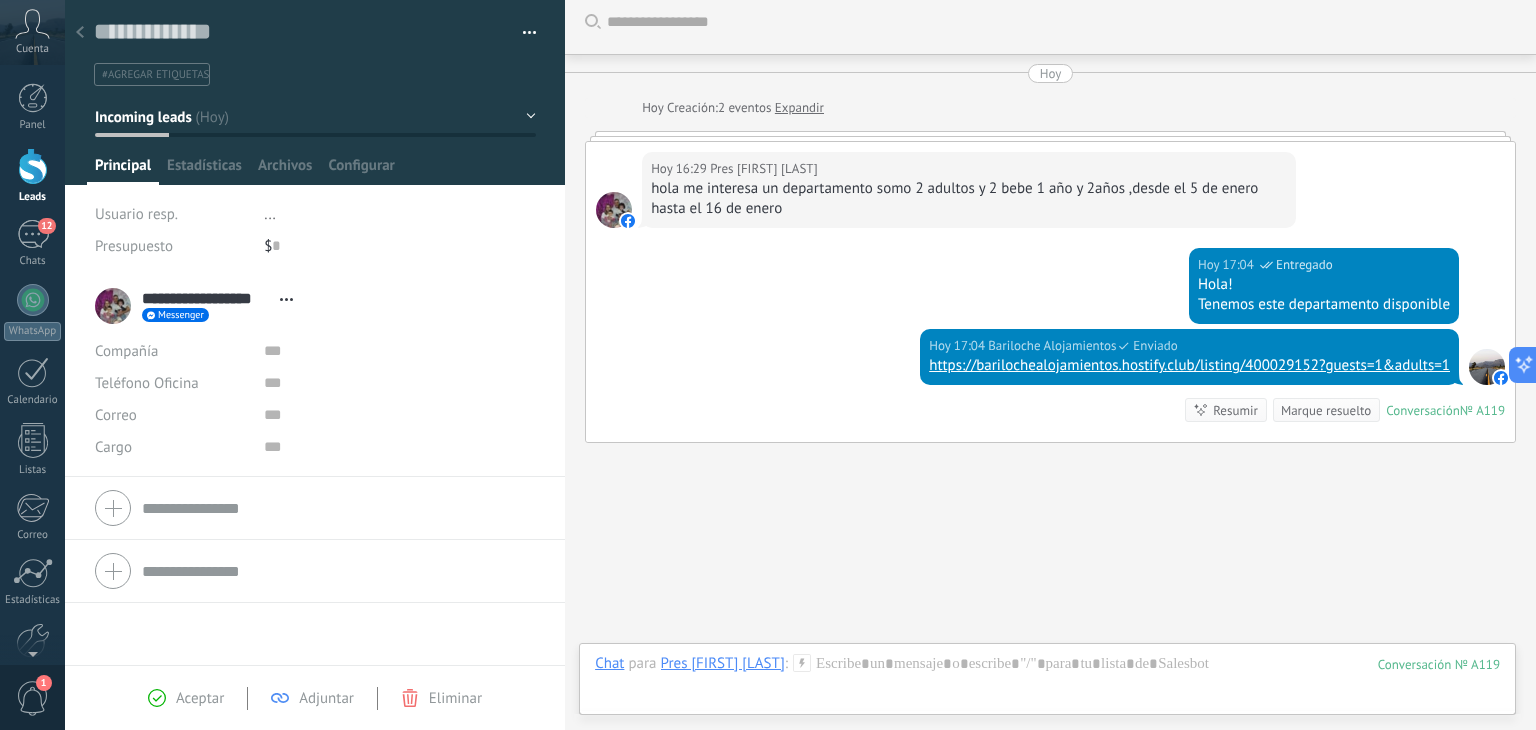 scroll, scrollTop: 71, scrollLeft: 0, axis: vertical 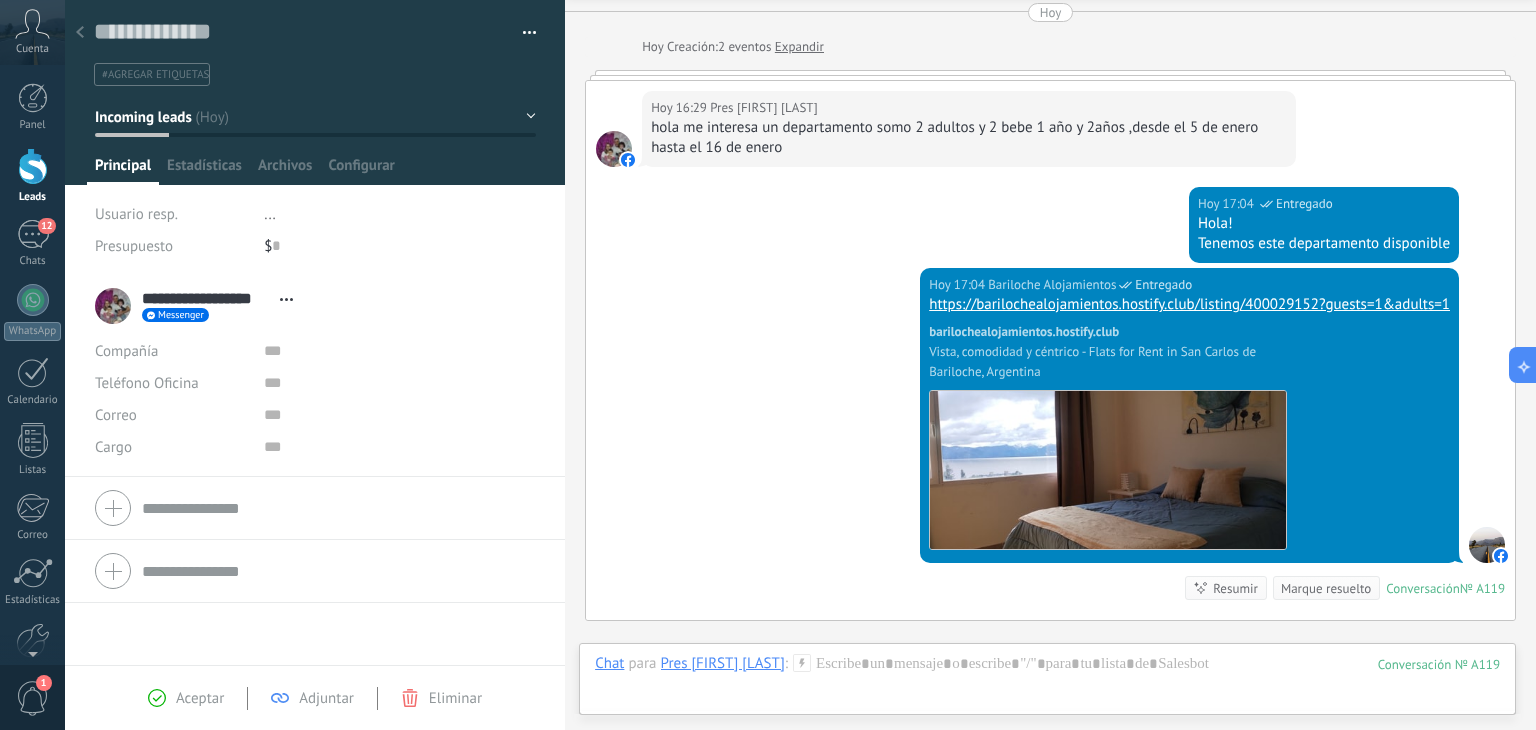click on "Chat Correo Nota Tarea Chat   para   Pres [FIRST] [LAST] : 119 Enviar Cancelar Rastrear clics en links ? Reducir links largos y rastrear clics: cuando se habilita, los URLs que envías serán reemplazados con links de rastreo. Una vez clickeados, un evento se registrará en el feed del lead. Abajo seleccione las fuentes que utilizan esta  en Ajustes Las plantillas no pueden ser editadas 23h 24m La sesión de mensajería finaliza en: Atajos – ejecutar bots y plantillas – seleccionar acción – mencionar a un colega – seleccionar el destinatario – insertar valor del campo Kommo AI Beta Corregir gramática y ortografía Hacerlo profesional Hacerlo amistoso Hacerlo ingenioso Hacerlo más largo Hacerlo más corto Simplificarlo" at bounding box center (1047, 679) 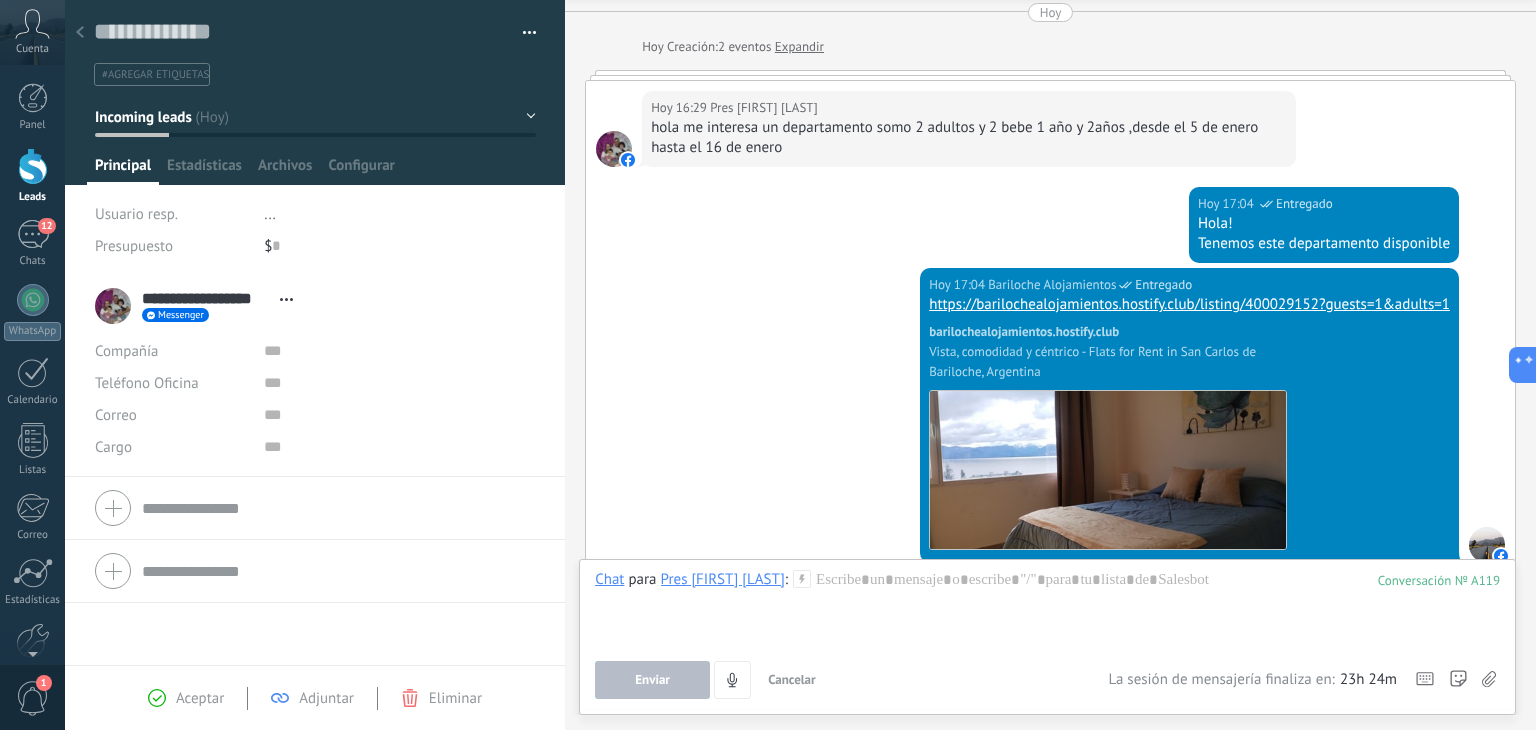 click on "Enviar Cancelar Rastrear clics en links ? Reducir links largos y rastrear clics: cuando se habilita, los URLs que envías serán reemplazados con links de rastreo. Una vez clickeados, un evento se registrará en el feed del lead. Abajo seleccione las fuentes que utilizan esta  en Ajustes" at bounding box center (851, 680) 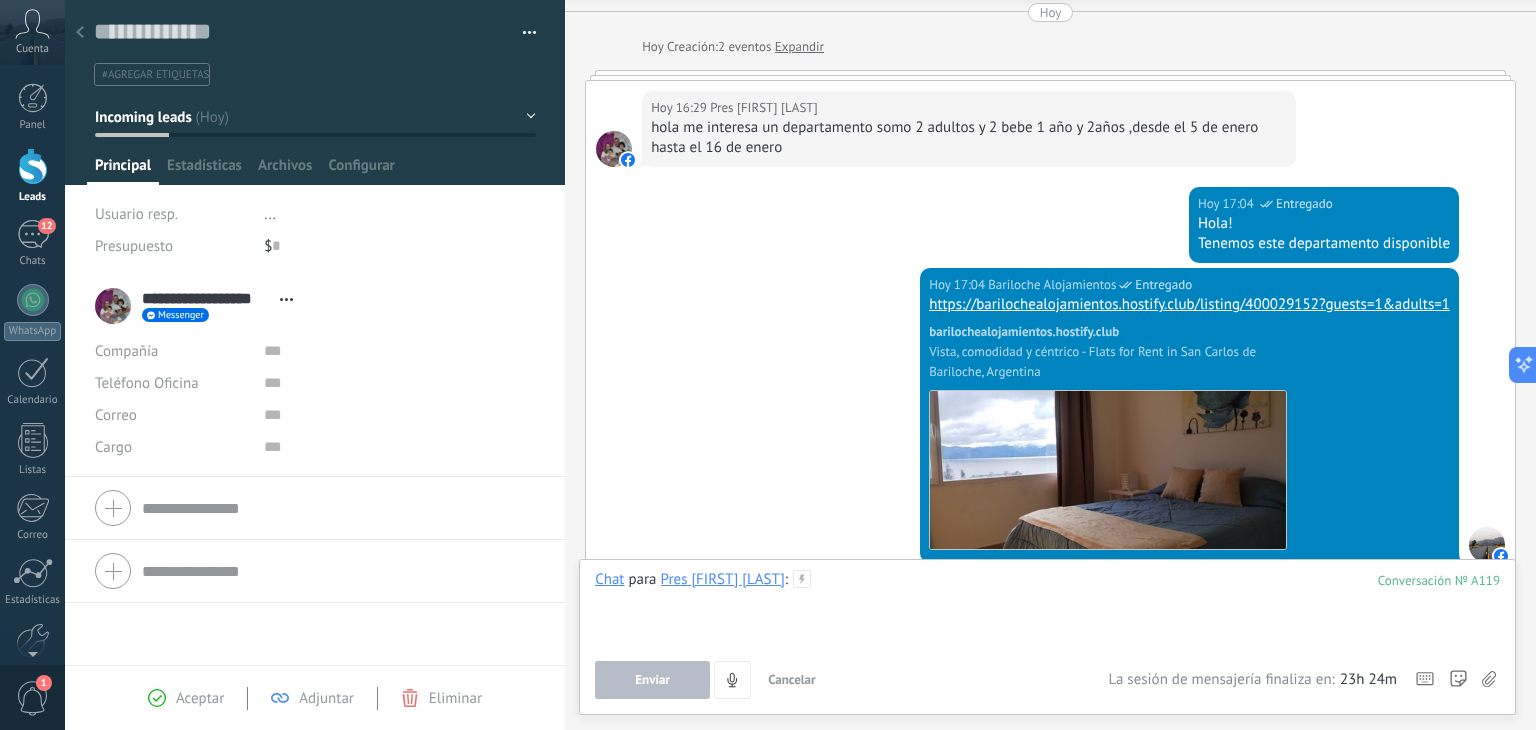 click at bounding box center (1047, 608) 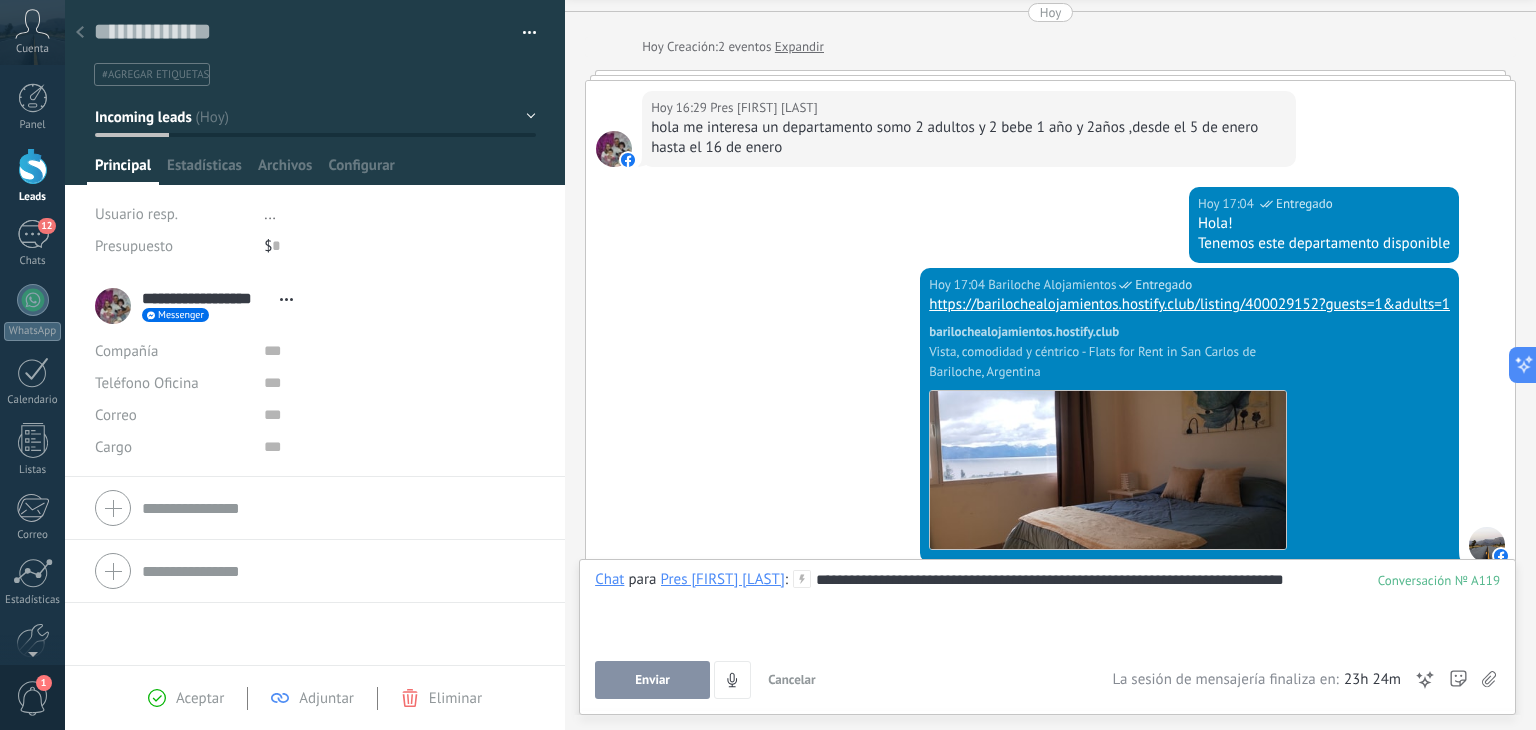click on "Enviar" at bounding box center [652, 680] 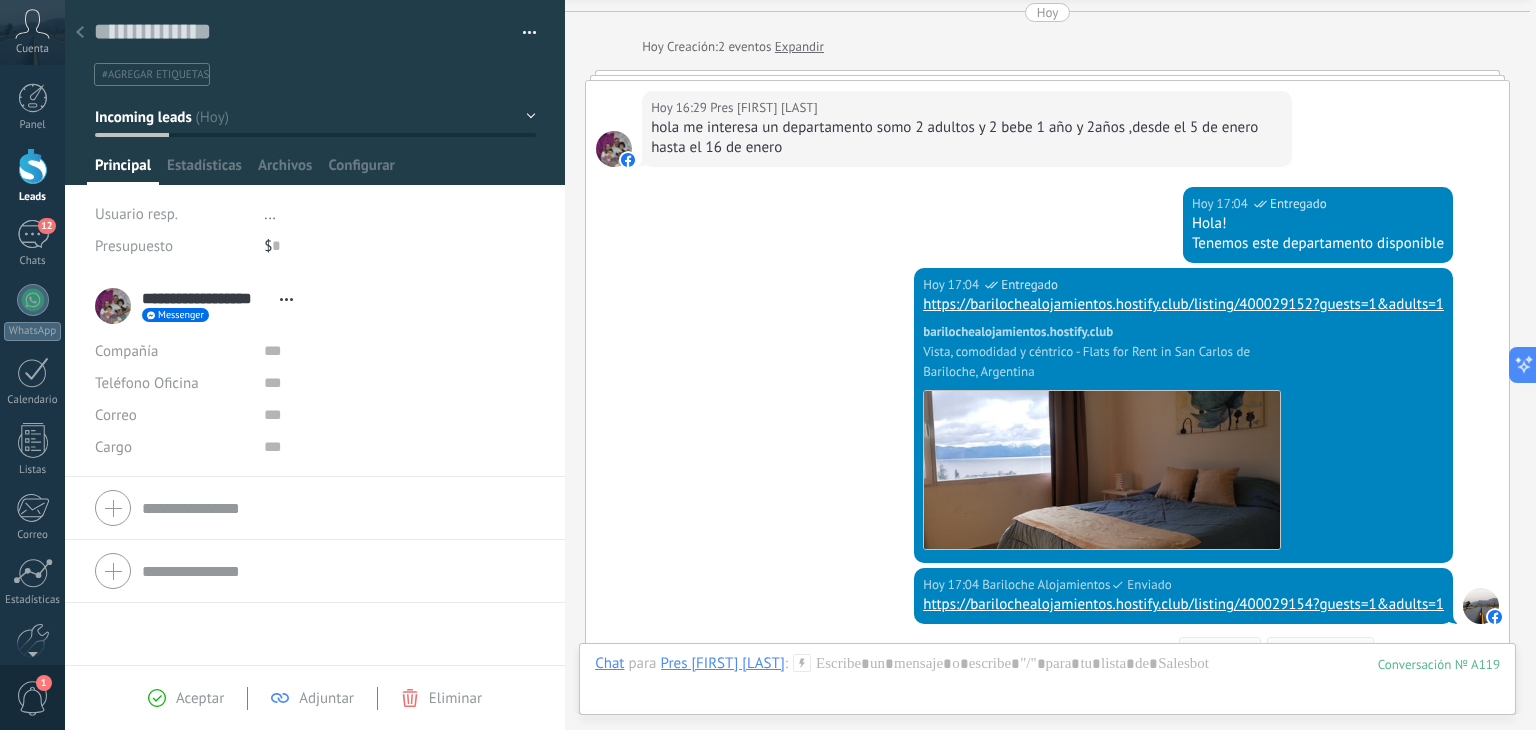 scroll, scrollTop: 371, scrollLeft: 0, axis: vertical 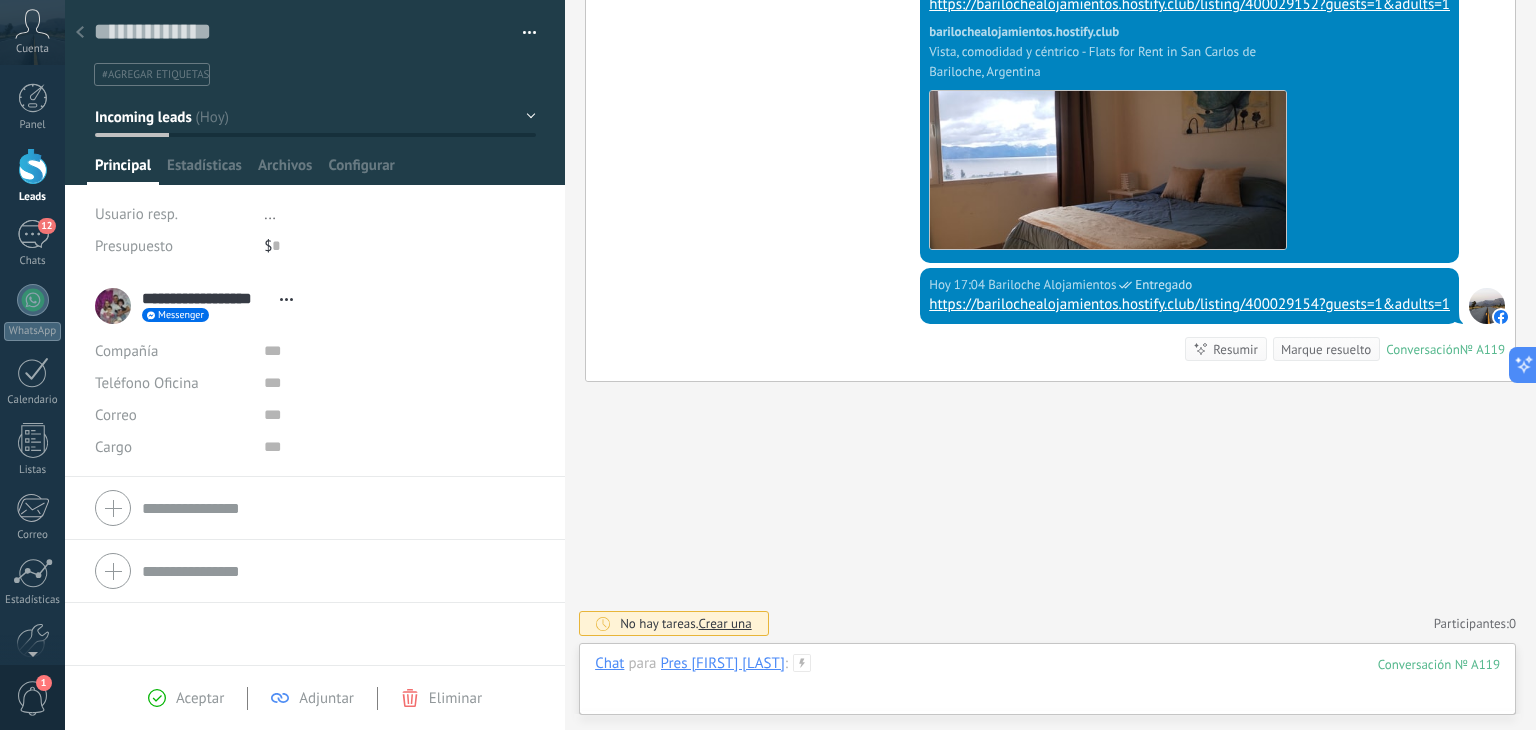 click at bounding box center [1047, 684] 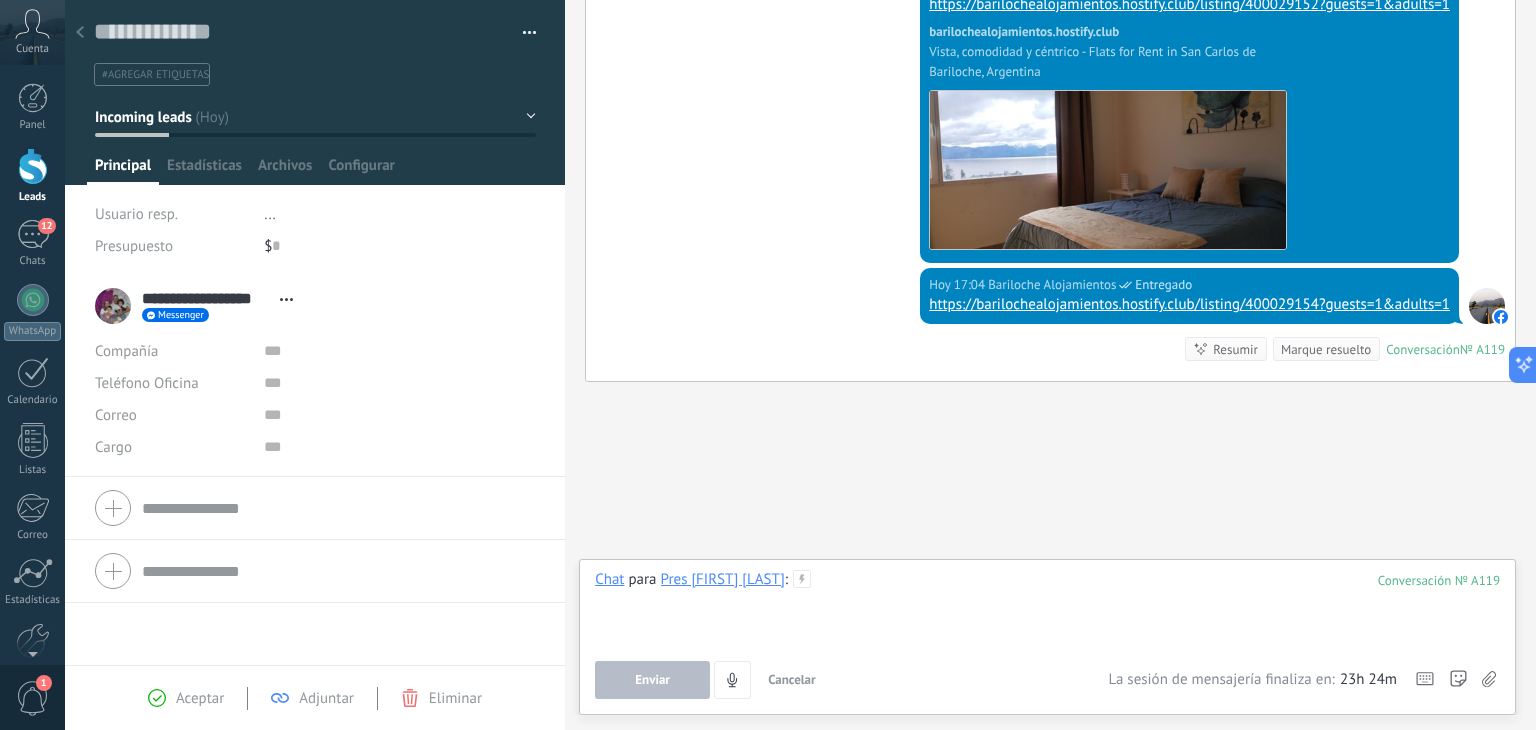 type 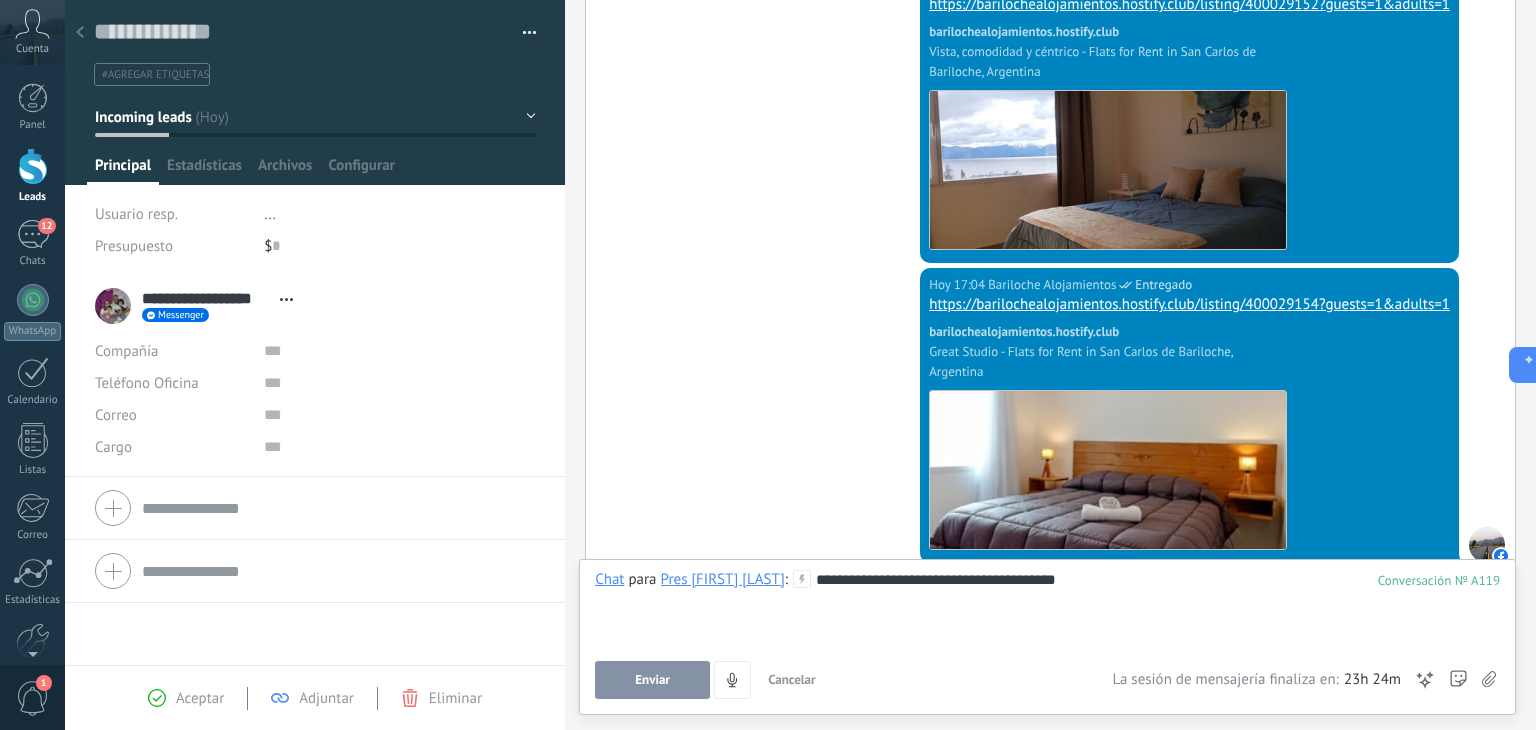 click on "Enviar" at bounding box center (652, 680) 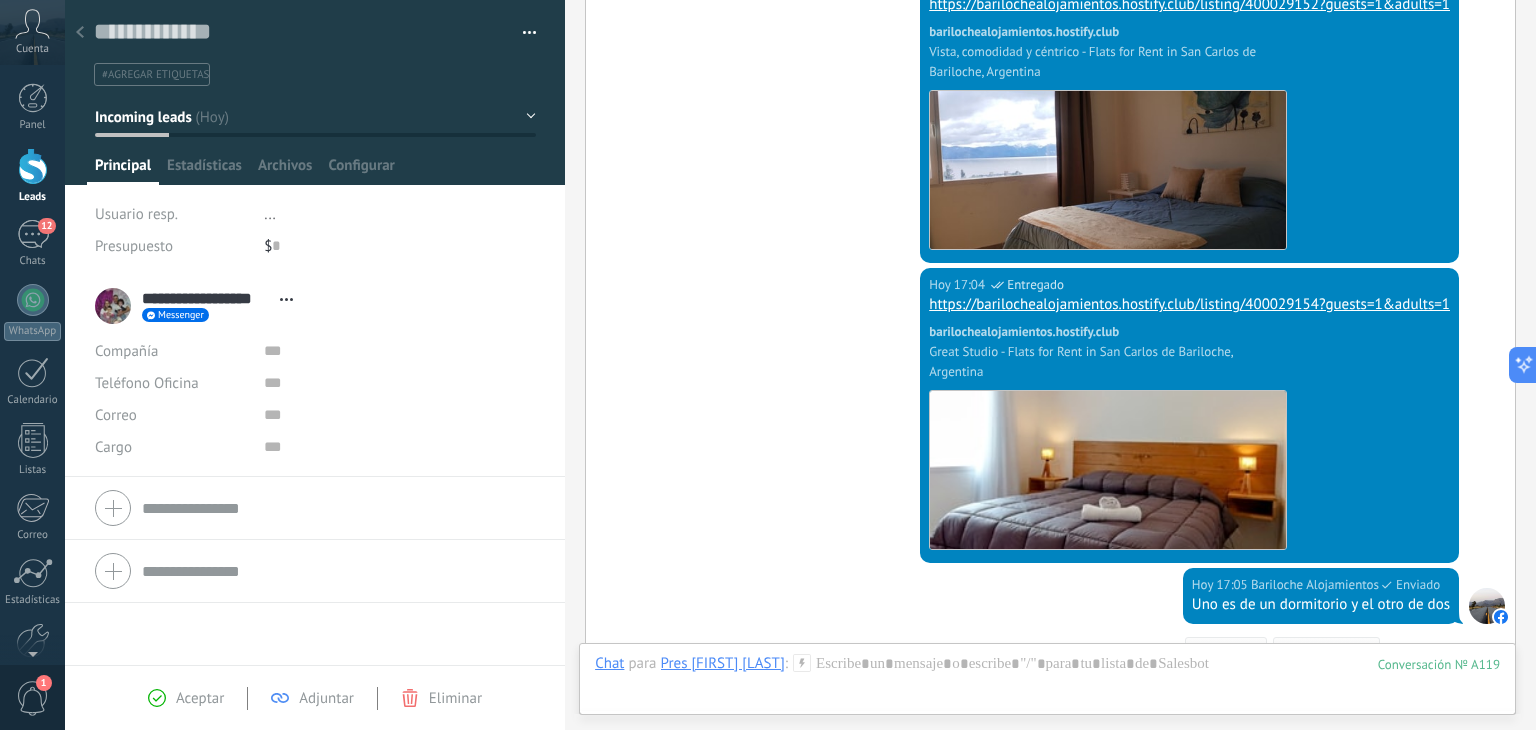 scroll, scrollTop: 671, scrollLeft: 0, axis: vertical 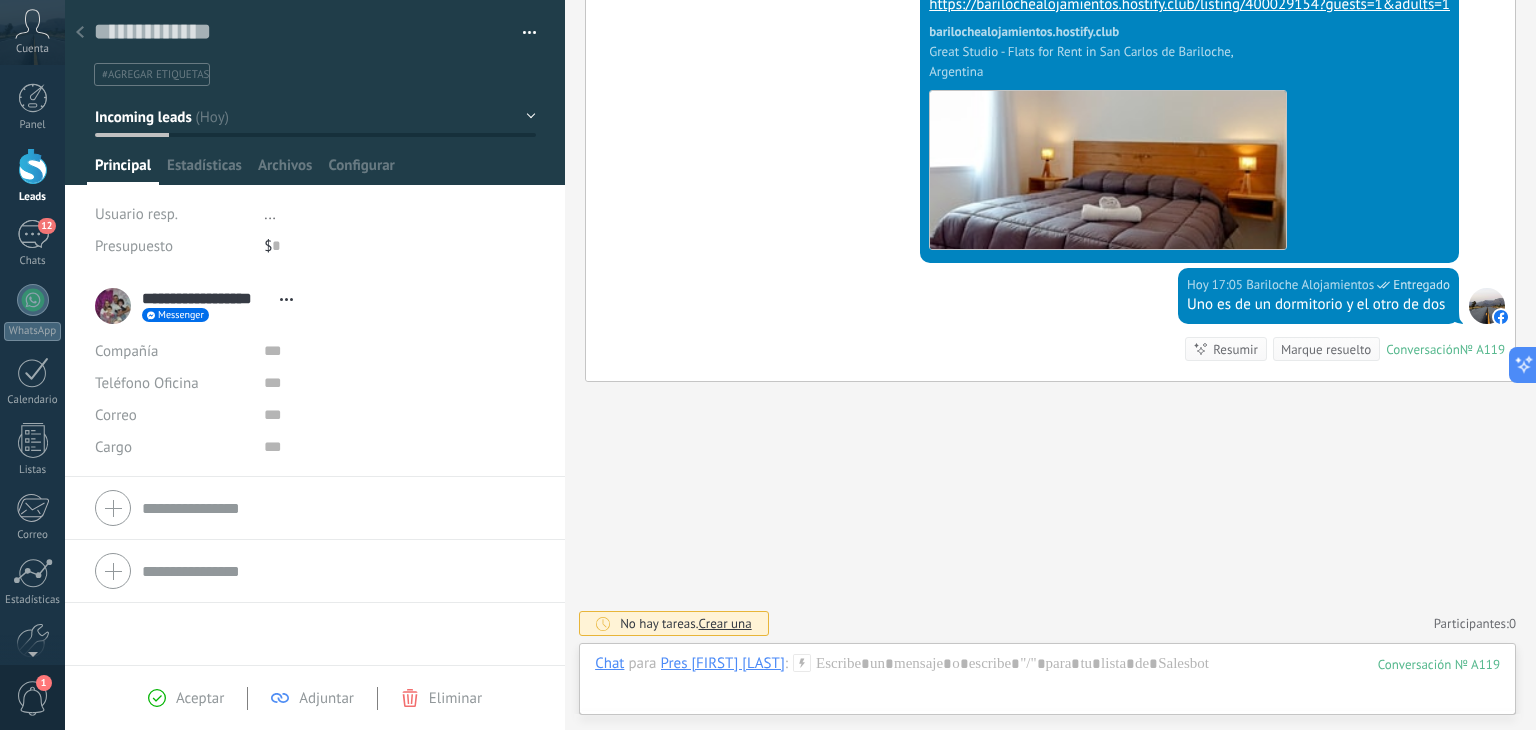click on "Incoming leads" at bounding box center [315, 117] 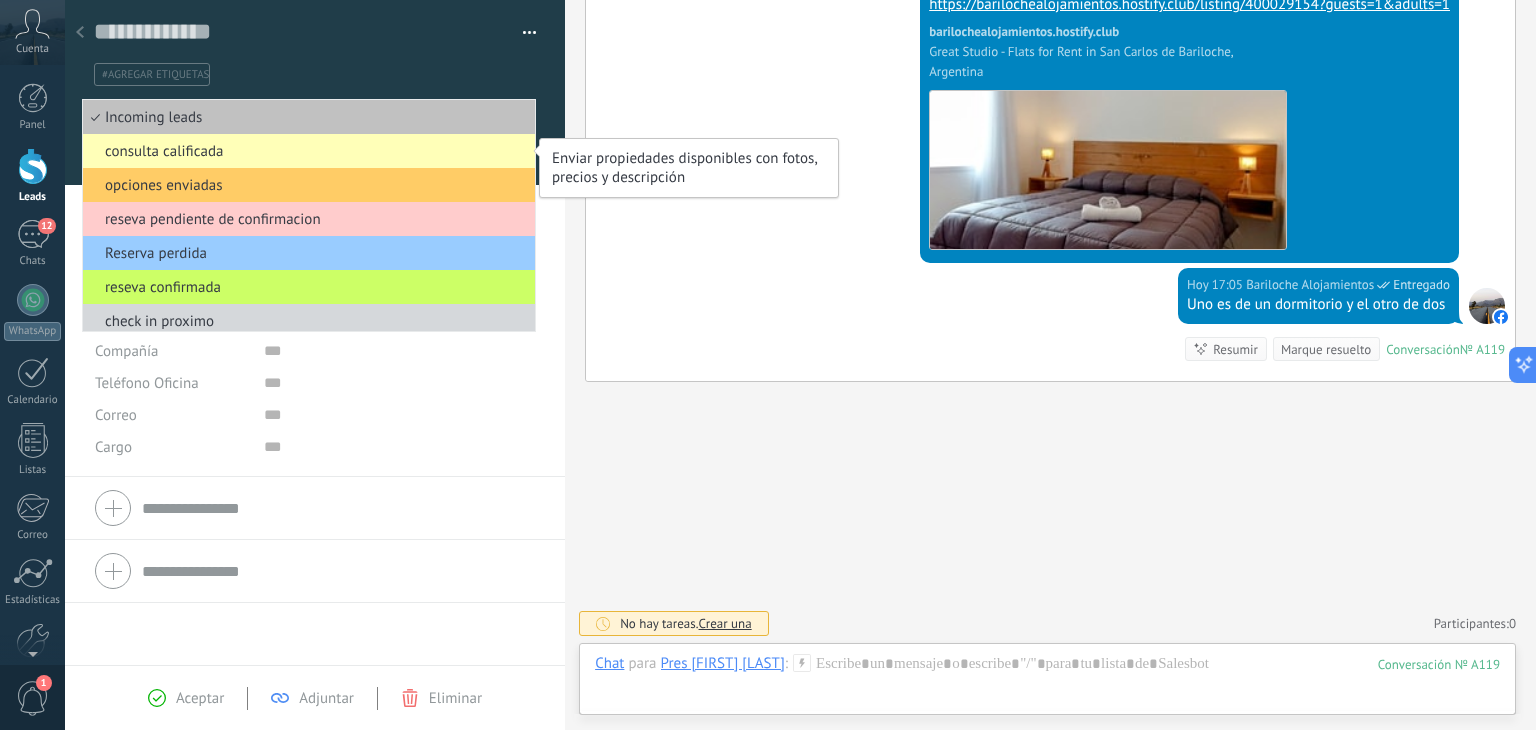 click on "consulta calificada" at bounding box center [306, 151] 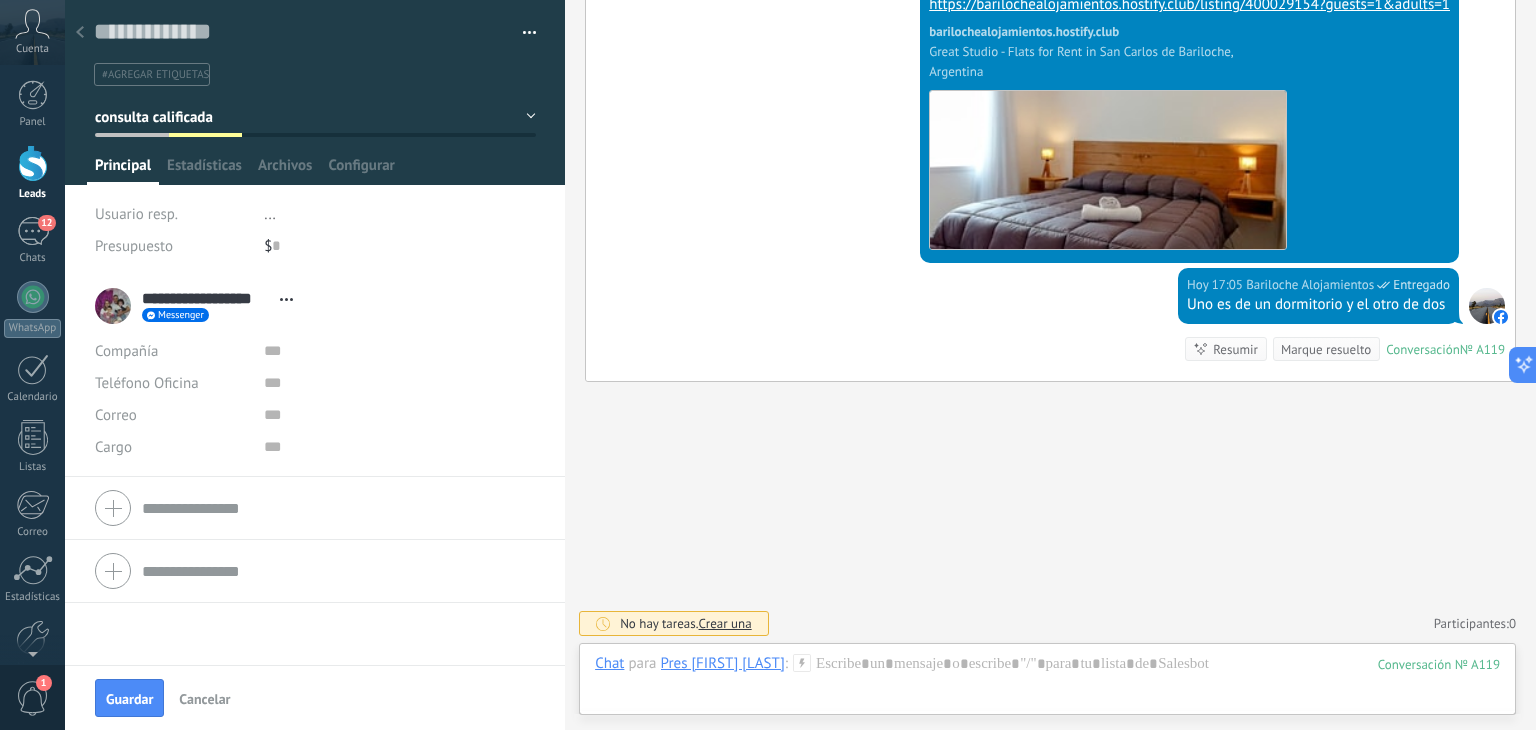 scroll, scrollTop: 0, scrollLeft: 0, axis: both 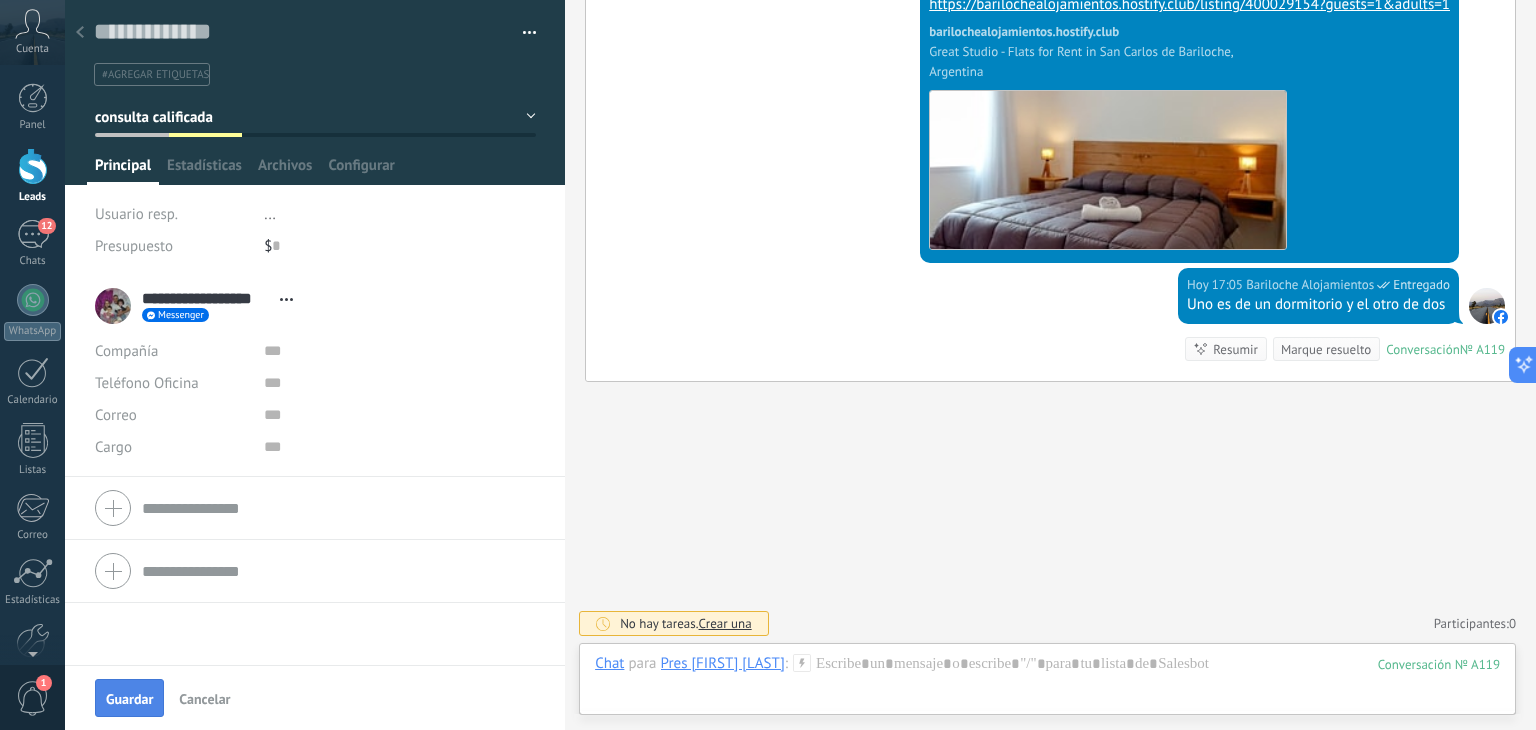 click on "Guardar" at bounding box center (129, 699) 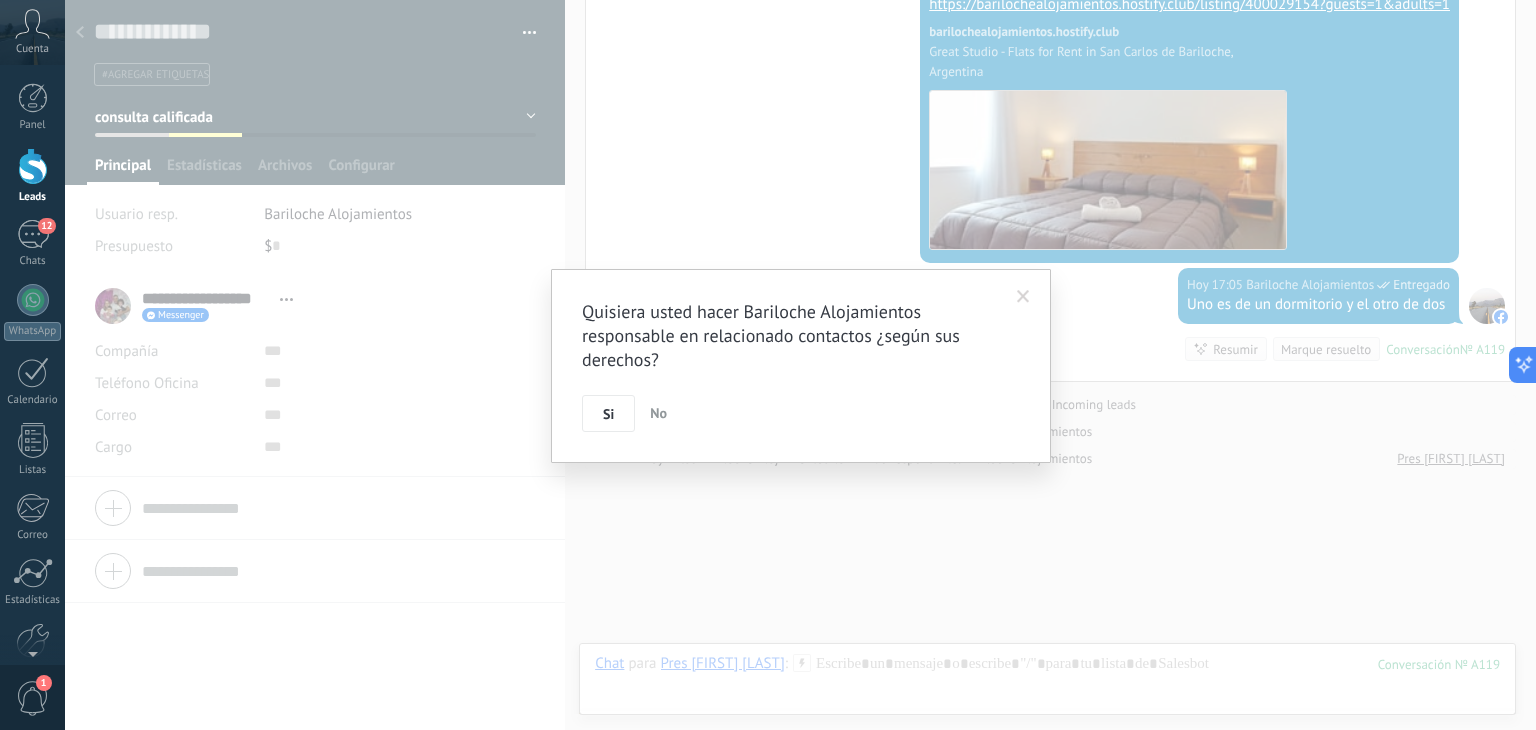 scroll, scrollTop: 758, scrollLeft: 0, axis: vertical 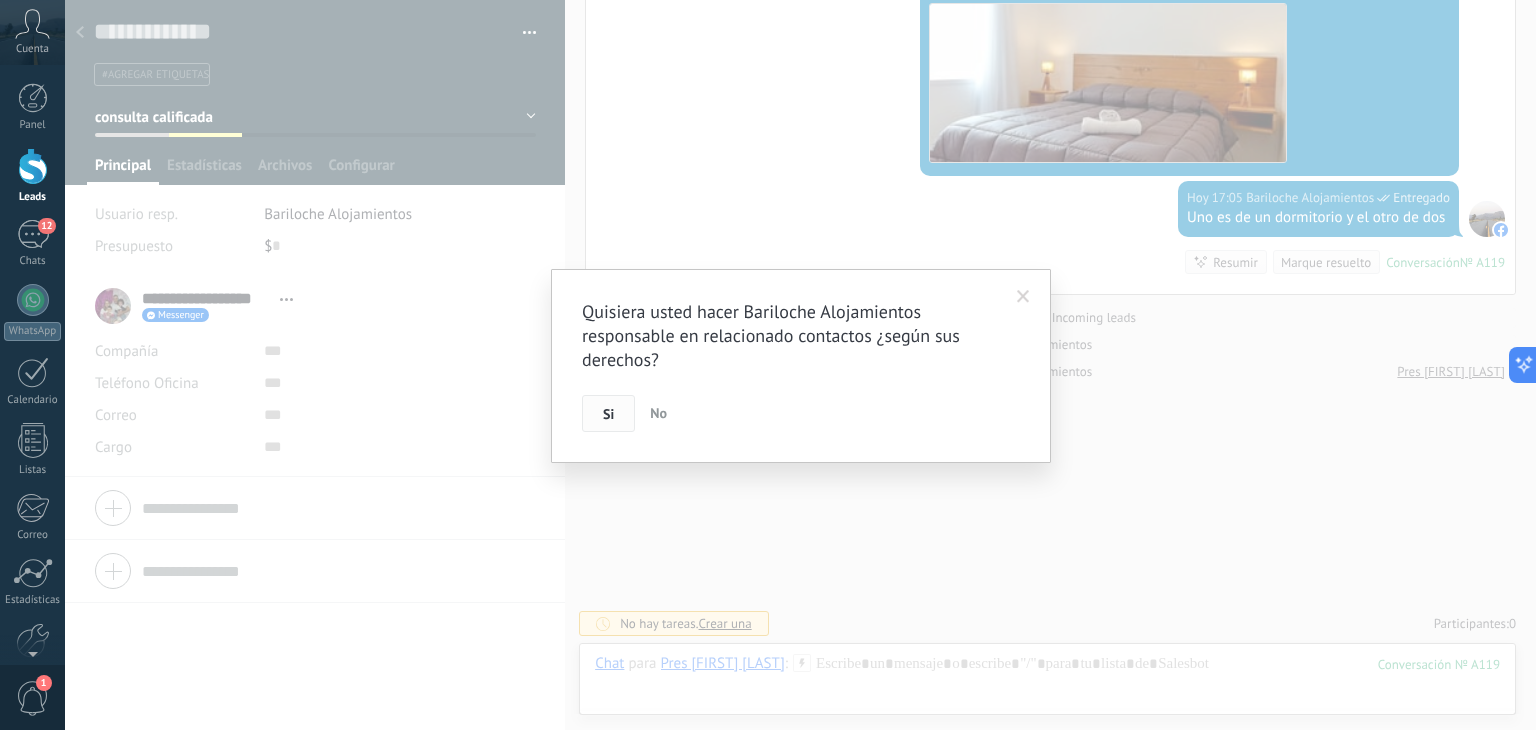 click on "Si" at bounding box center (608, 414) 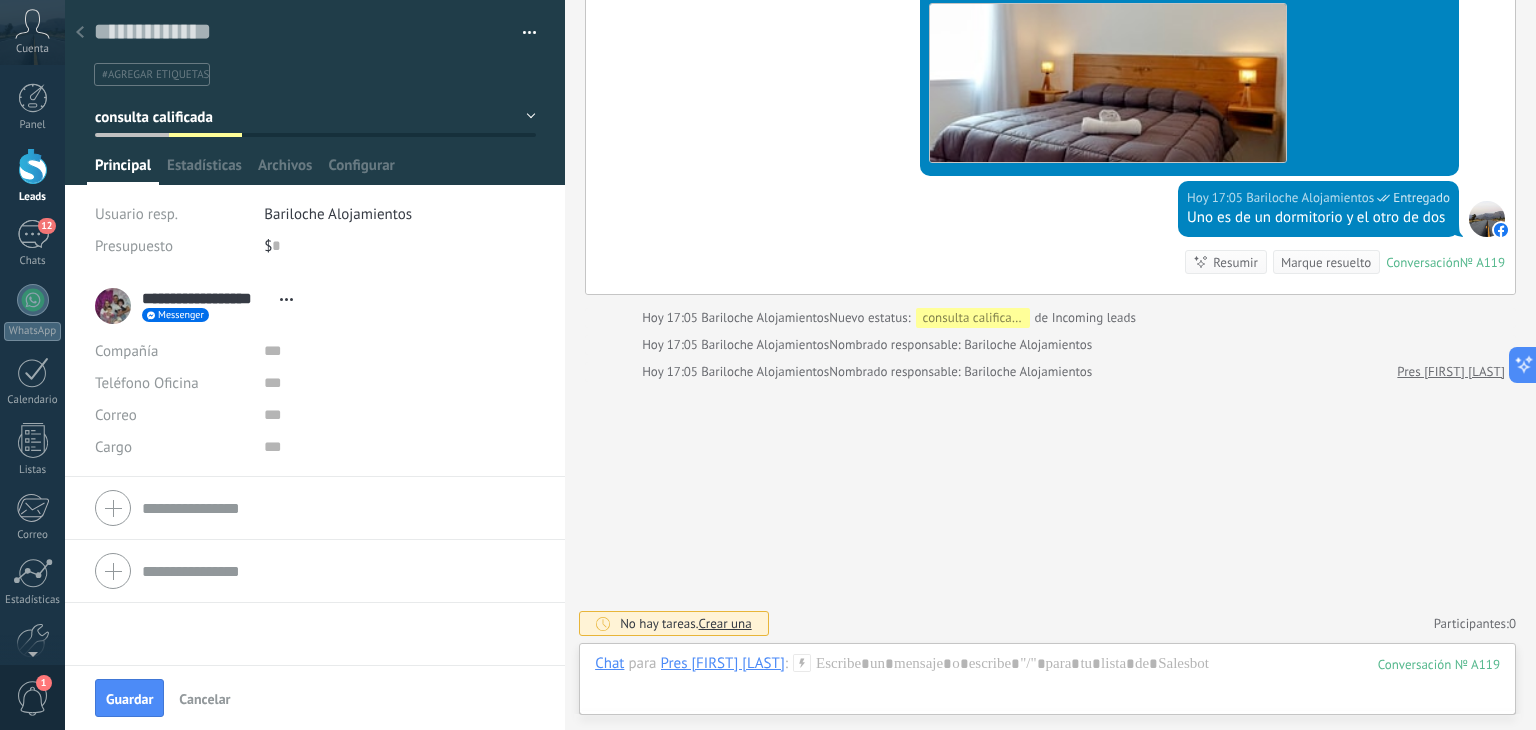 click at bounding box center (33, 166) 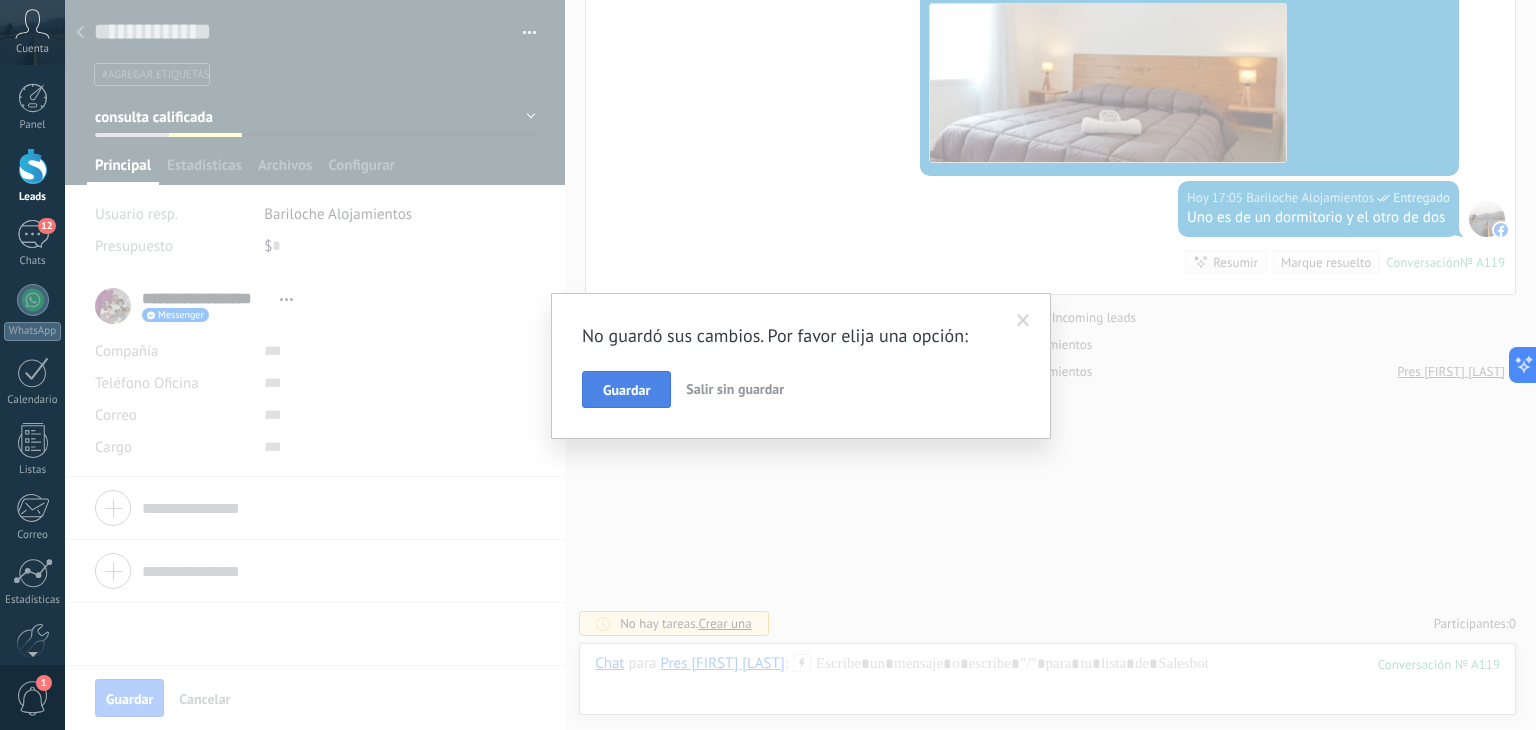 click on "Guardar" at bounding box center [626, 390] 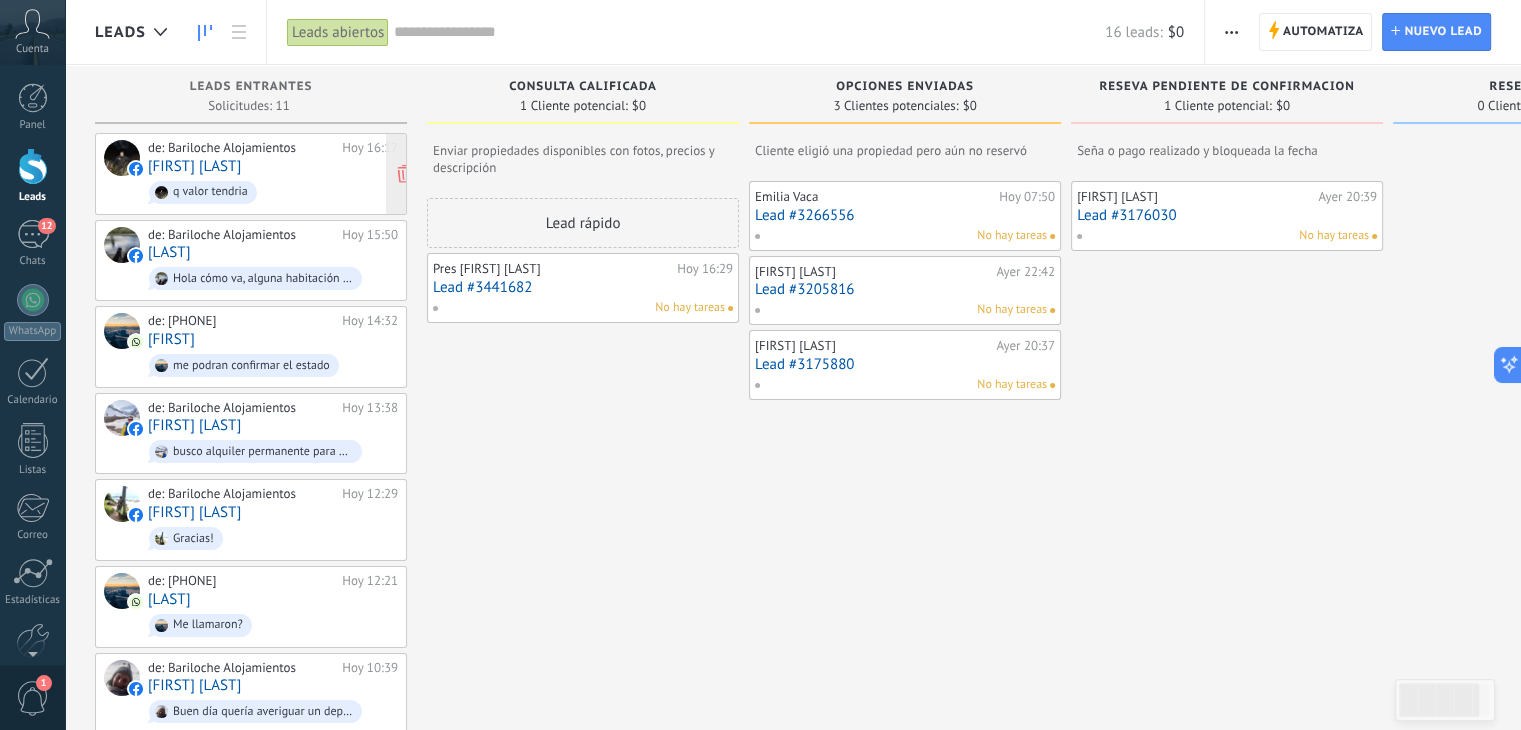 click on "[FIRST] [LAST]" at bounding box center (194, 166) 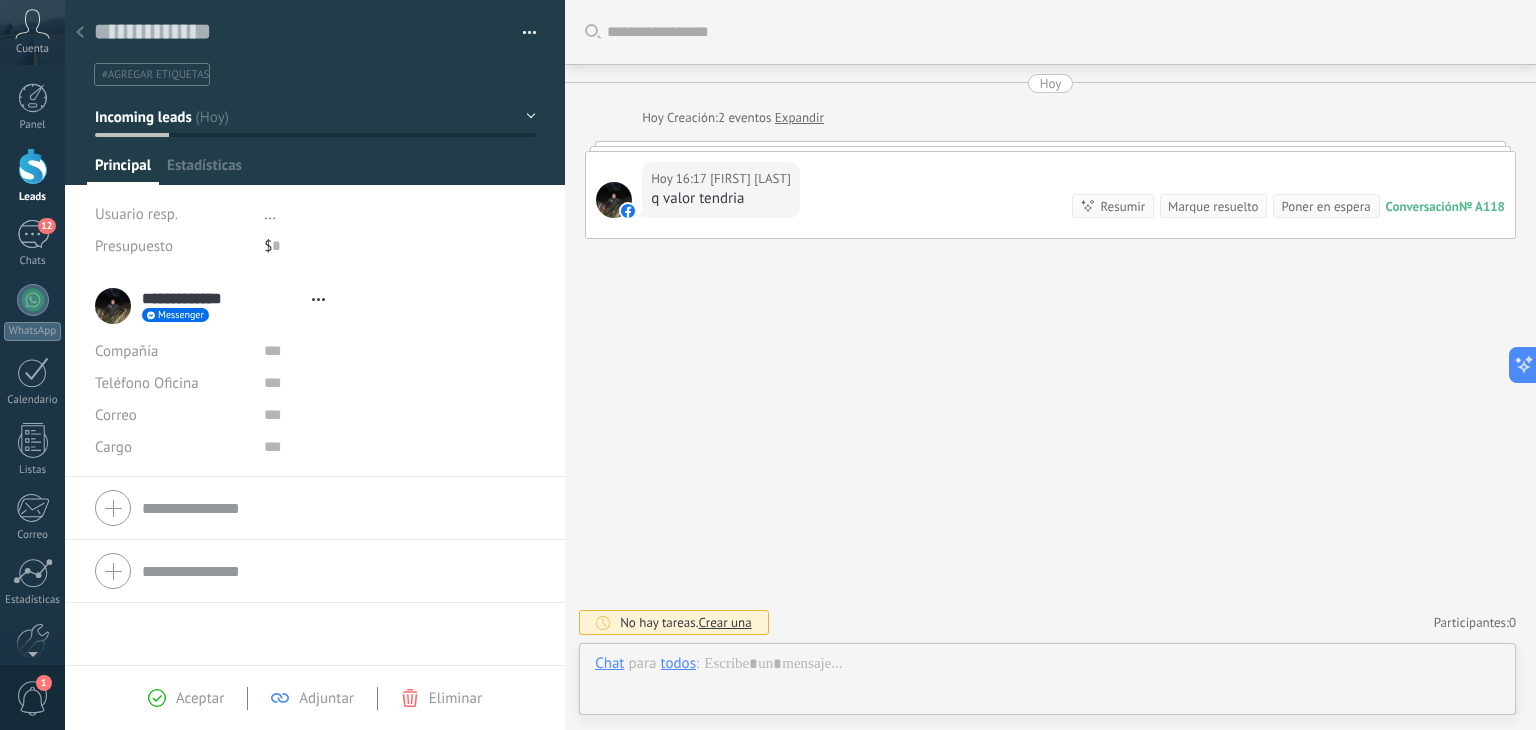 type on "**********" 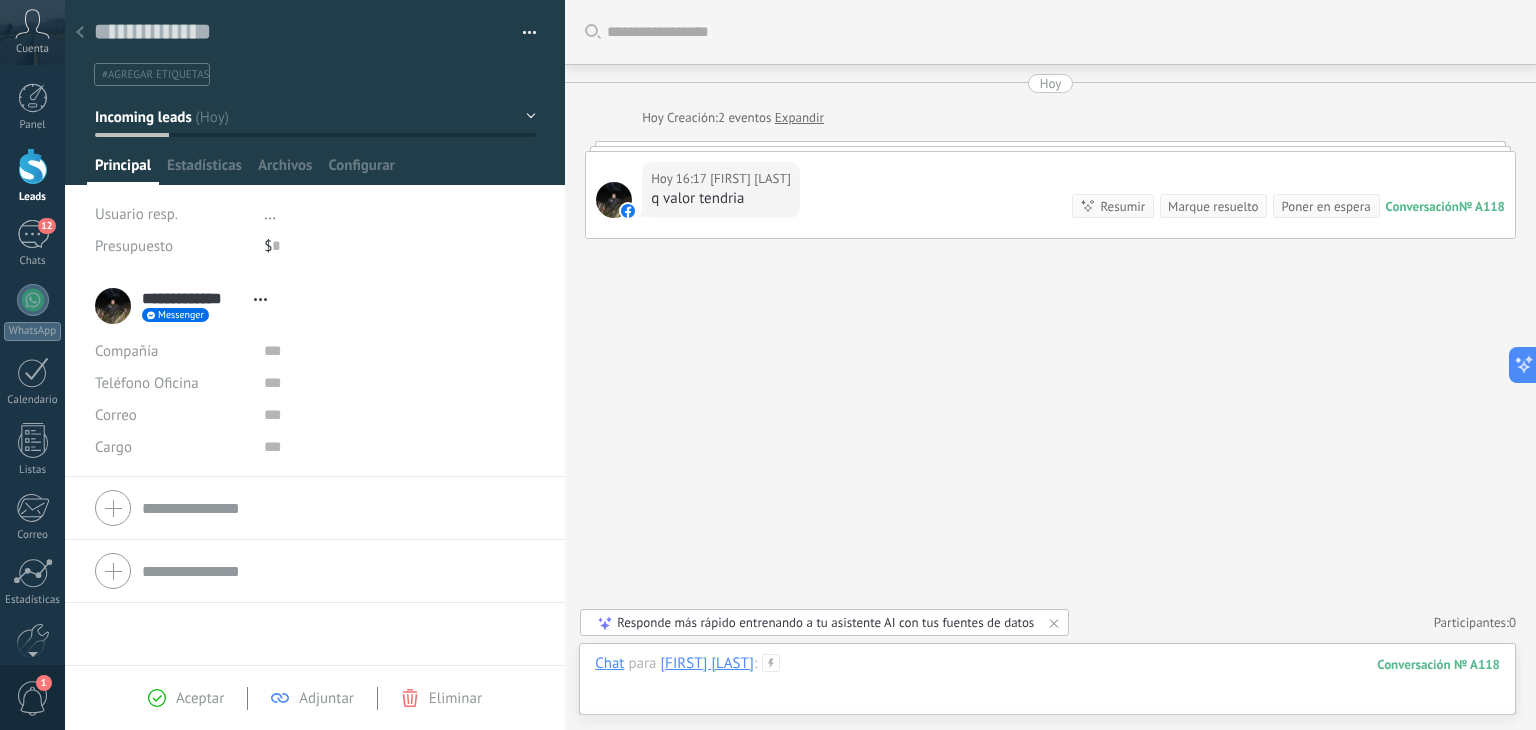 click at bounding box center [1047, 684] 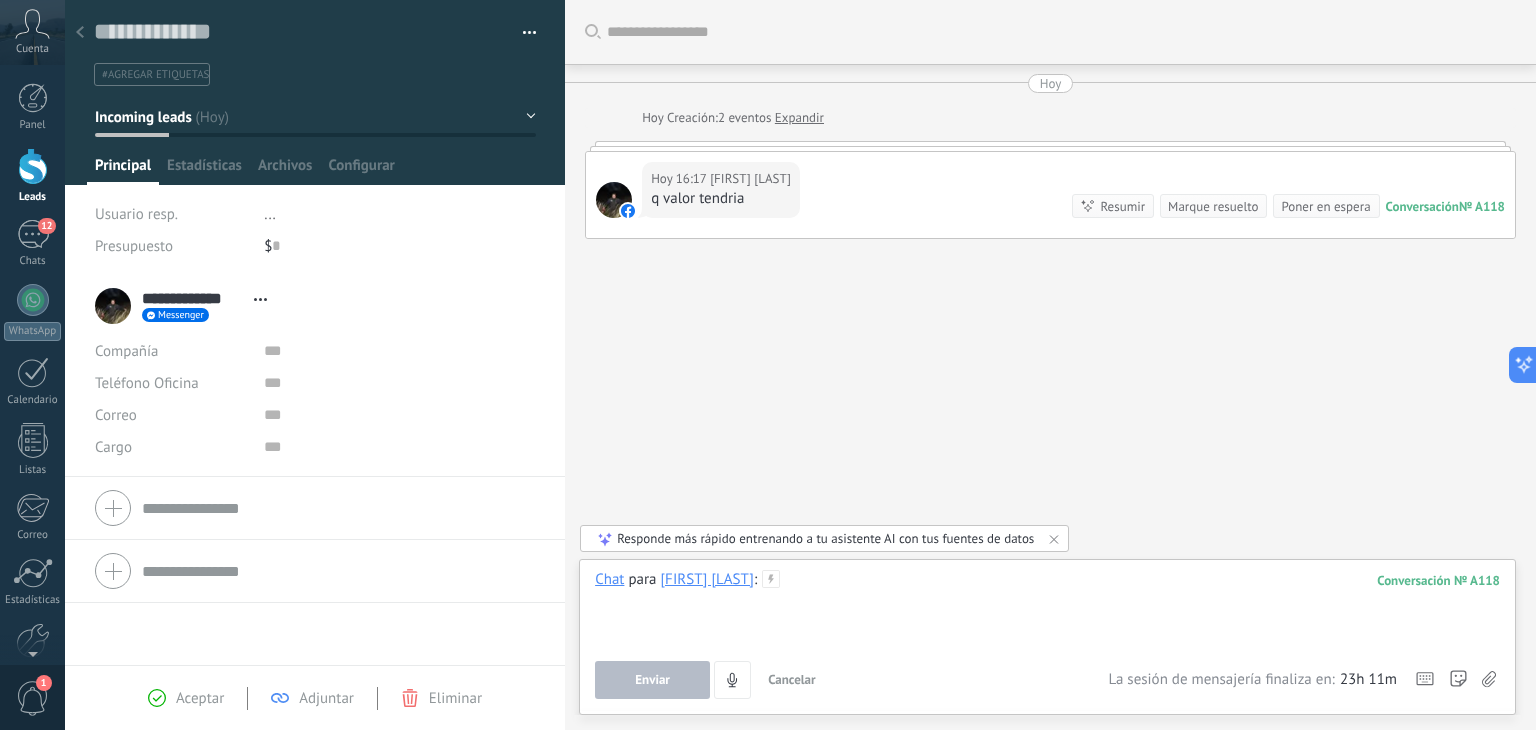 type 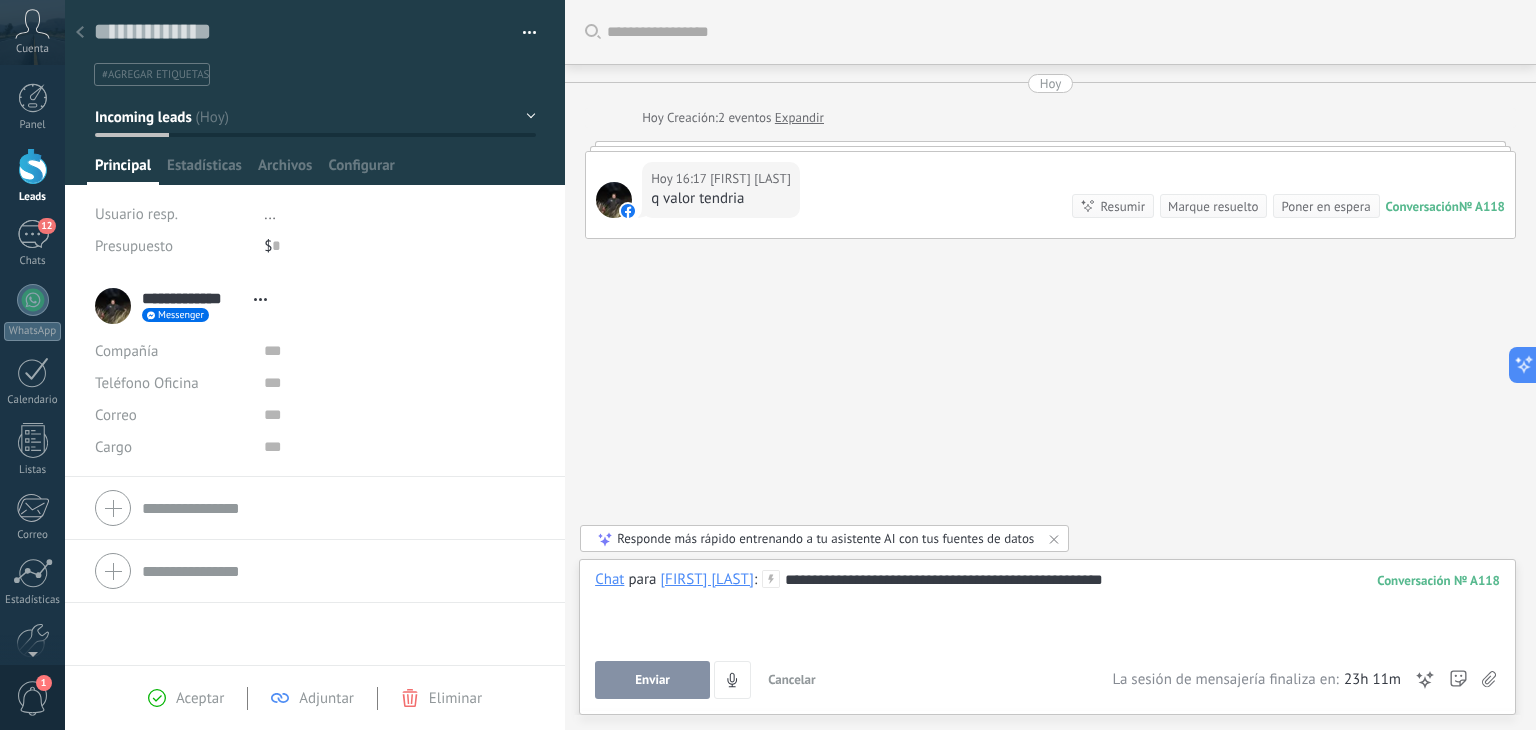 click on "Enviar" at bounding box center (652, 680) 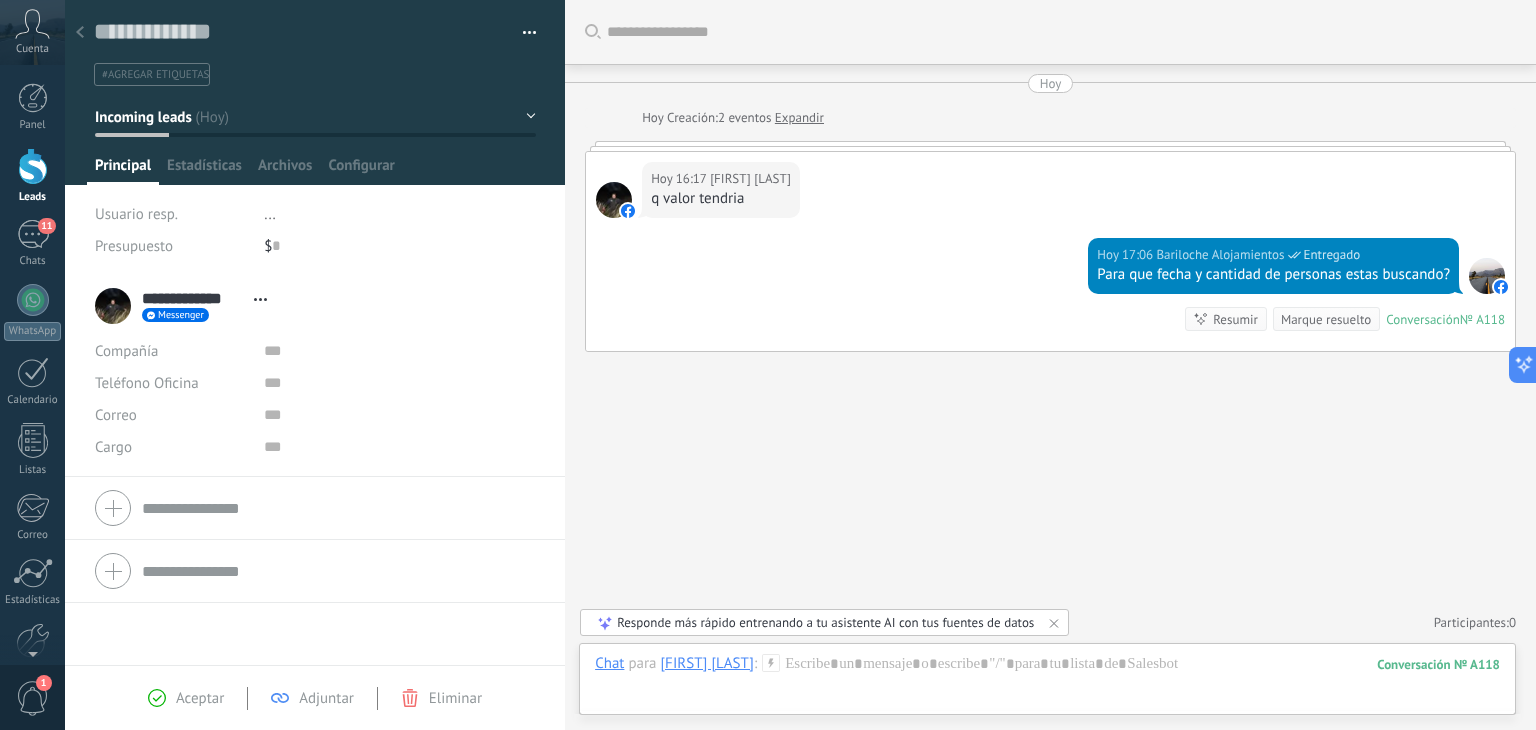 click on "Incoming leads" at bounding box center [143, 117] 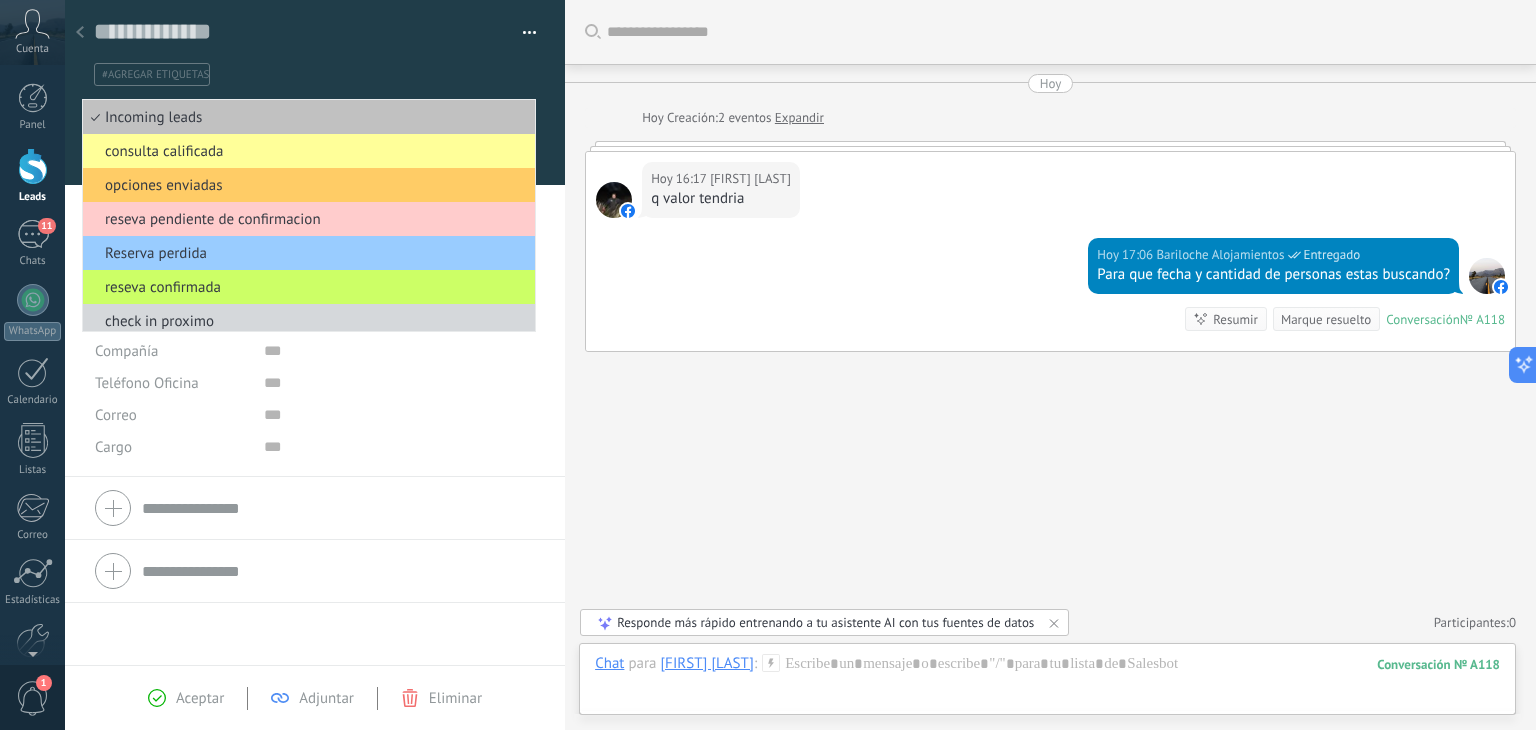 click on "Buscar Carga más Hoy Hoy Creación:  2  eventos   Expandir Hoy 16:17 [FIRST] [LAST]  q valor tendria Hoy 17:06 Bariloche Alojamientos  Entregado Para que fecha y cantidad de personas estas buscando? Conversación  № A118 Conversación  № A118 Resumir Resumir Marque resuelto Hoy 17:06 Bariloche Alojamientos: Para que fecha y cantidad de personas estas buscando? Conversación № A118 No hay tareas.  Crear una Participantes:  0 Agregar usuario Bots:  0" at bounding box center [1050, 365] 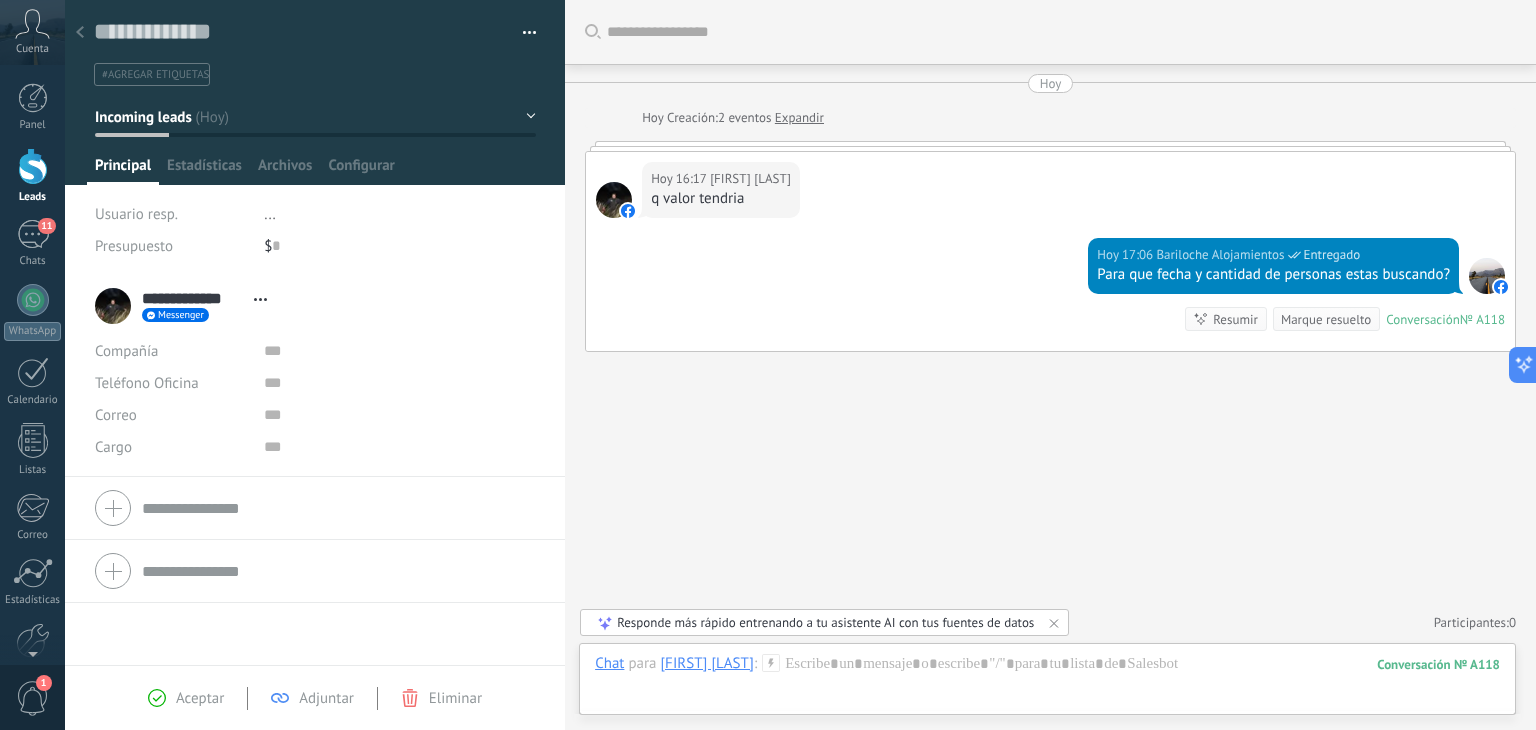 click at bounding box center (33, 166) 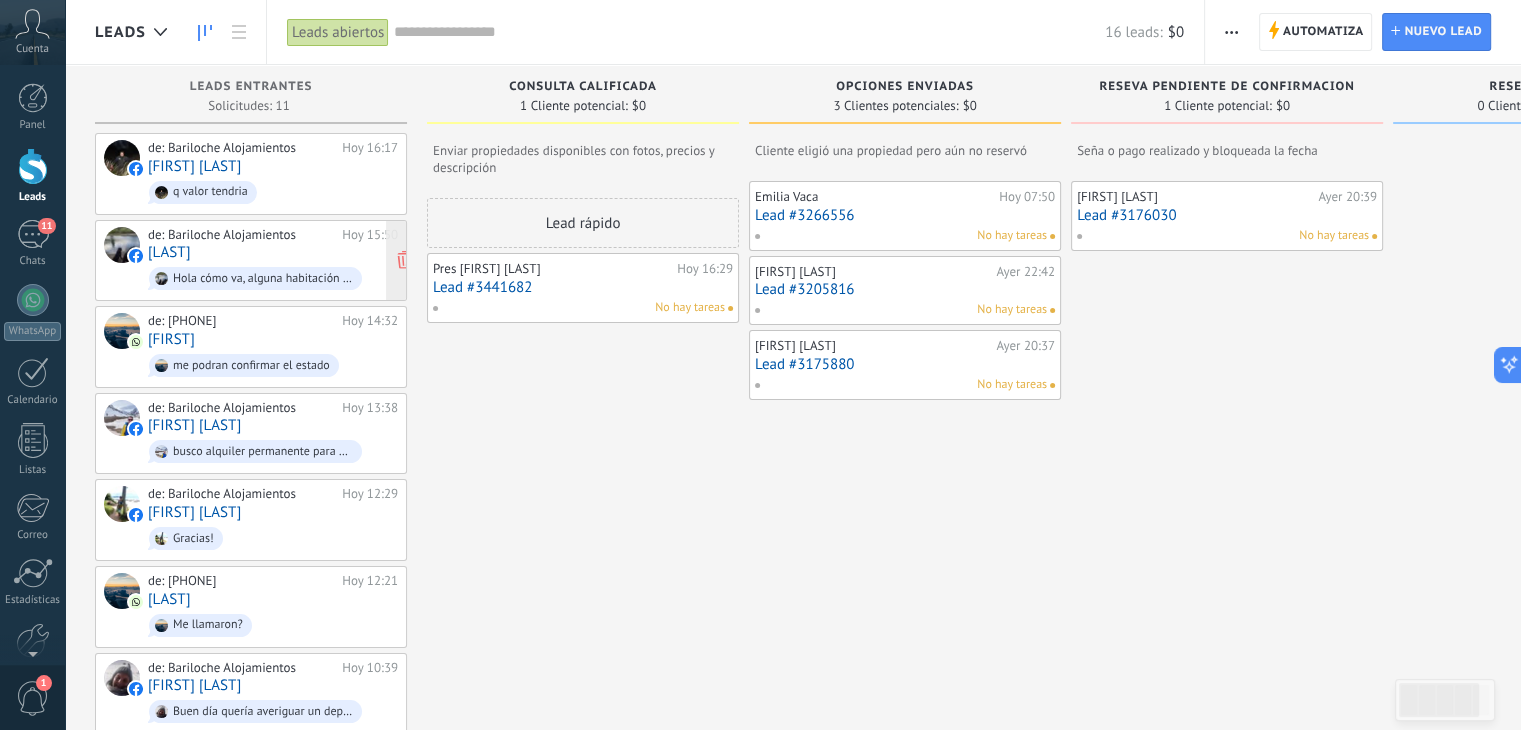 click on "[LAST]" at bounding box center (169, 252) 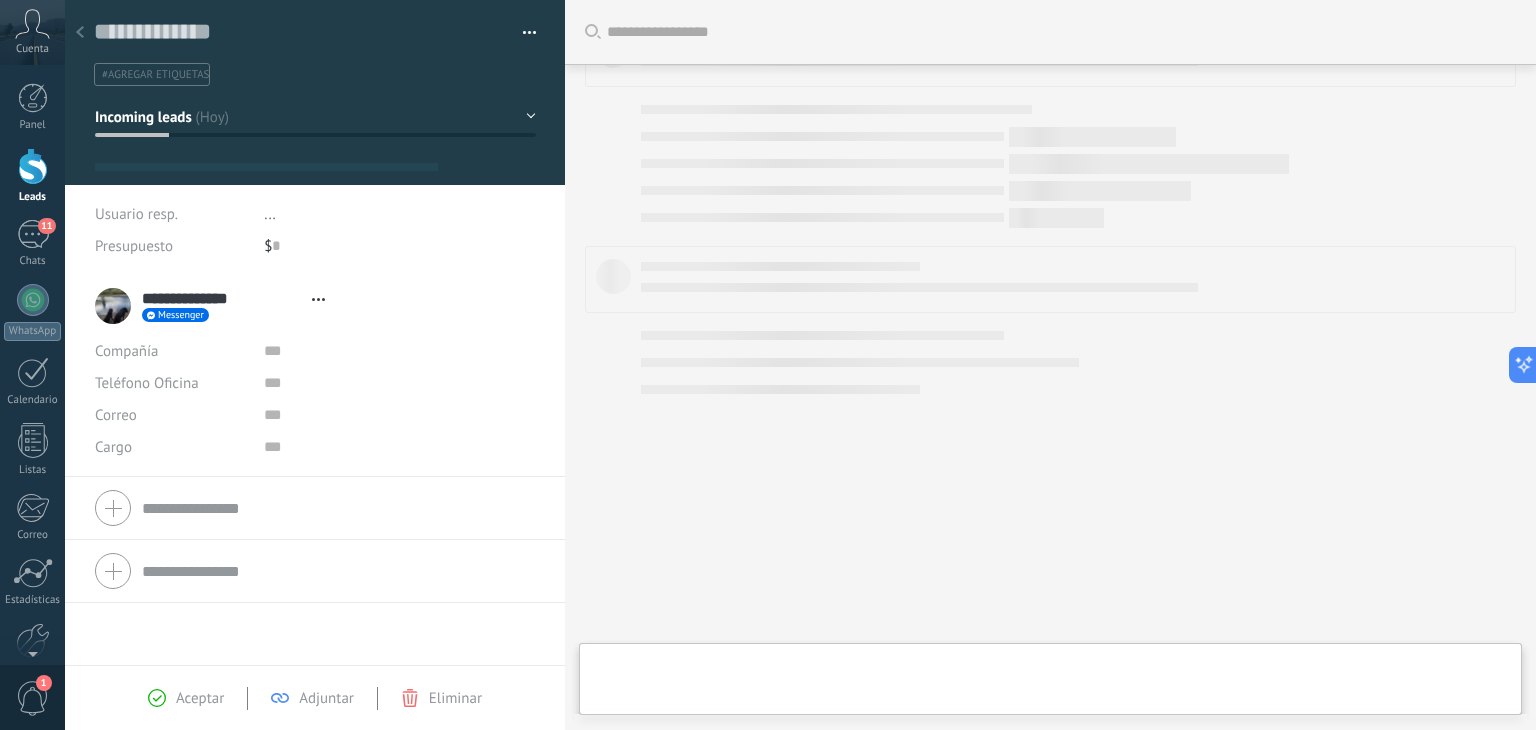 type on "**********" 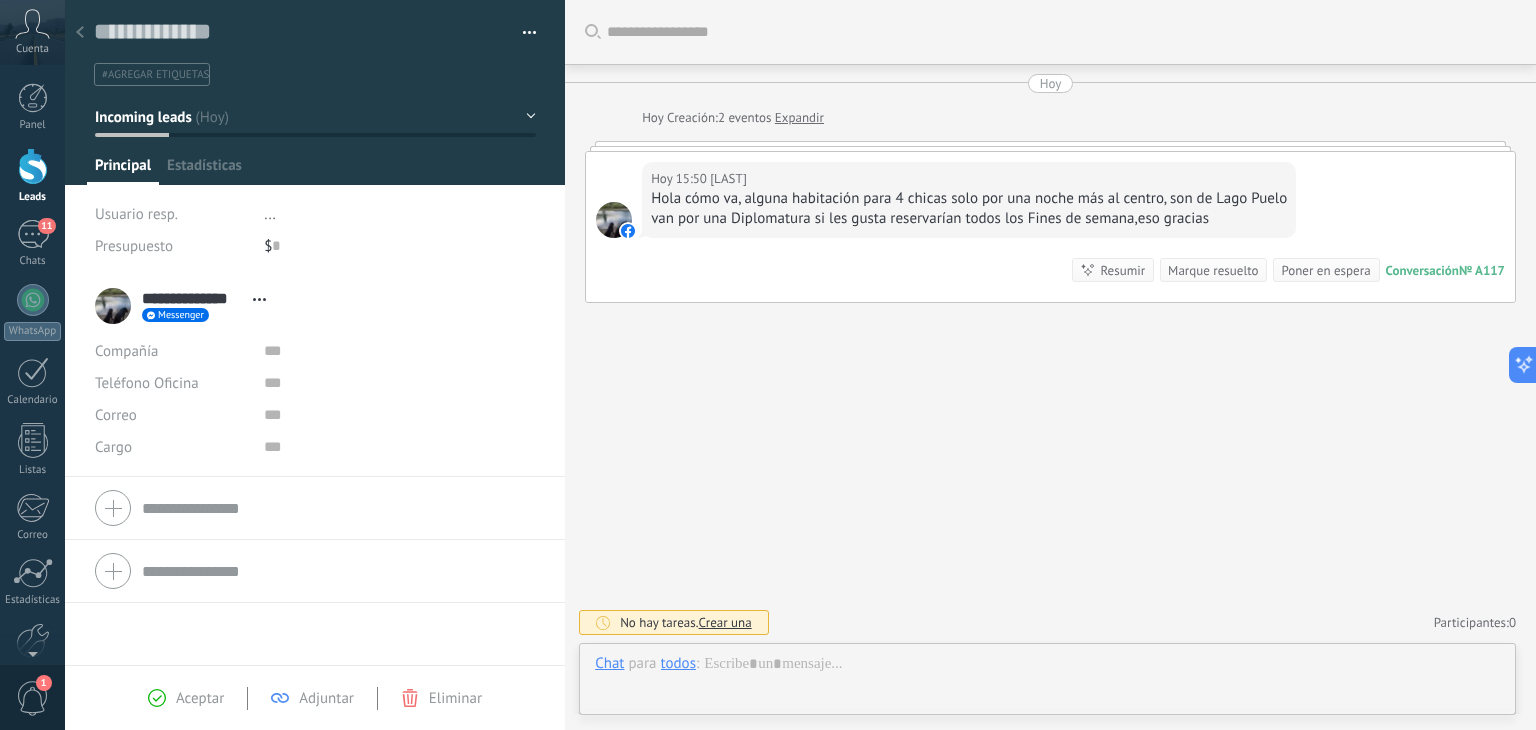 scroll, scrollTop: 29, scrollLeft: 0, axis: vertical 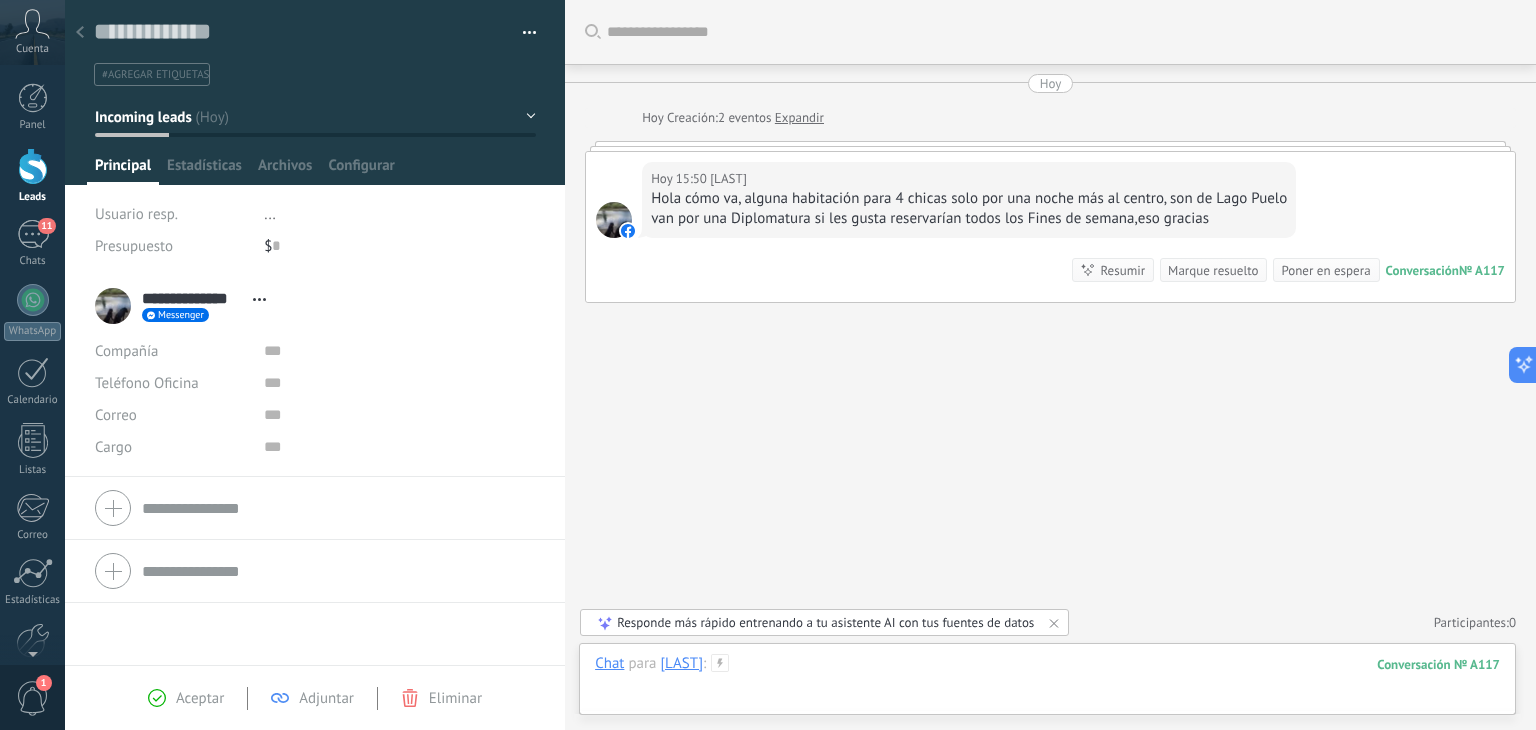 click at bounding box center [1047, 684] 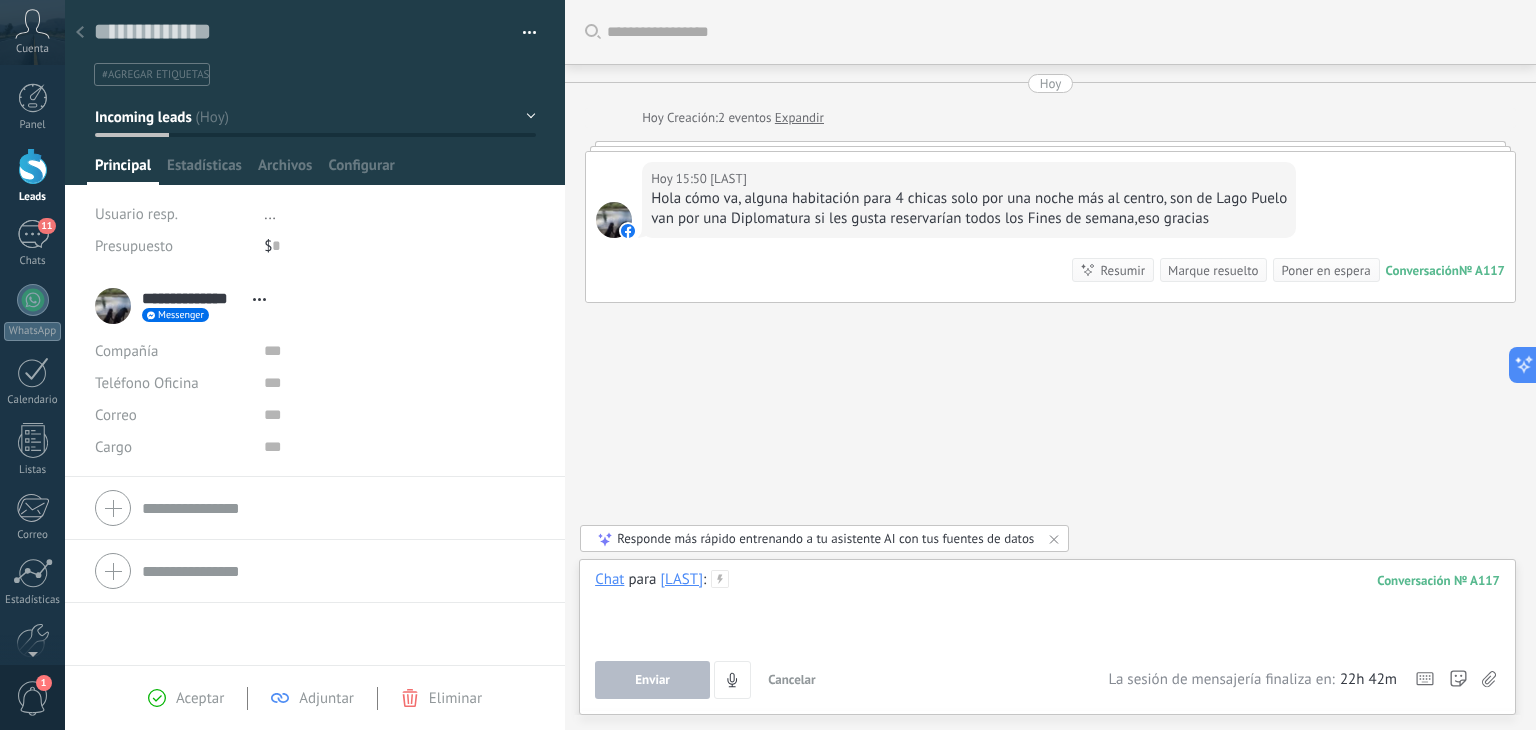 type 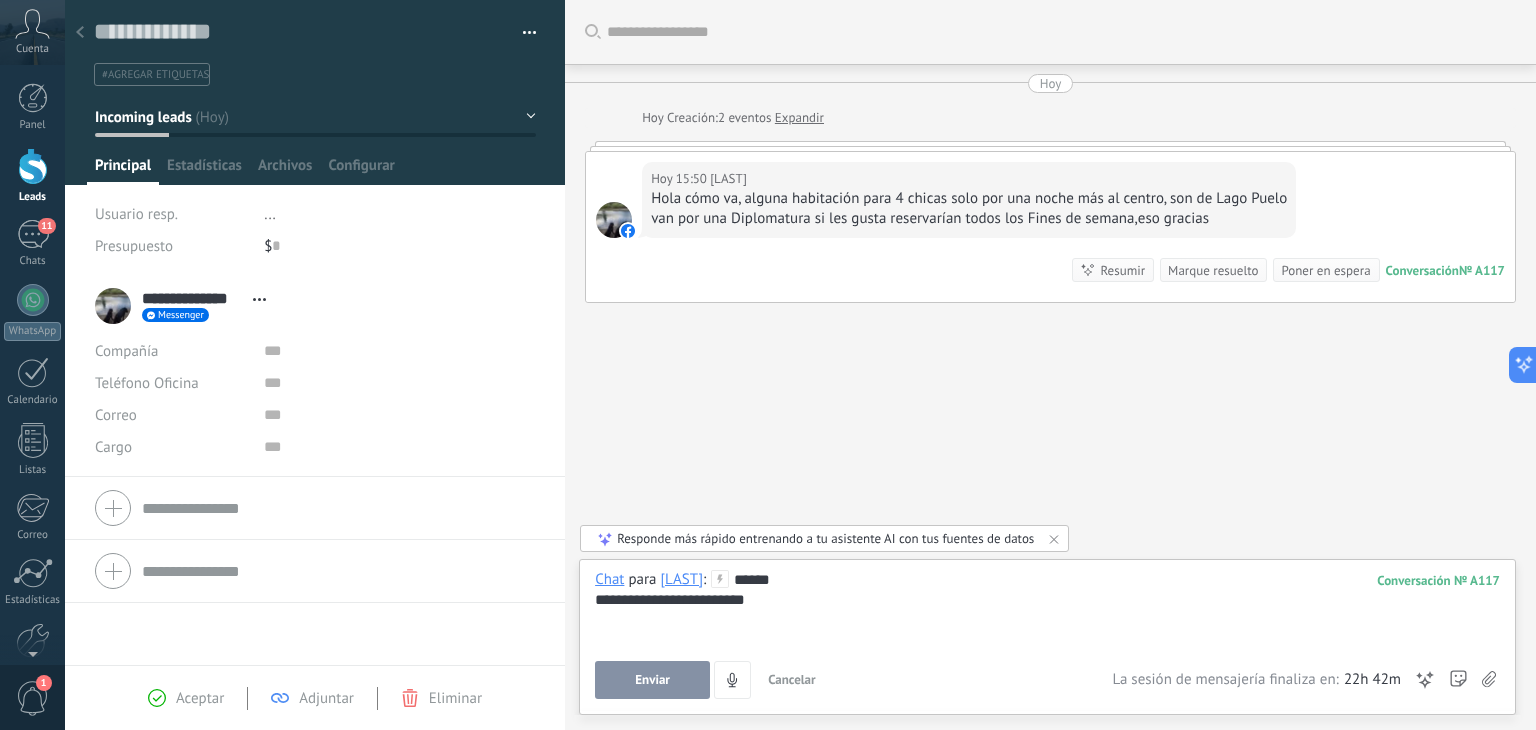 click on "Enviar" at bounding box center (652, 680) 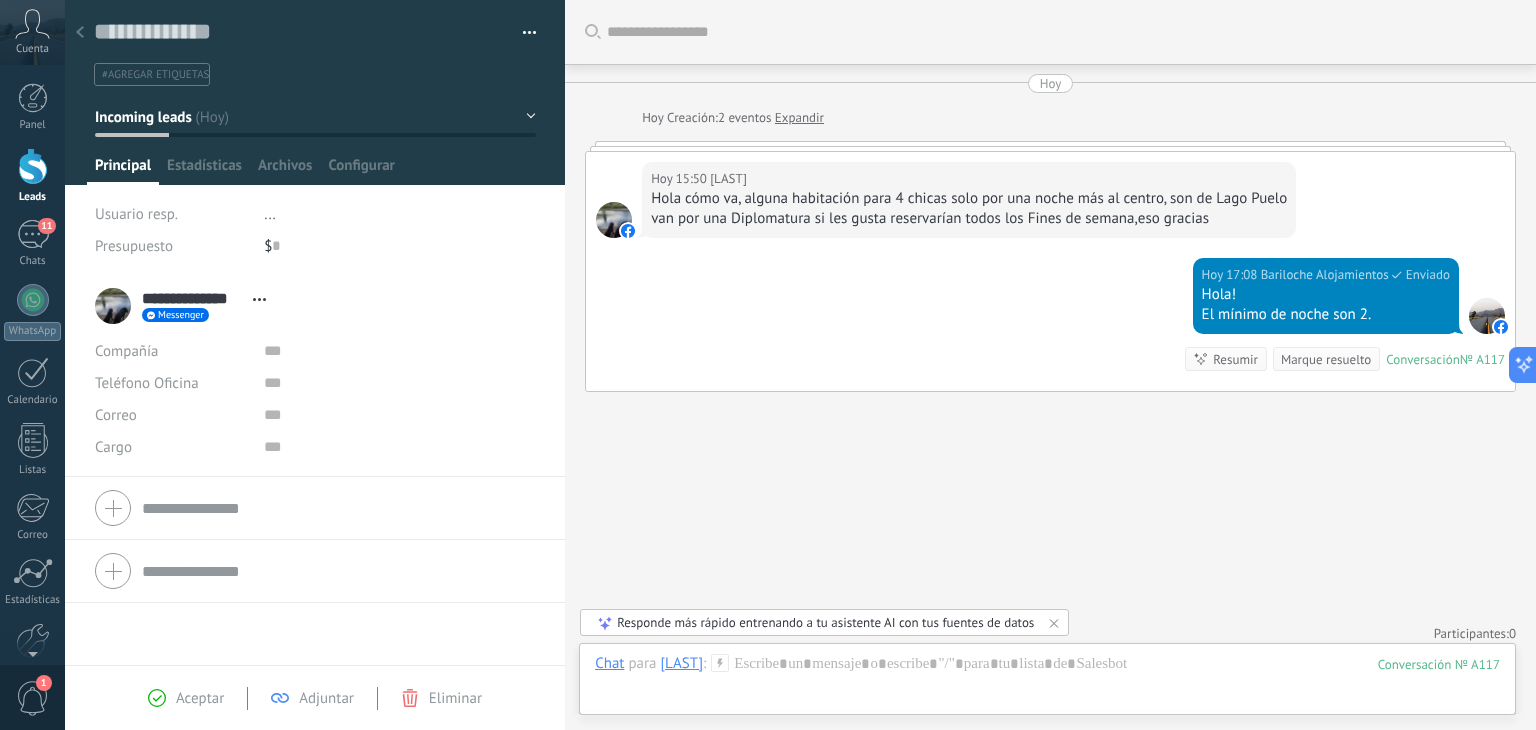 click on "Incoming leads" at bounding box center [315, 117] 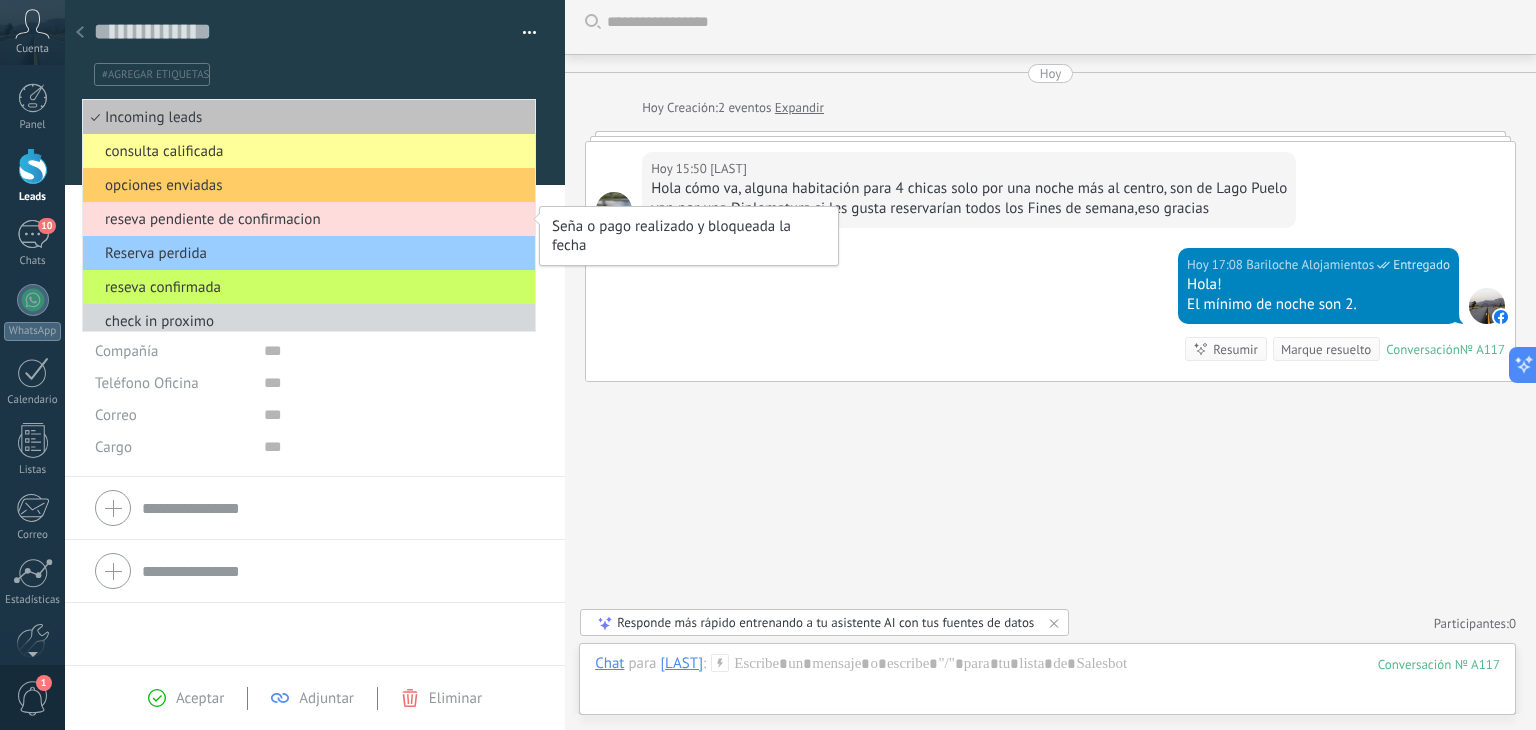 scroll, scrollTop: 8, scrollLeft: 0, axis: vertical 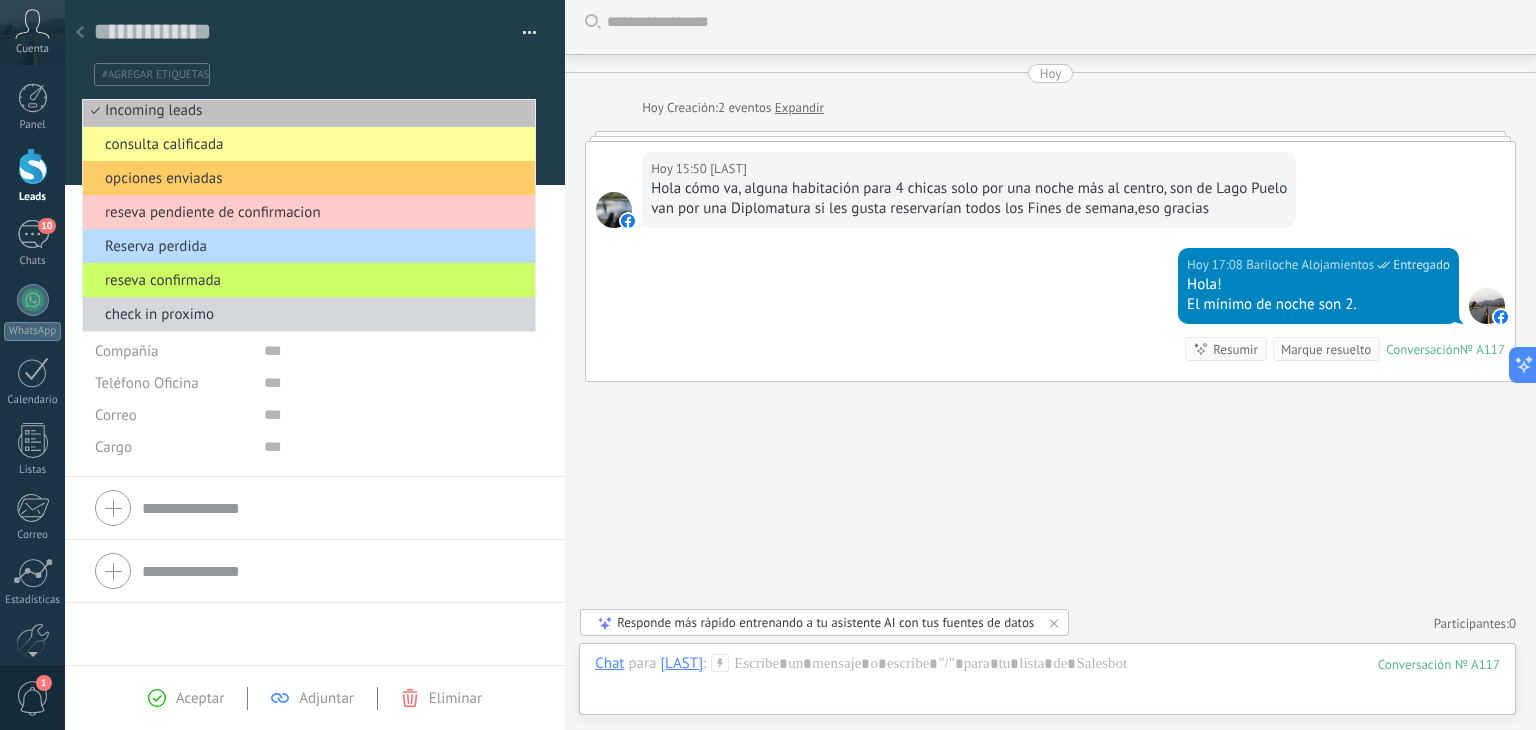 click on "Reserva perdida" at bounding box center [306, 246] 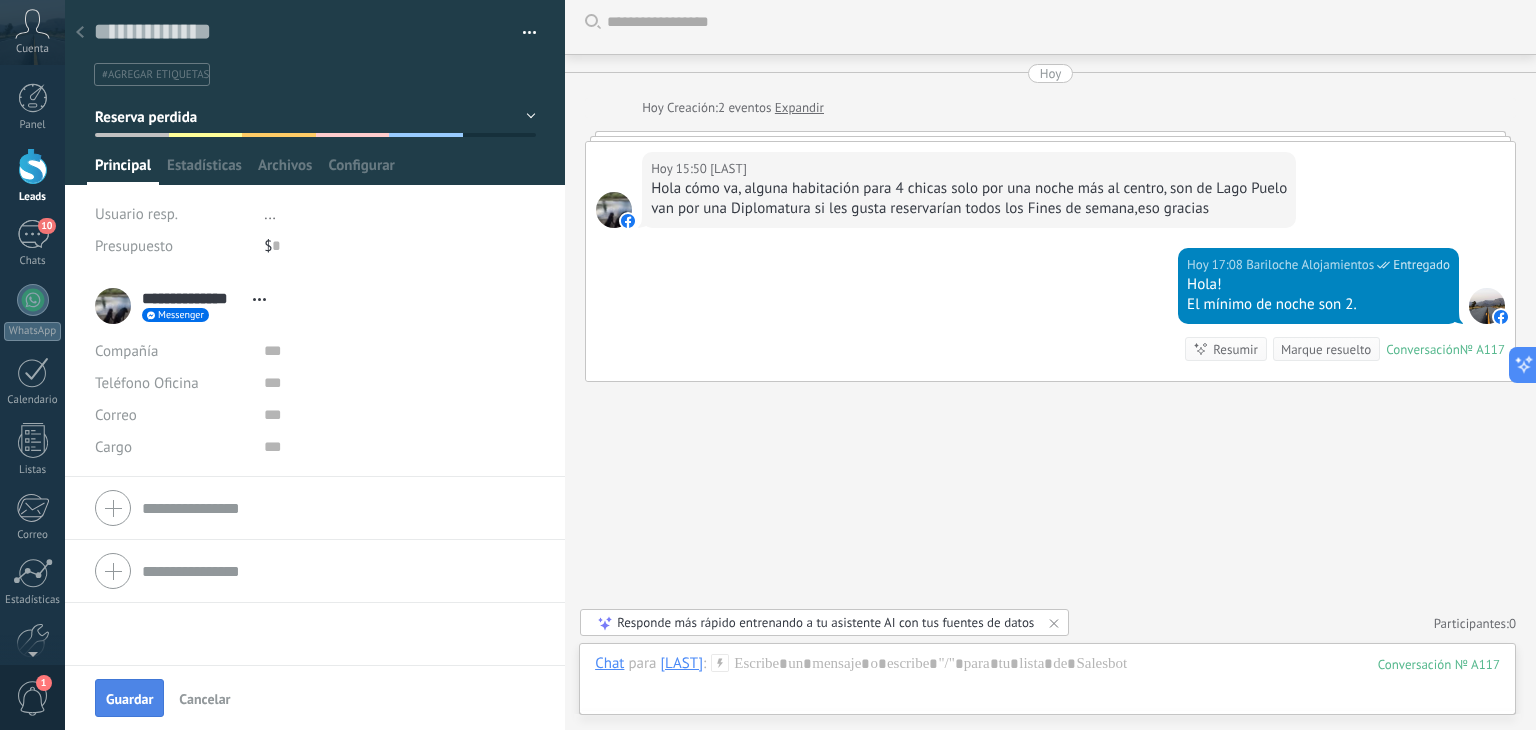 click on "Guardar" at bounding box center [129, 699] 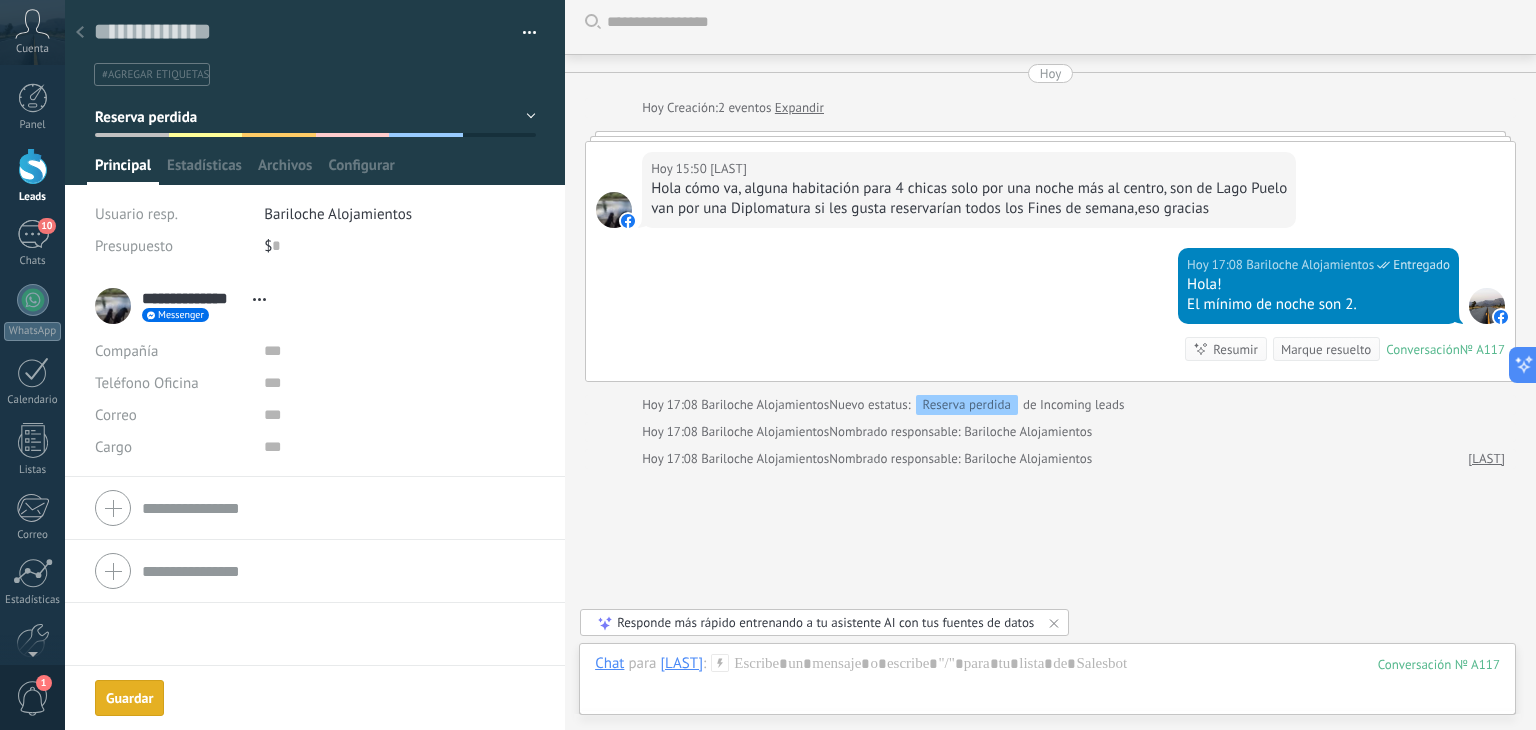 scroll, scrollTop: 97, scrollLeft: 0, axis: vertical 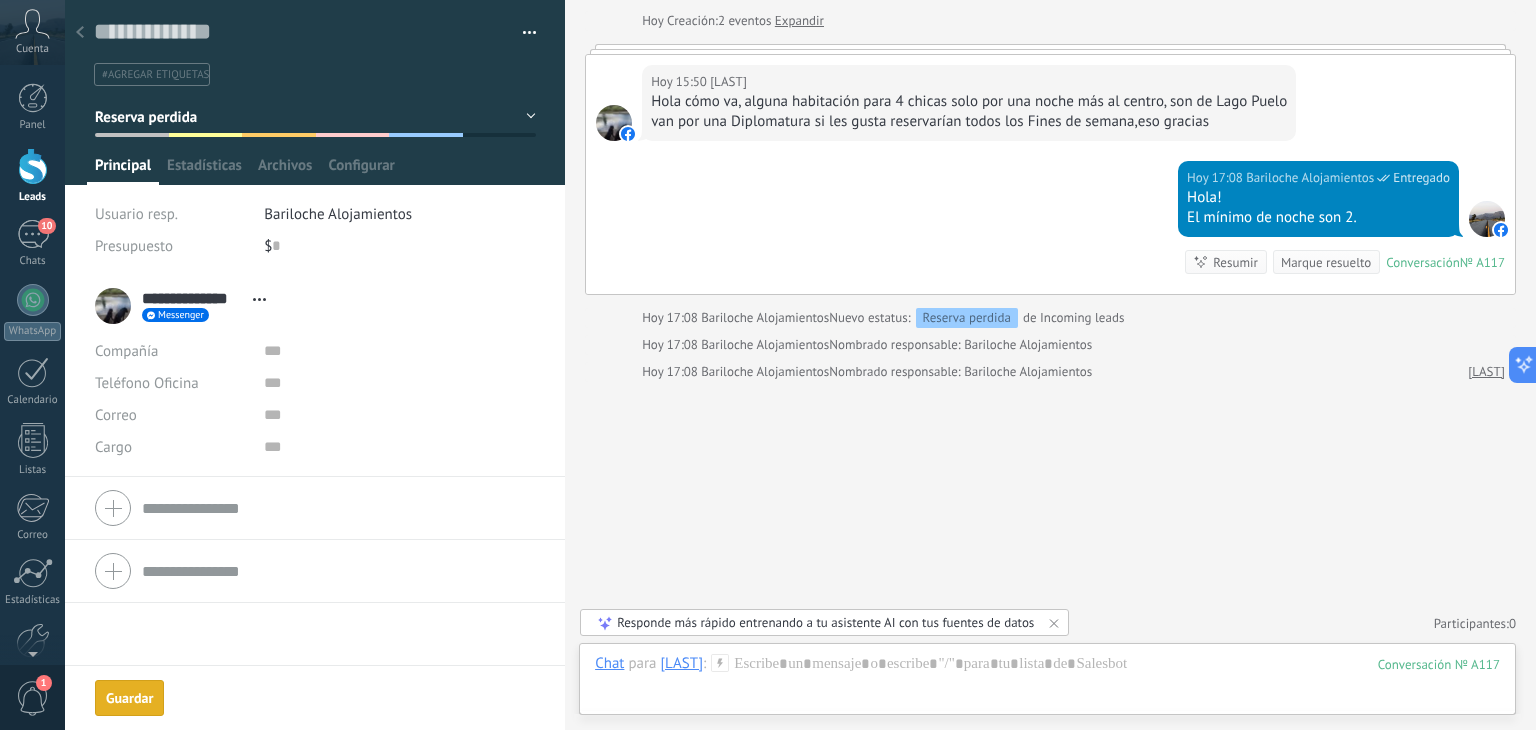 click 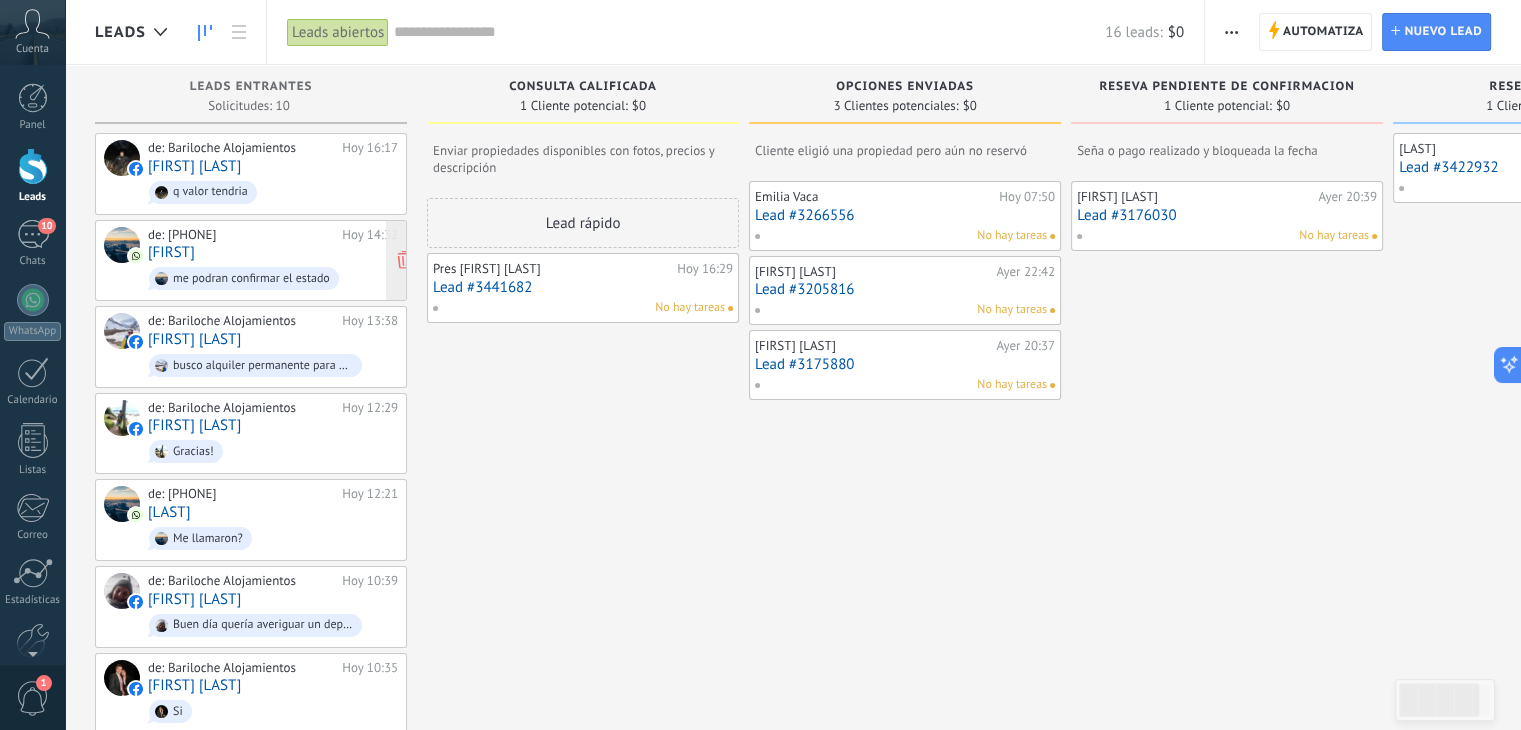 click on "[FIRST]" at bounding box center [171, 252] 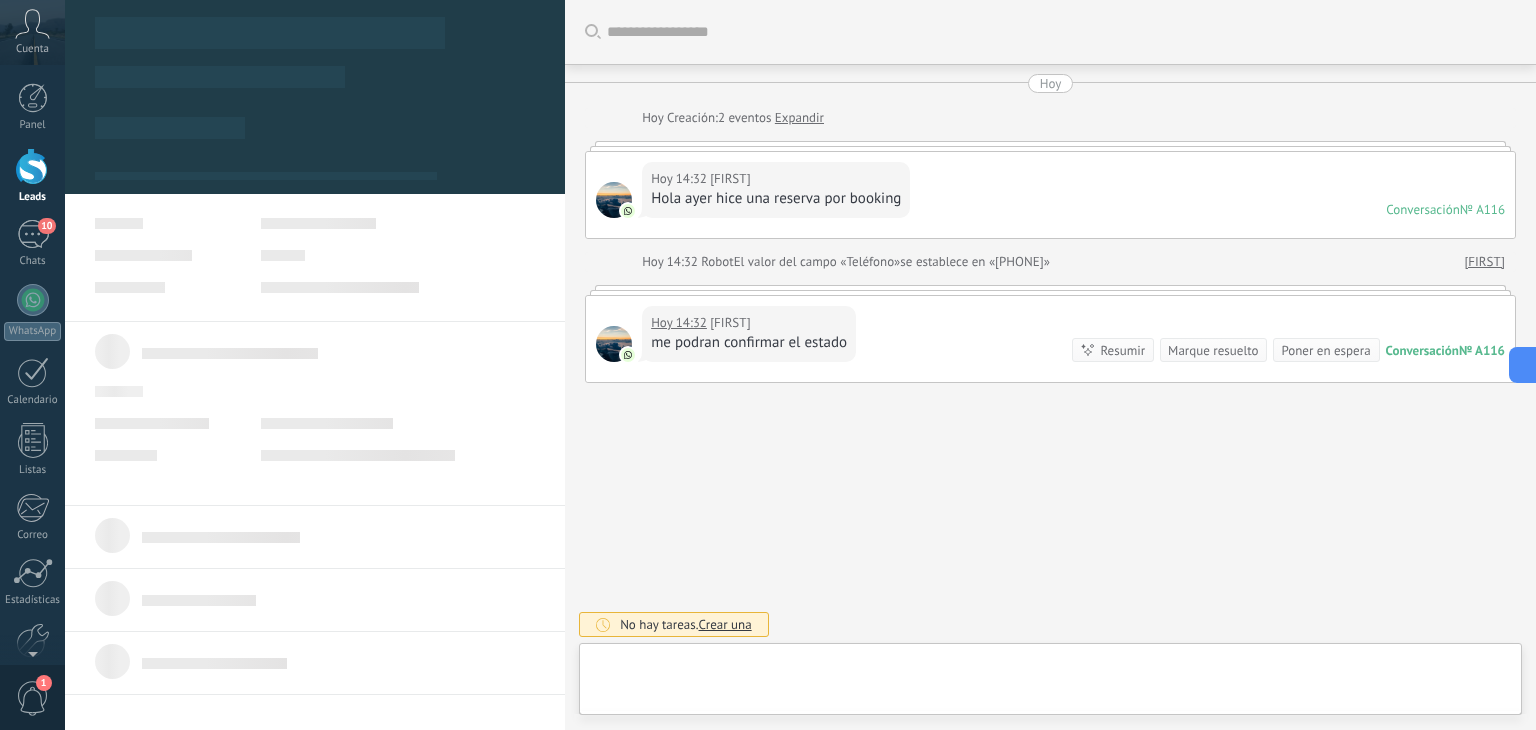 type on "**********" 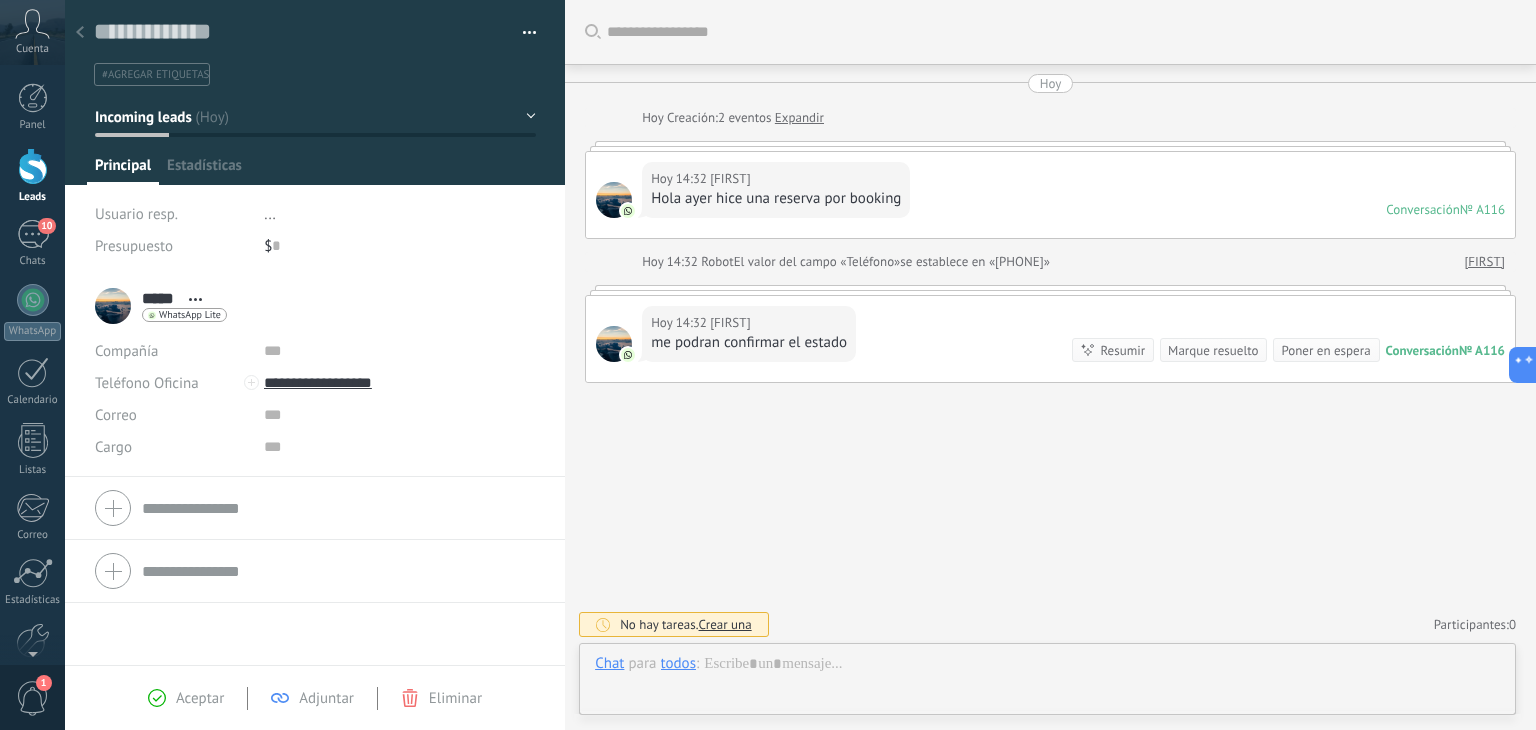 scroll, scrollTop: 0, scrollLeft: 0, axis: both 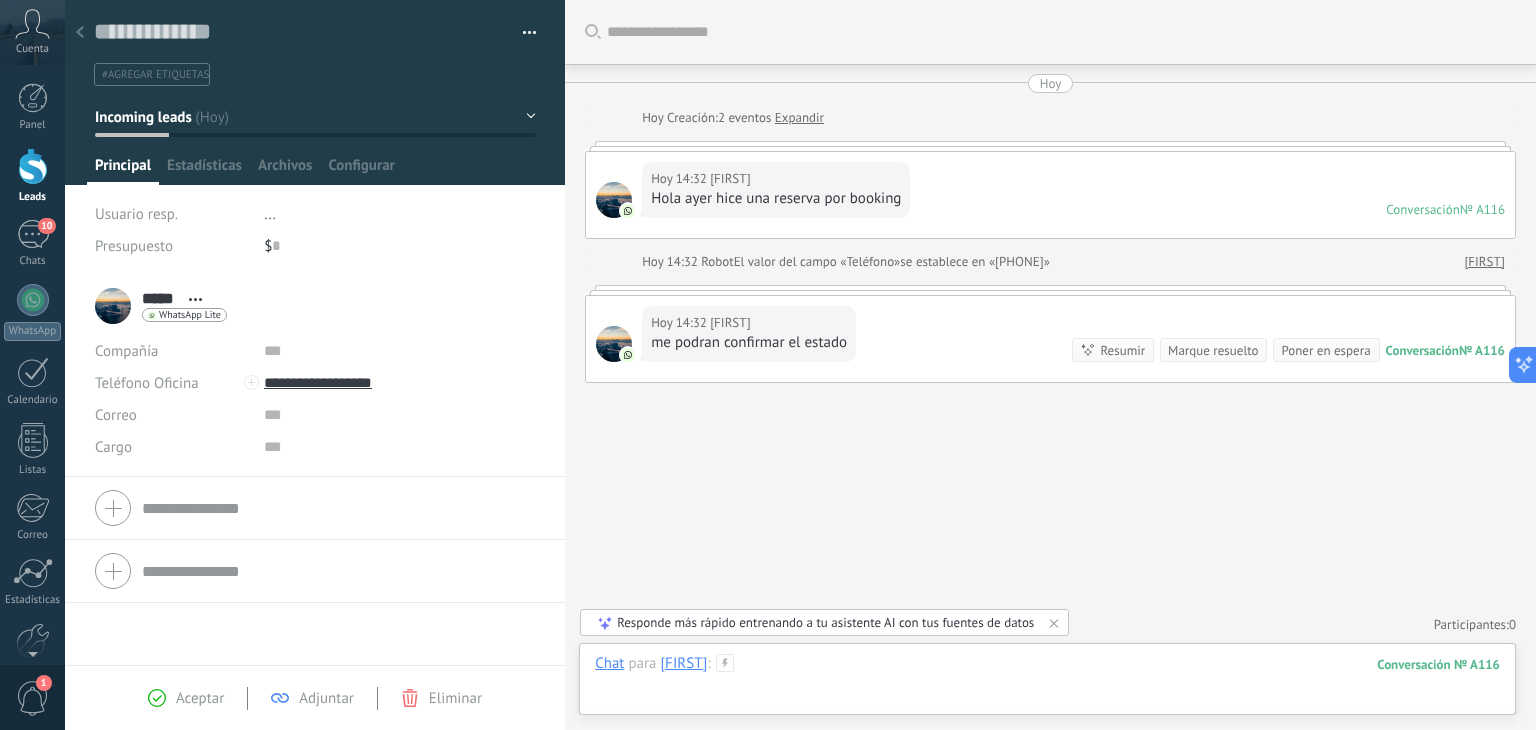 click at bounding box center (1047, 684) 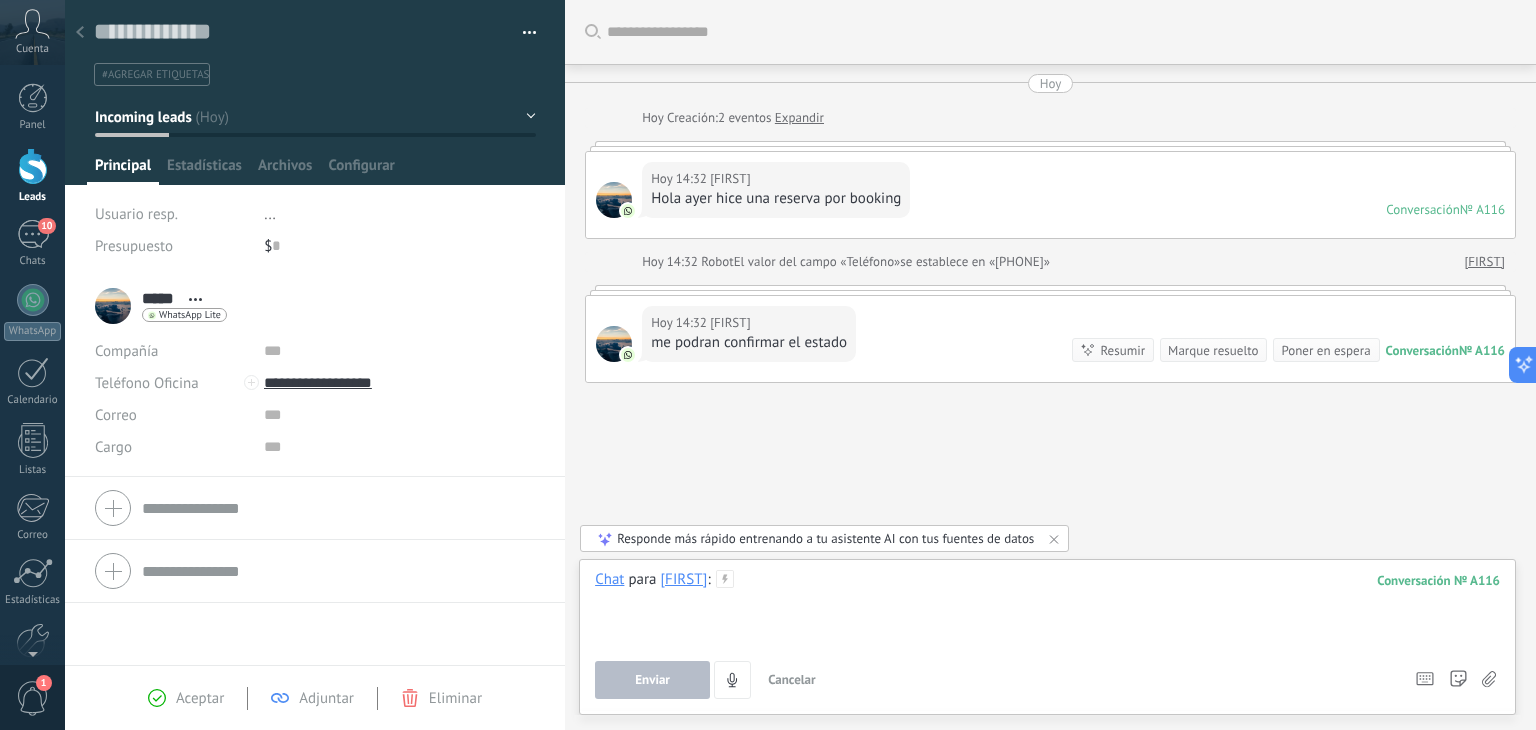 type 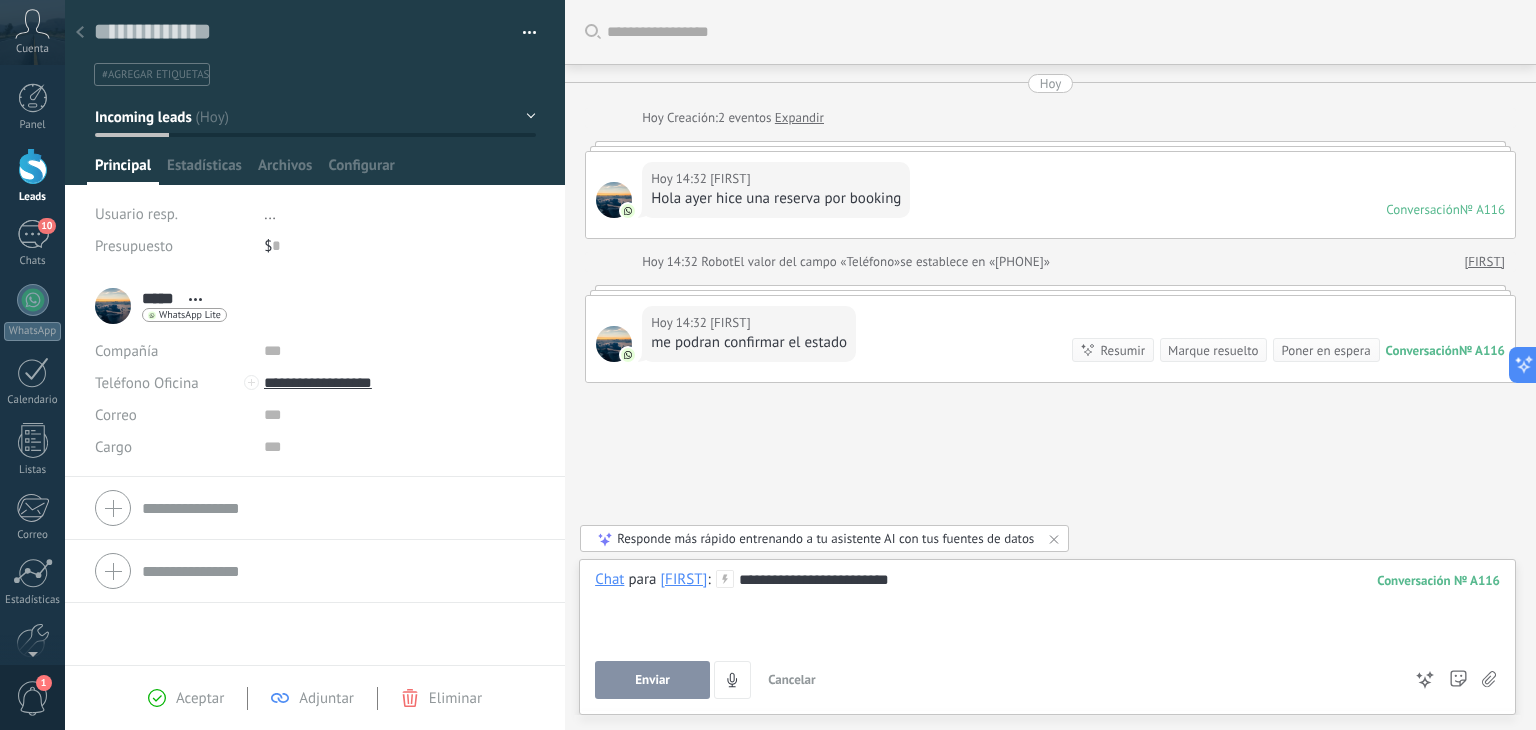 click on "Enviar" at bounding box center [652, 680] 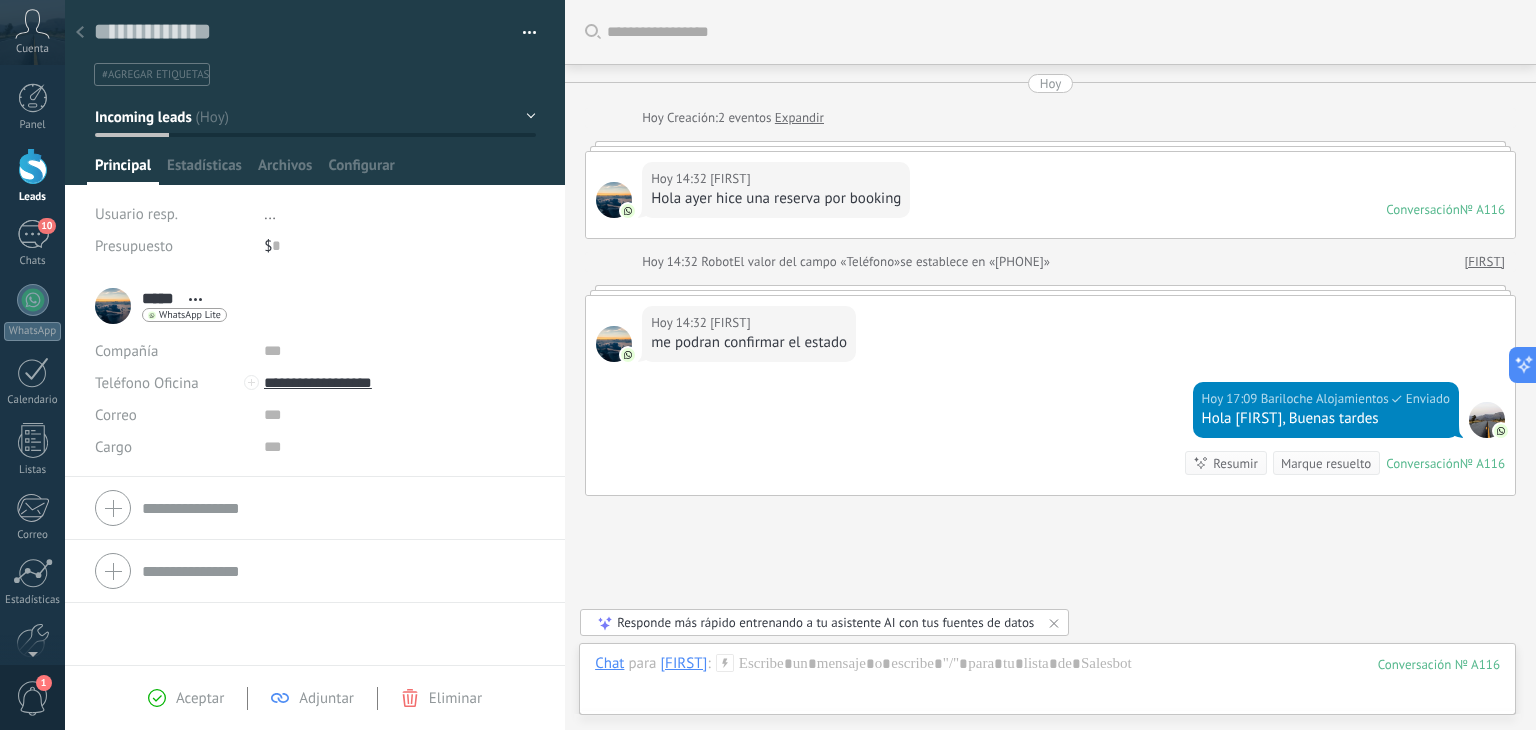 scroll, scrollTop: 113, scrollLeft: 0, axis: vertical 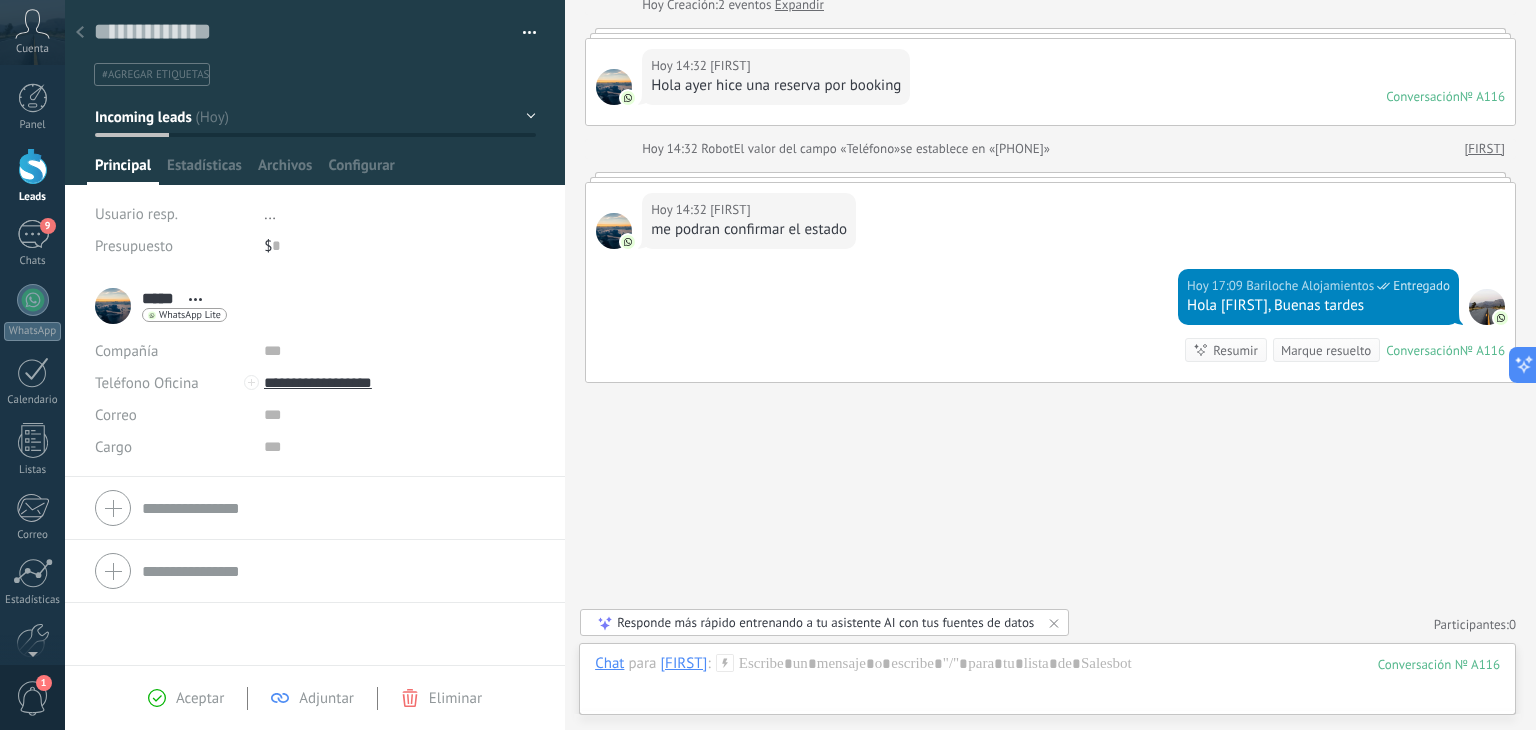 click on "#agregar etiquetas" at bounding box center [155, 75] 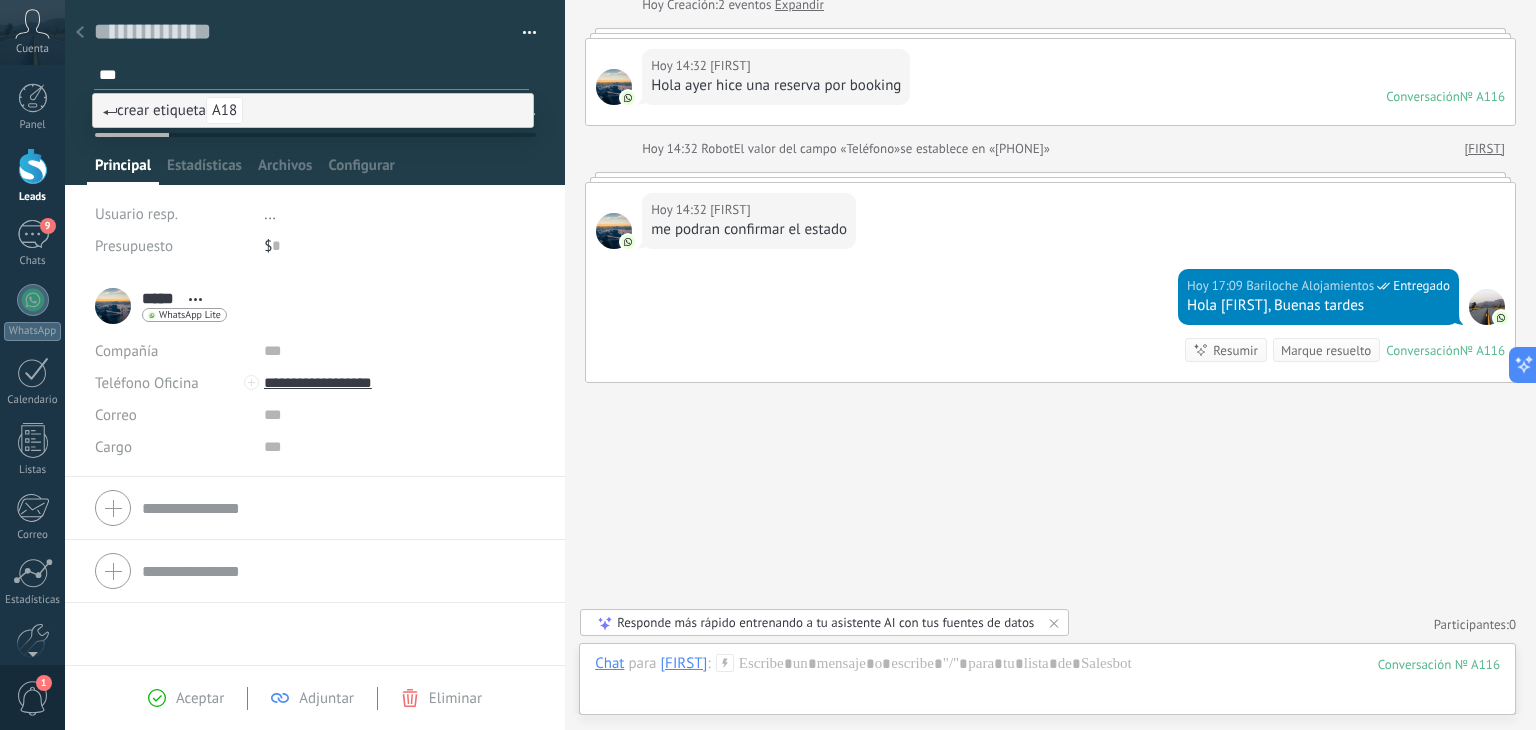 type on "***" 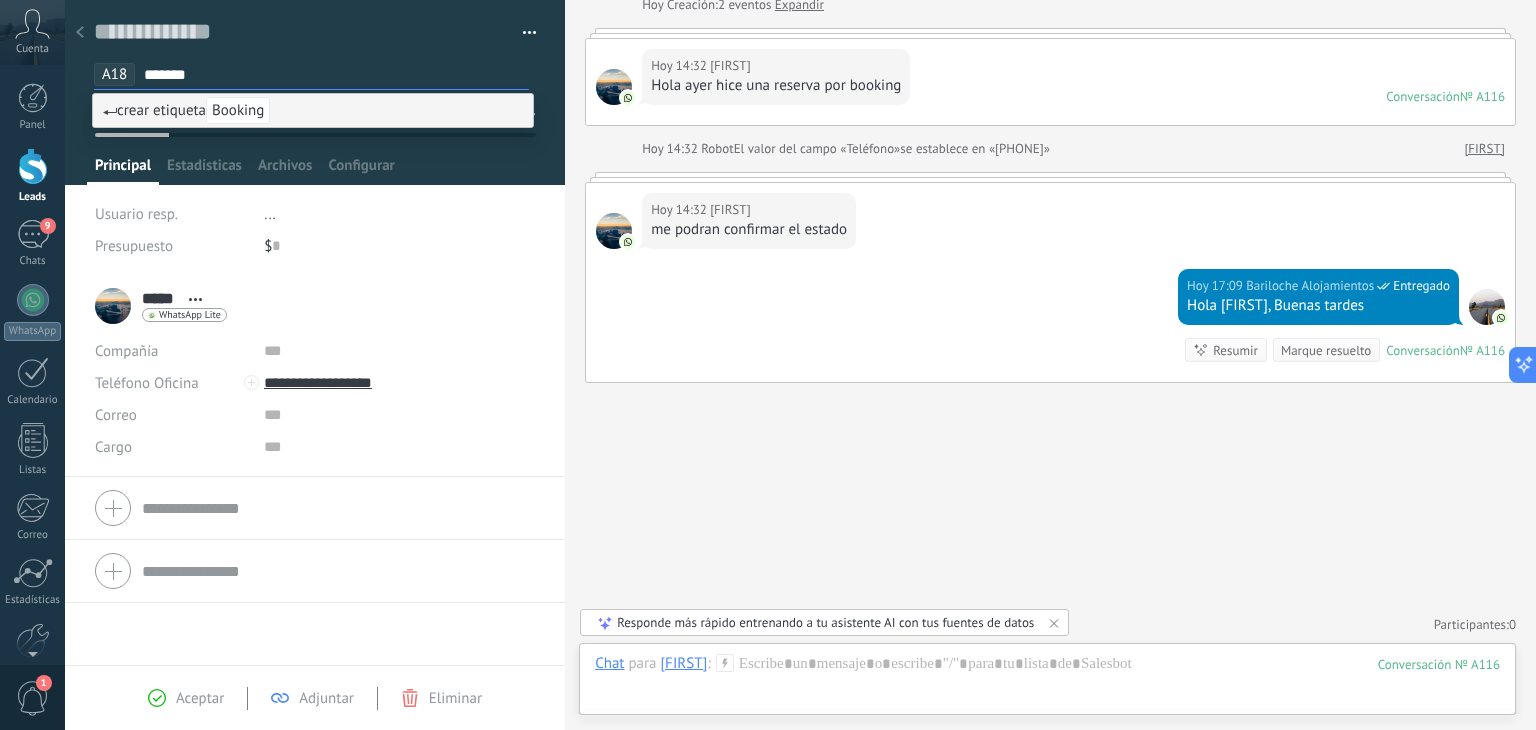 type on "*******" 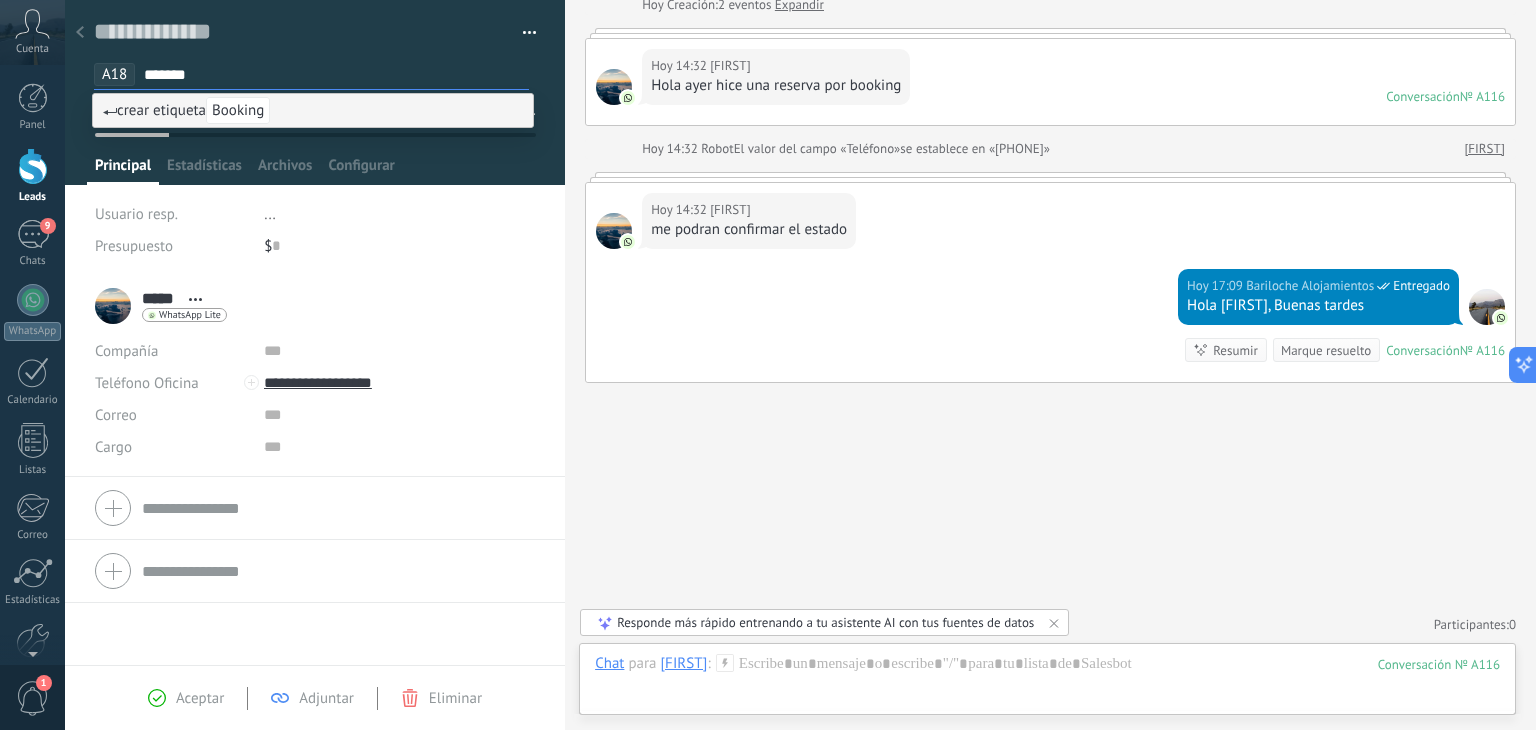 type 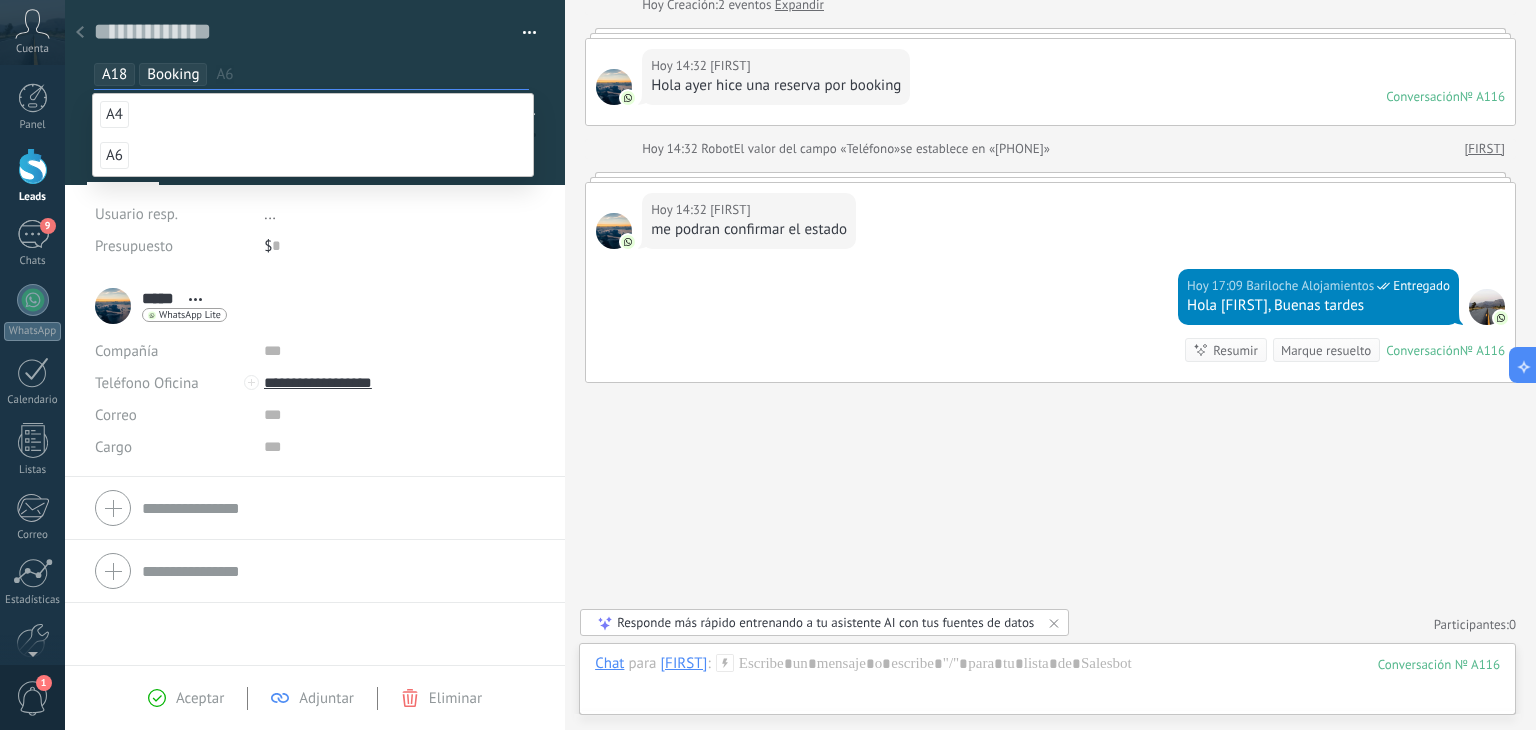 click on "Buscar Carga más Hoy Hoy Creación:  2  eventos   Expandir Hoy 14:32 [FIRST]  Hola ayer hice una reserva por booking Conversación  № A116 Conversación  № A116 Hoy 14:32 Robot  El valor del campo «Teléfono»  se establece en «[PHONE]» [FIRST] Hoy 14:32 [FIRST]  me podran confirmar el estado Hoy 17:09 Bariloche Alojamientos  Entregado Hola [FIRST], Buenas tardes Conversación  № A116 Conversación  № A116 Resumir Resumir Marque resuelto Hoy 17:09 Bariloche Alojamientos: Hola [FIRST], Buenas tardes Conversación № A116 No hay tareas.  Crear una Participantes:  0 Agregar usuario Bots:  0" at bounding box center (1050, 309) 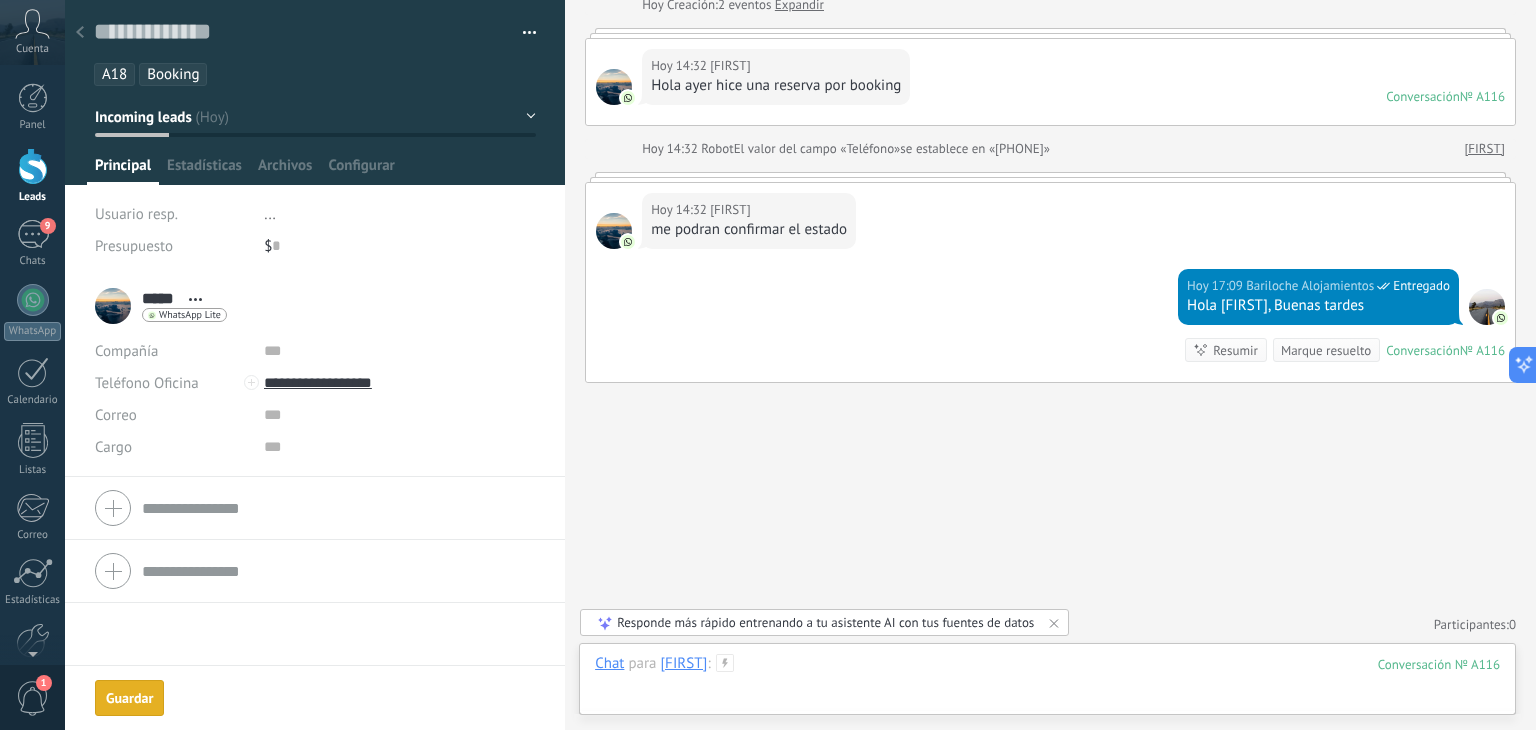 click at bounding box center (1047, 684) 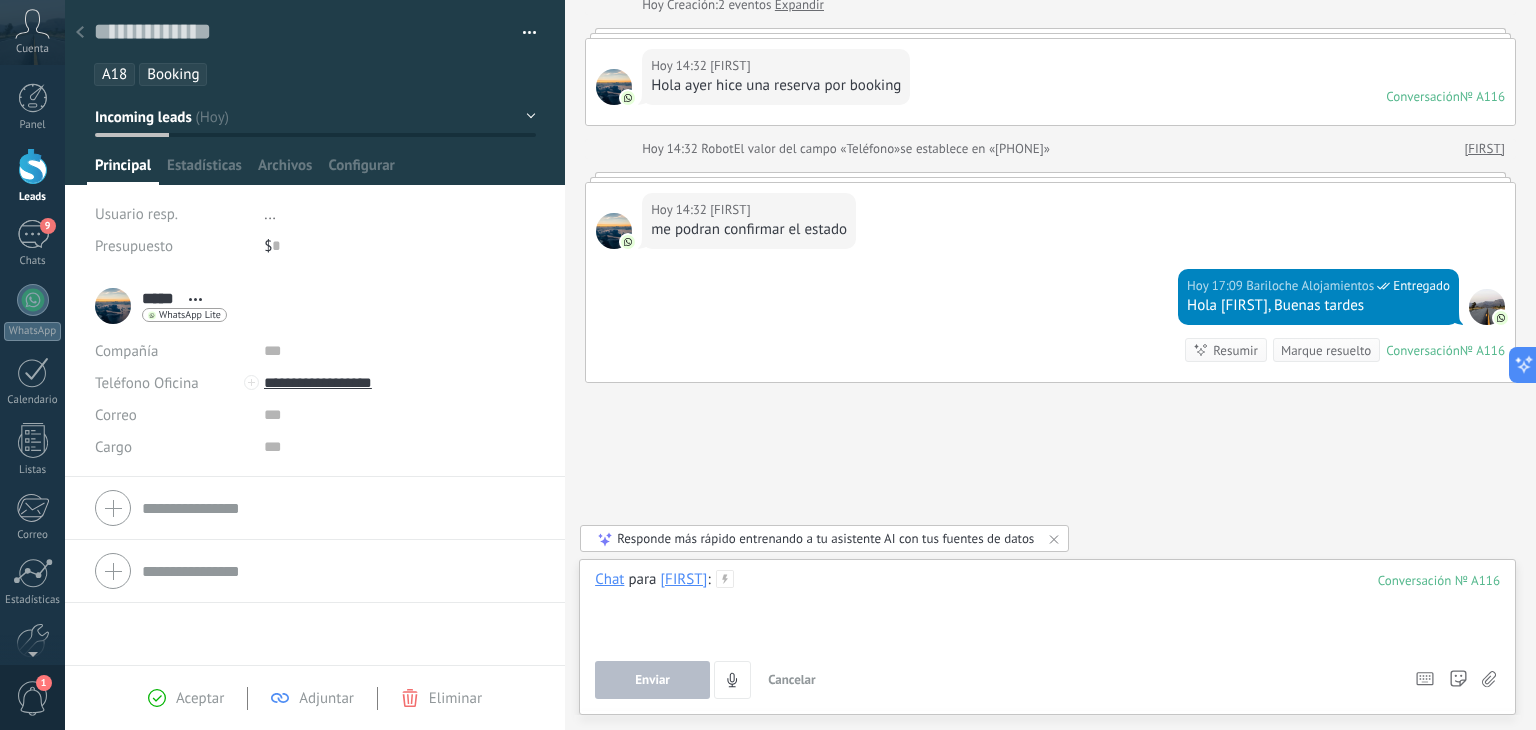 paste 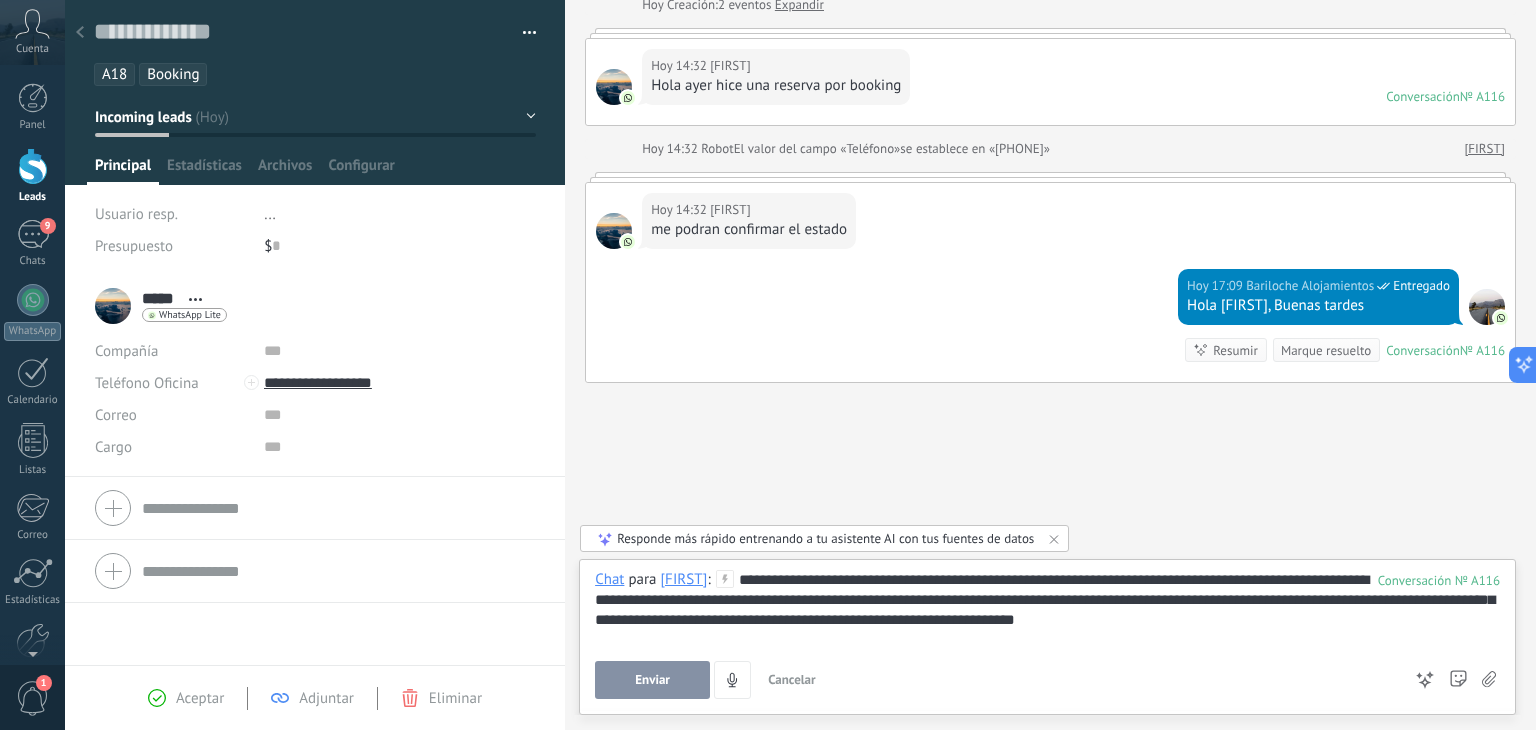 click on "**********" at bounding box center [1047, 608] 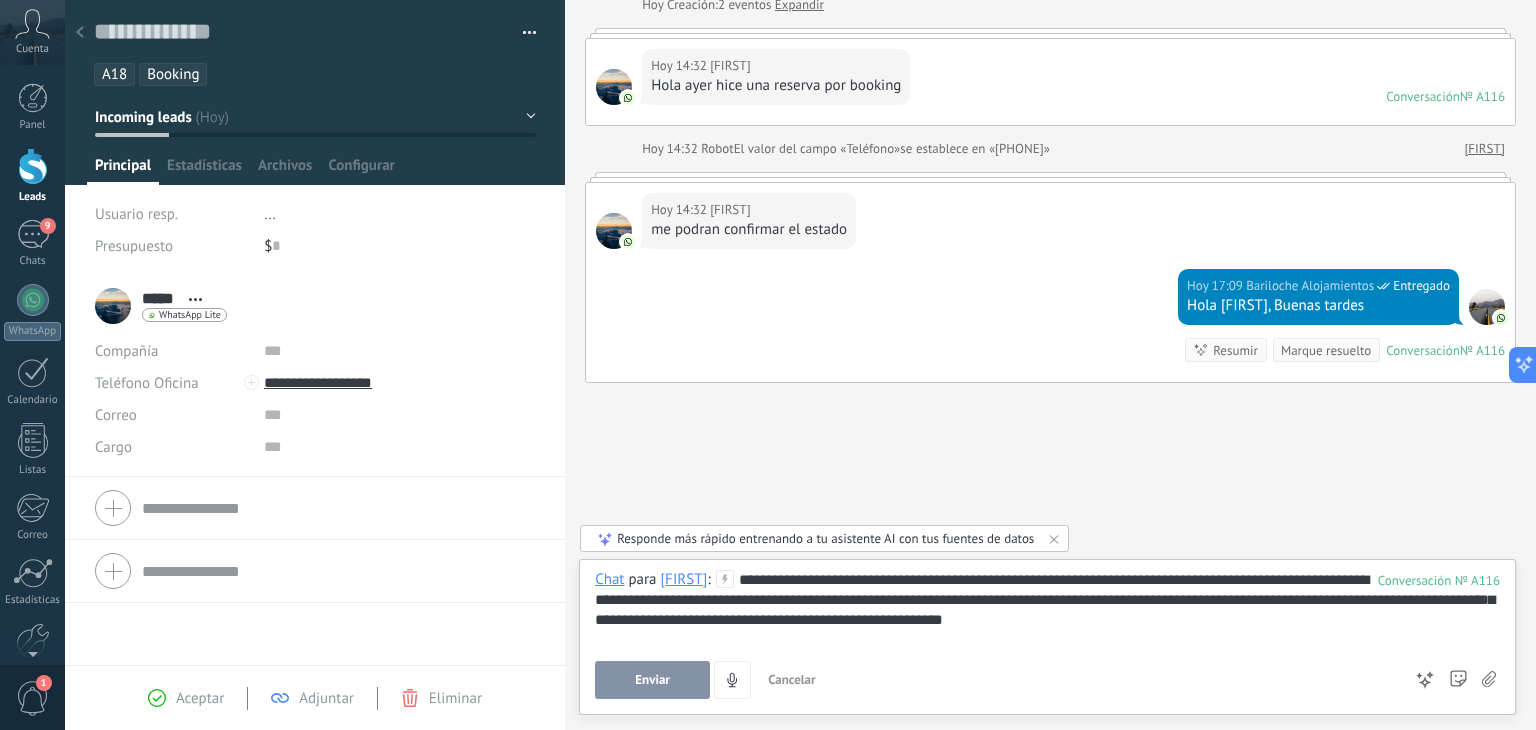click on "Enviar" at bounding box center [652, 680] 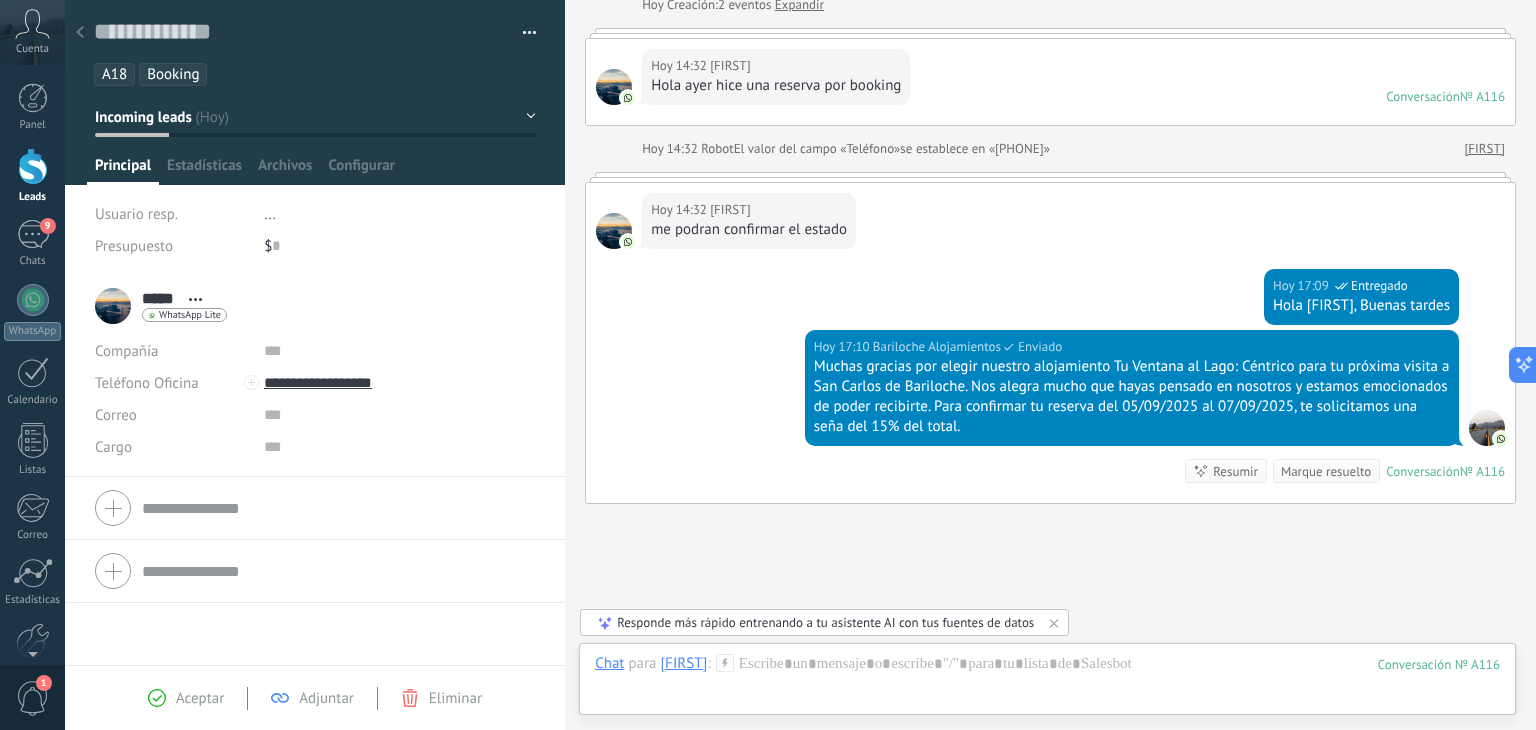 scroll, scrollTop: 234, scrollLeft: 0, axis: vertical 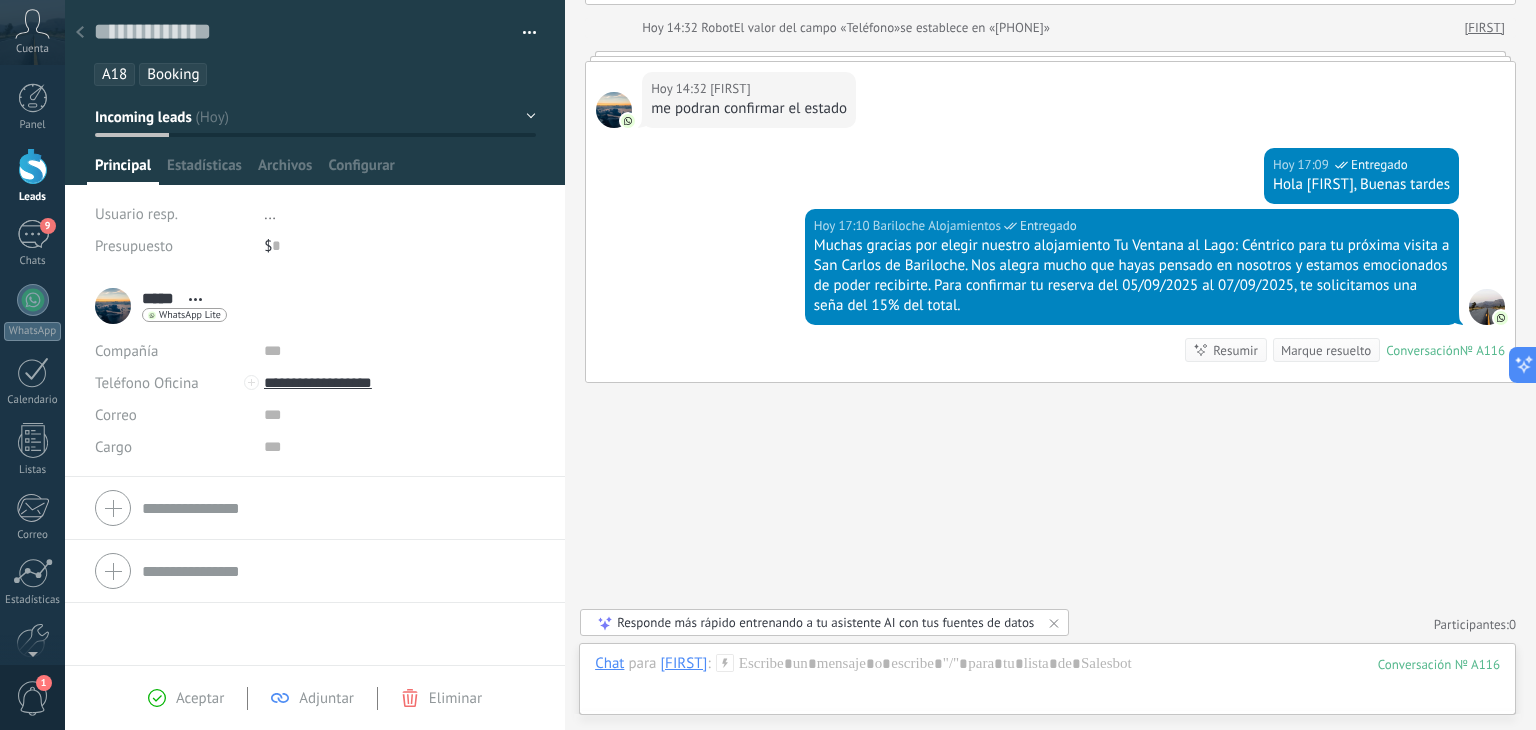 click on "Incoming leads" at bounding box center [143, 117] 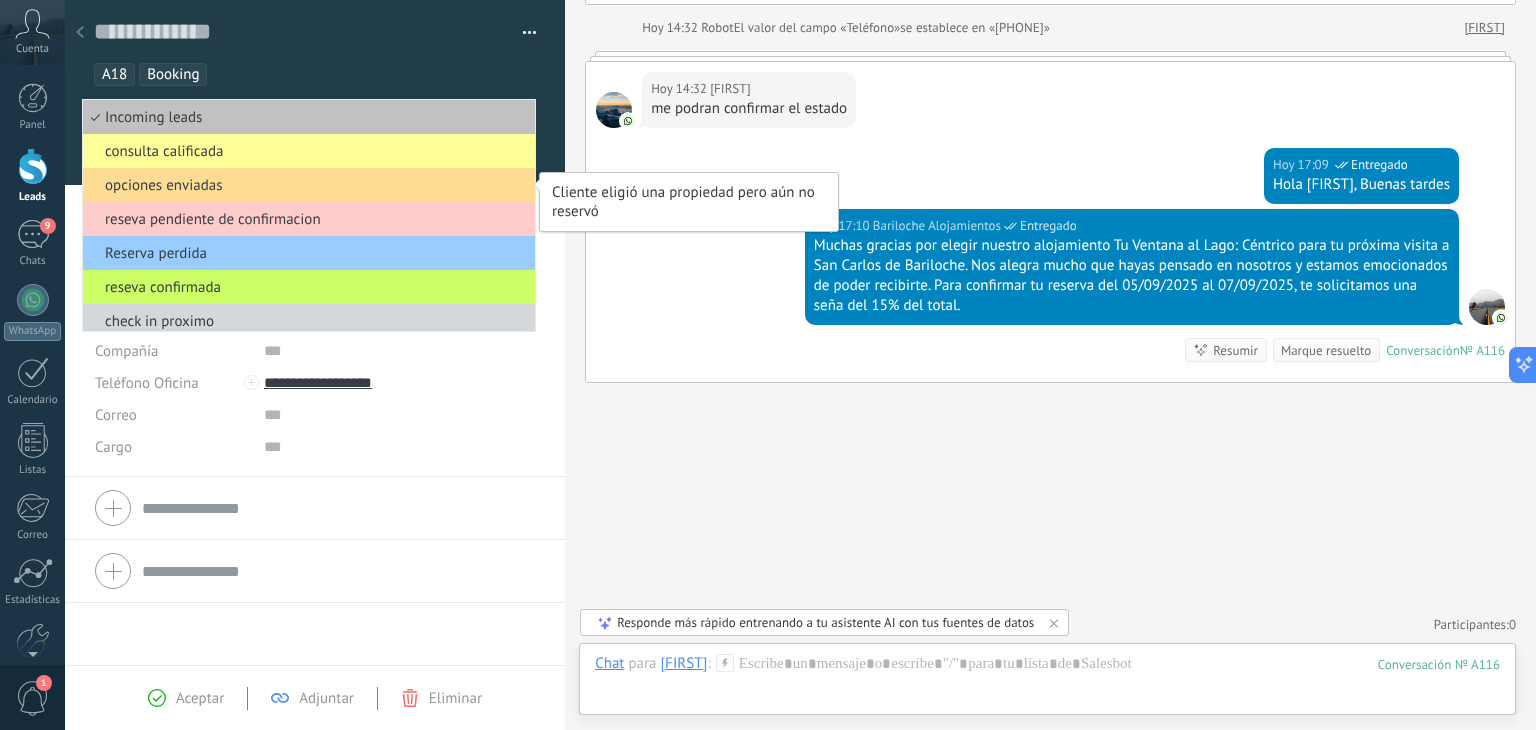 click on "opciones enviadas" at bounding box center [306, 185] 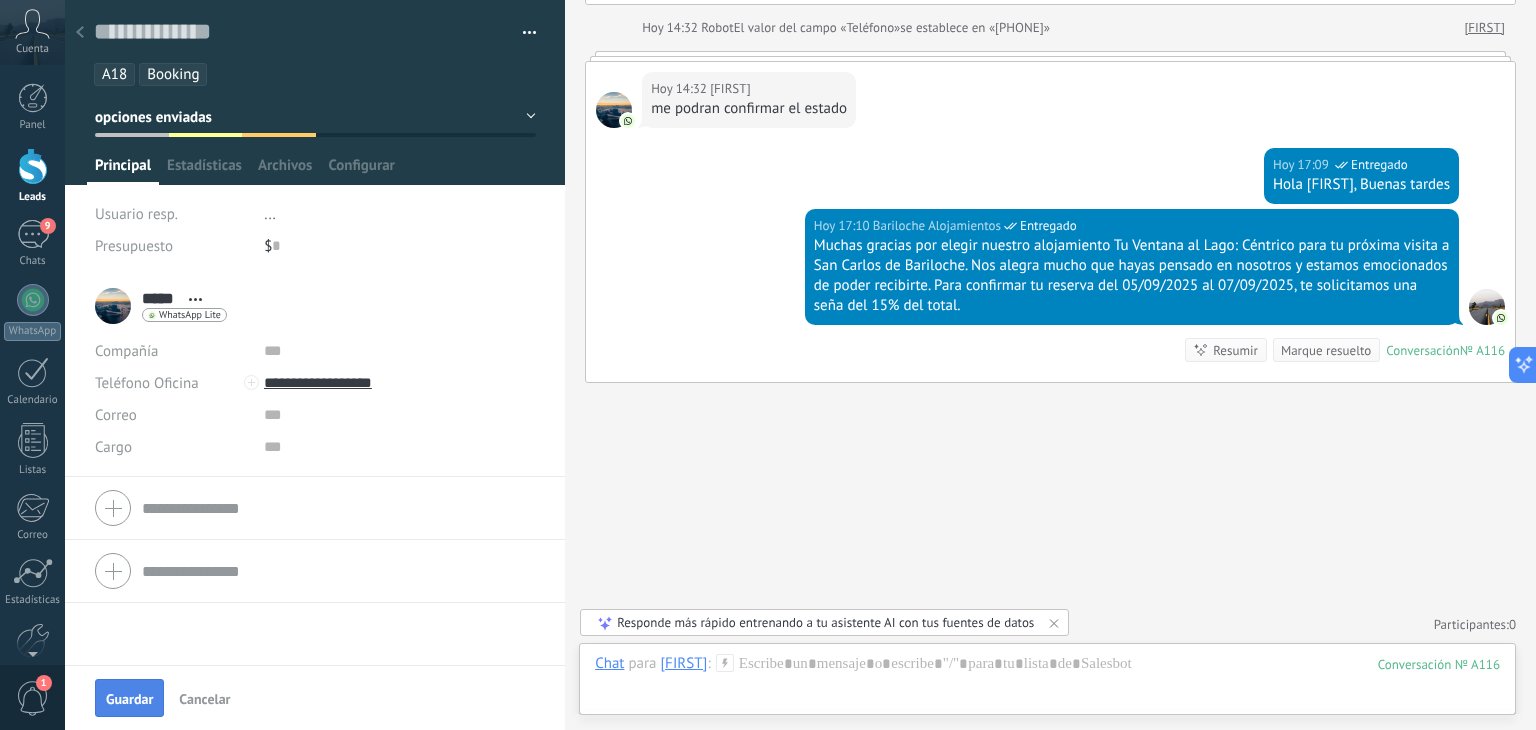click on "Guardar" at bounding box center (129, 698) 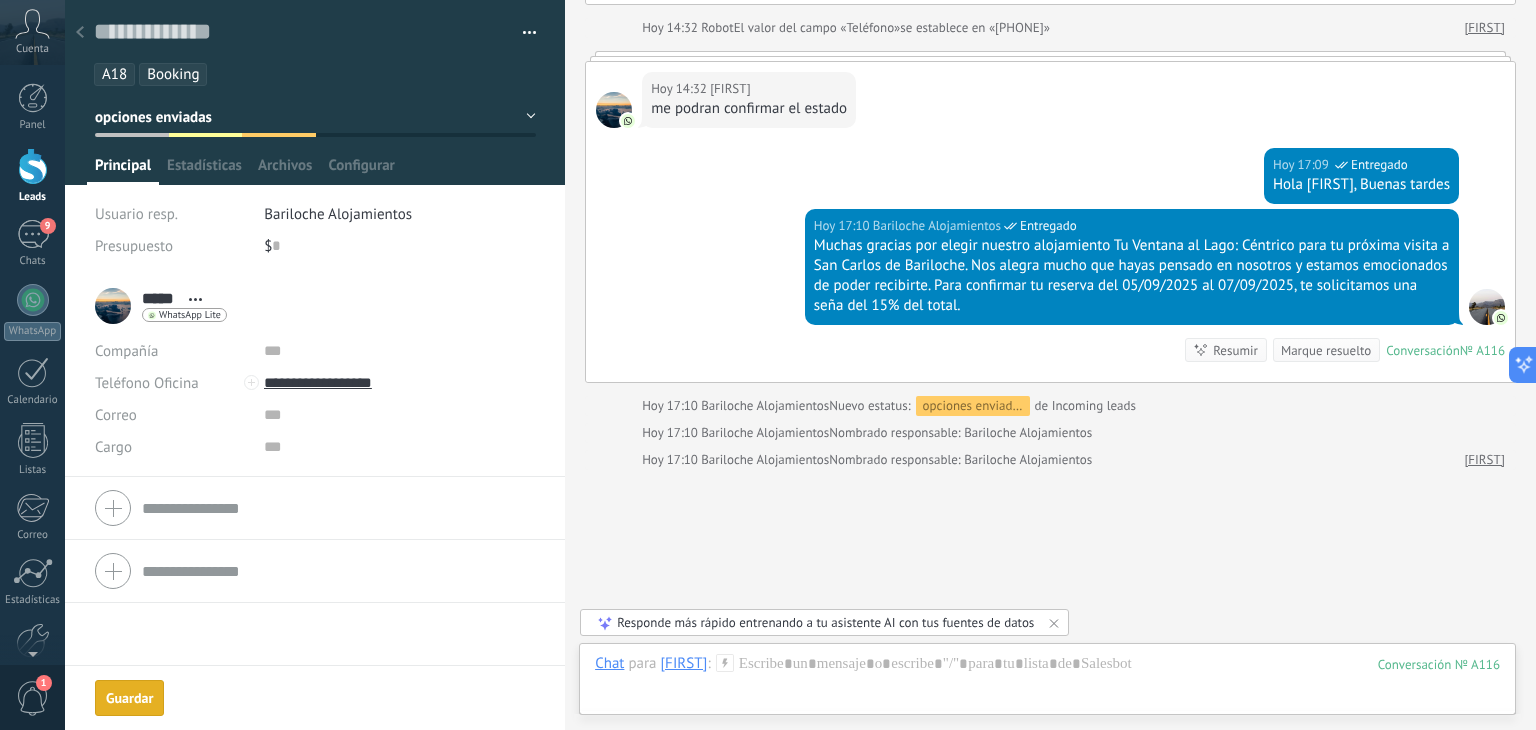 scroll, scrollTop: 321, scrollLeft: 0, axis: vertical 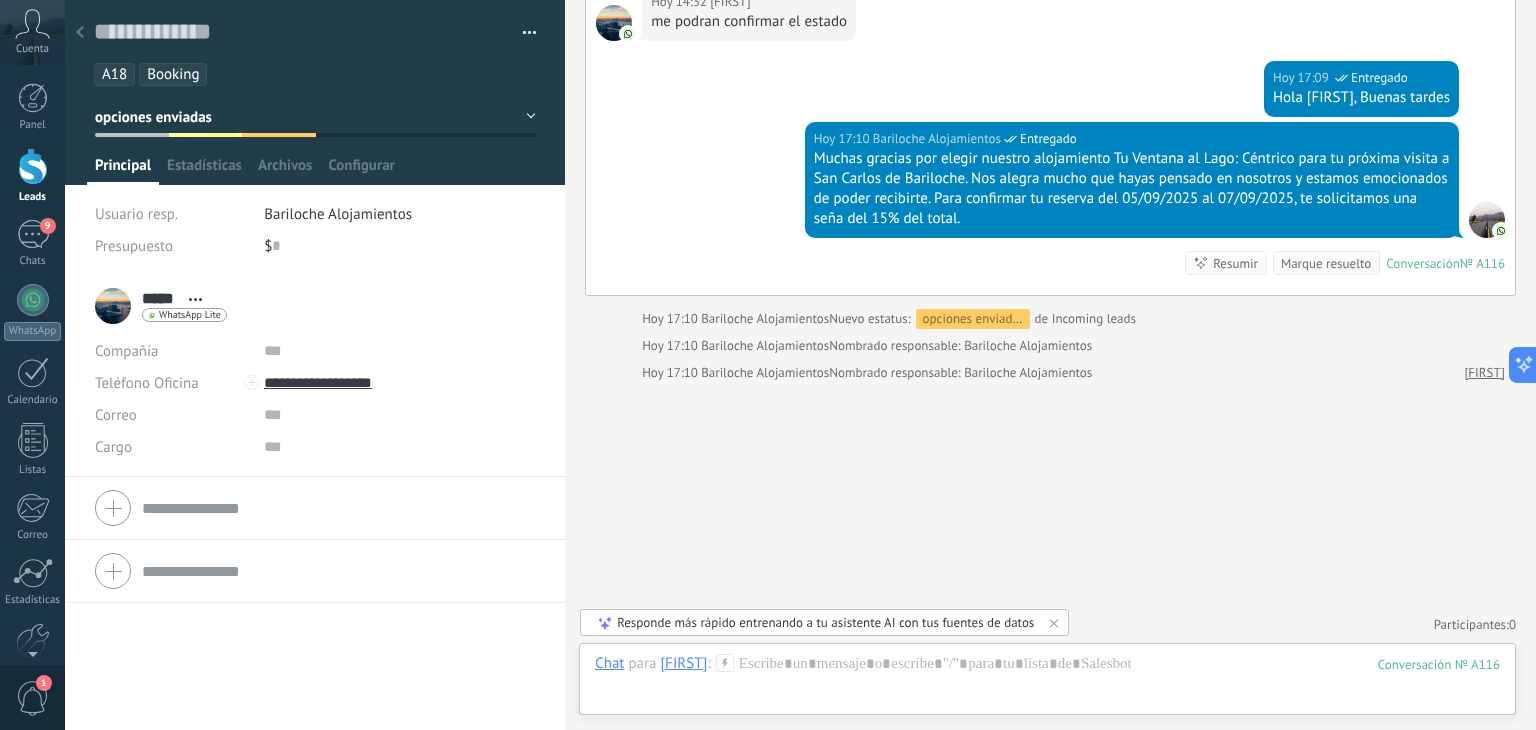 click 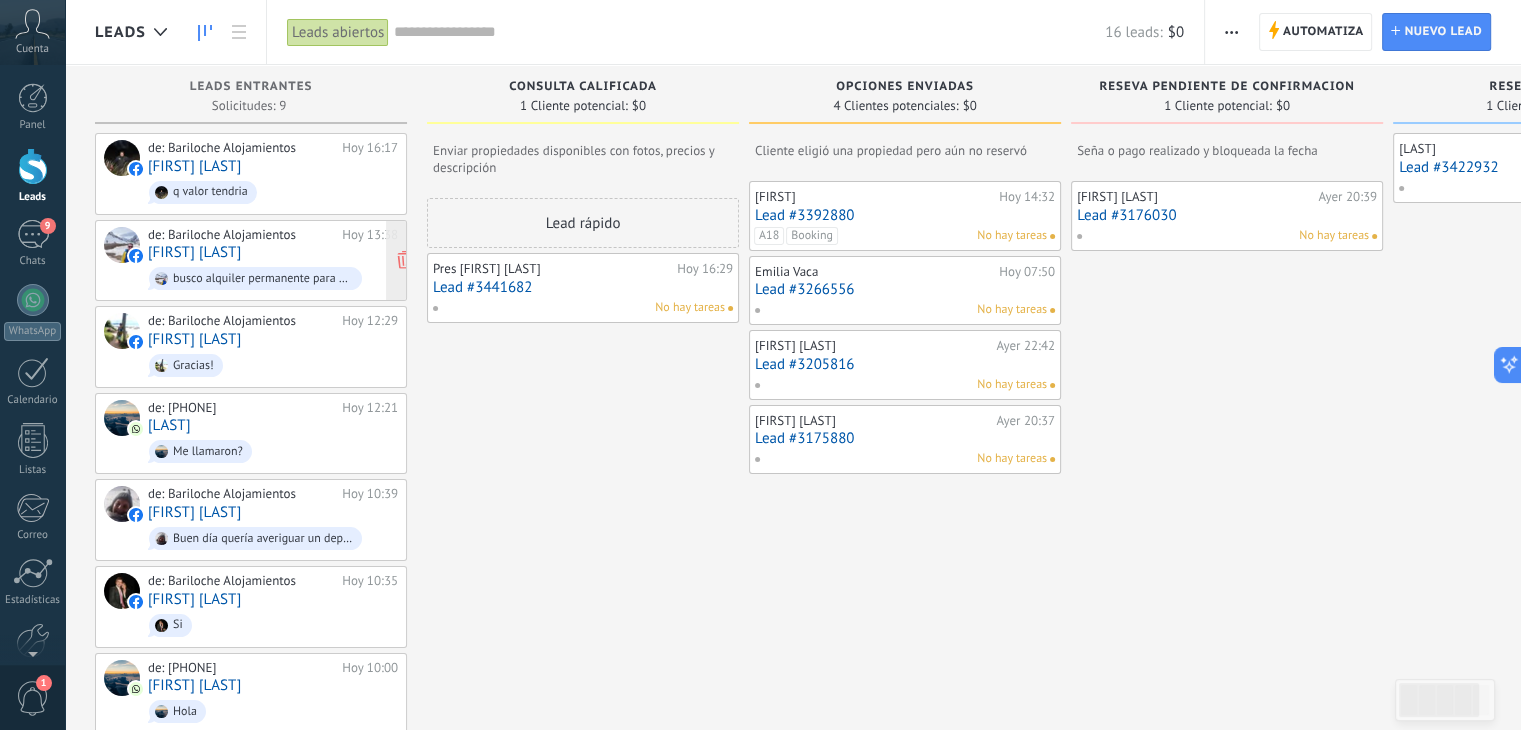 click on "[FIRST] [LAST]" at bounding box center [194, 252] 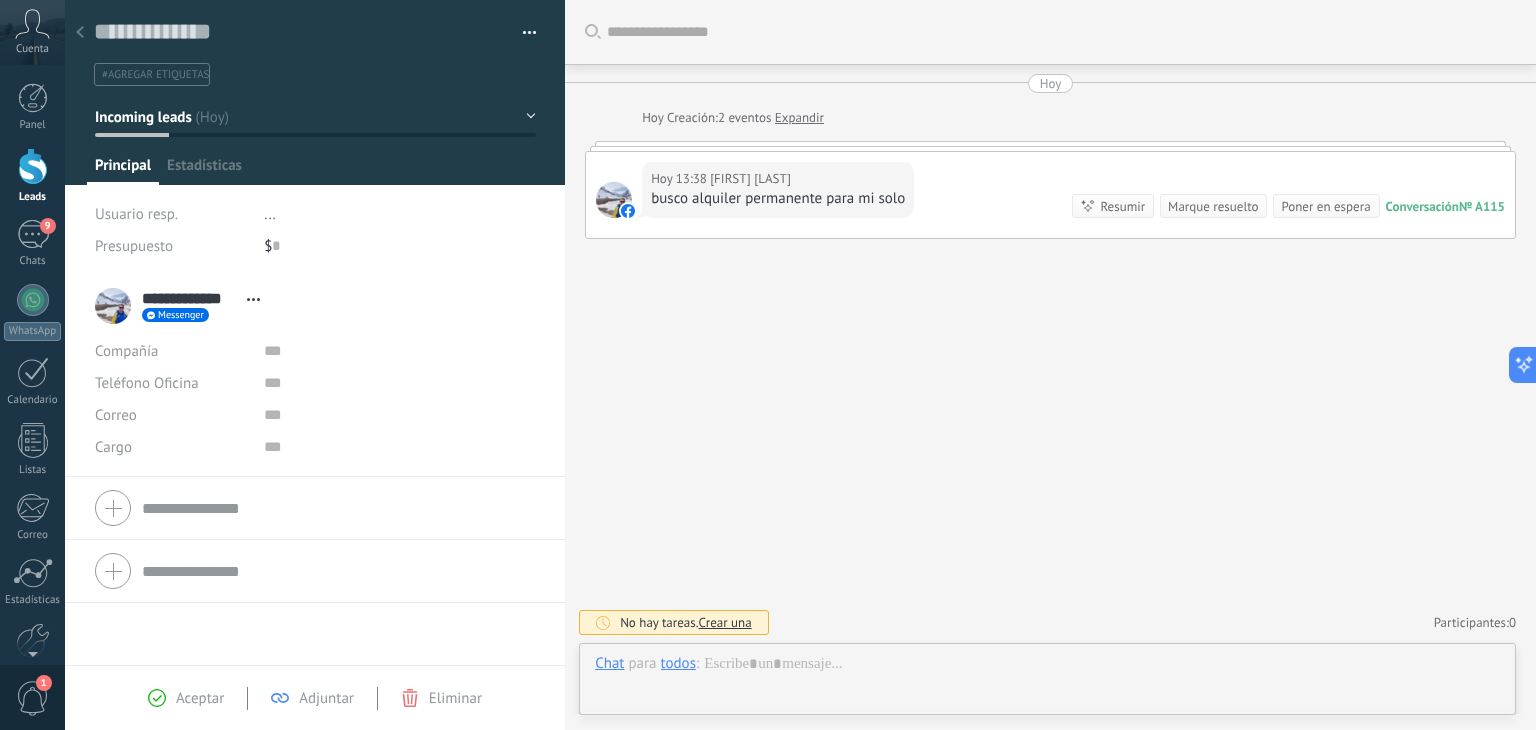 scroll, scrollTop: 29, scrollLeft: 0, axis: vertical 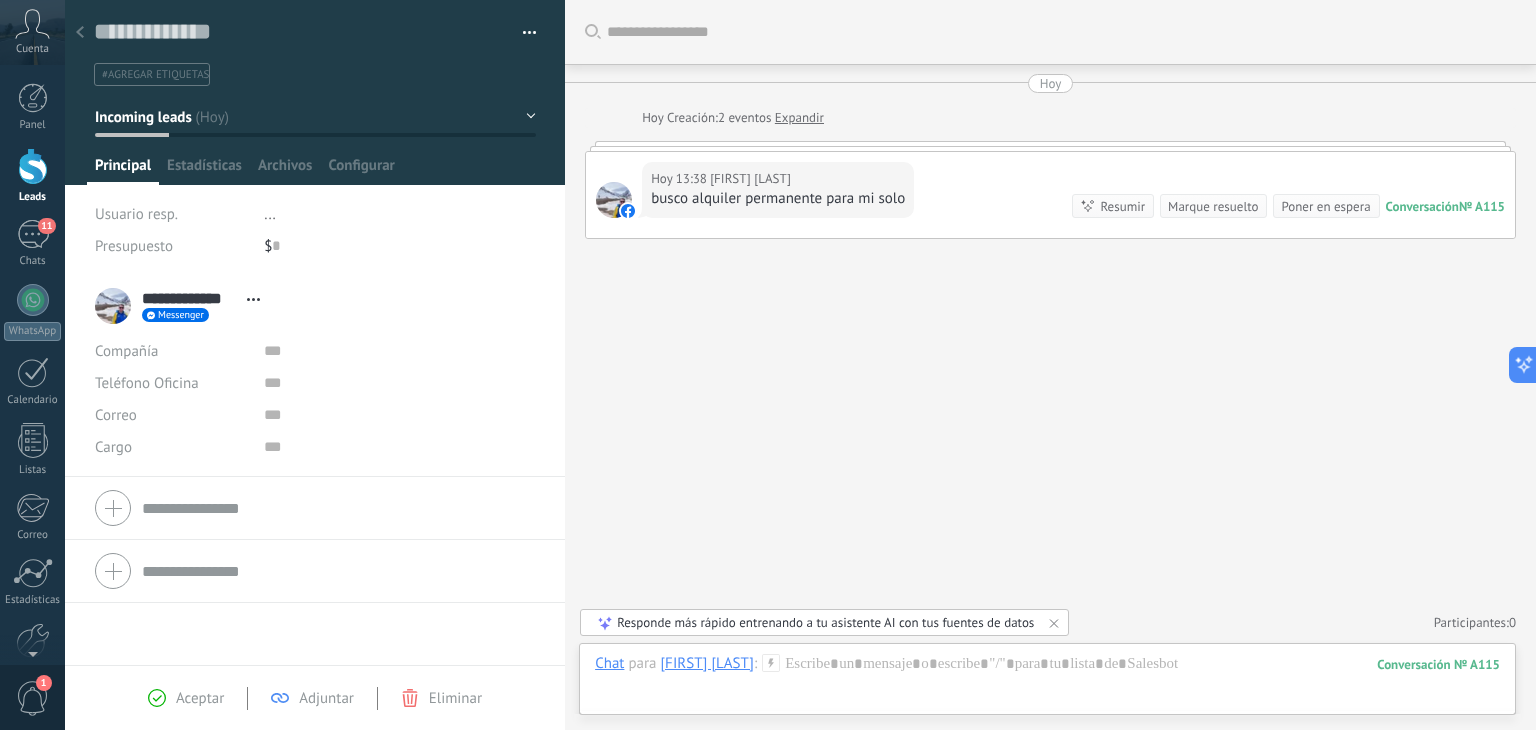 click on "Incoming leads" at bounding box center (143, 117) 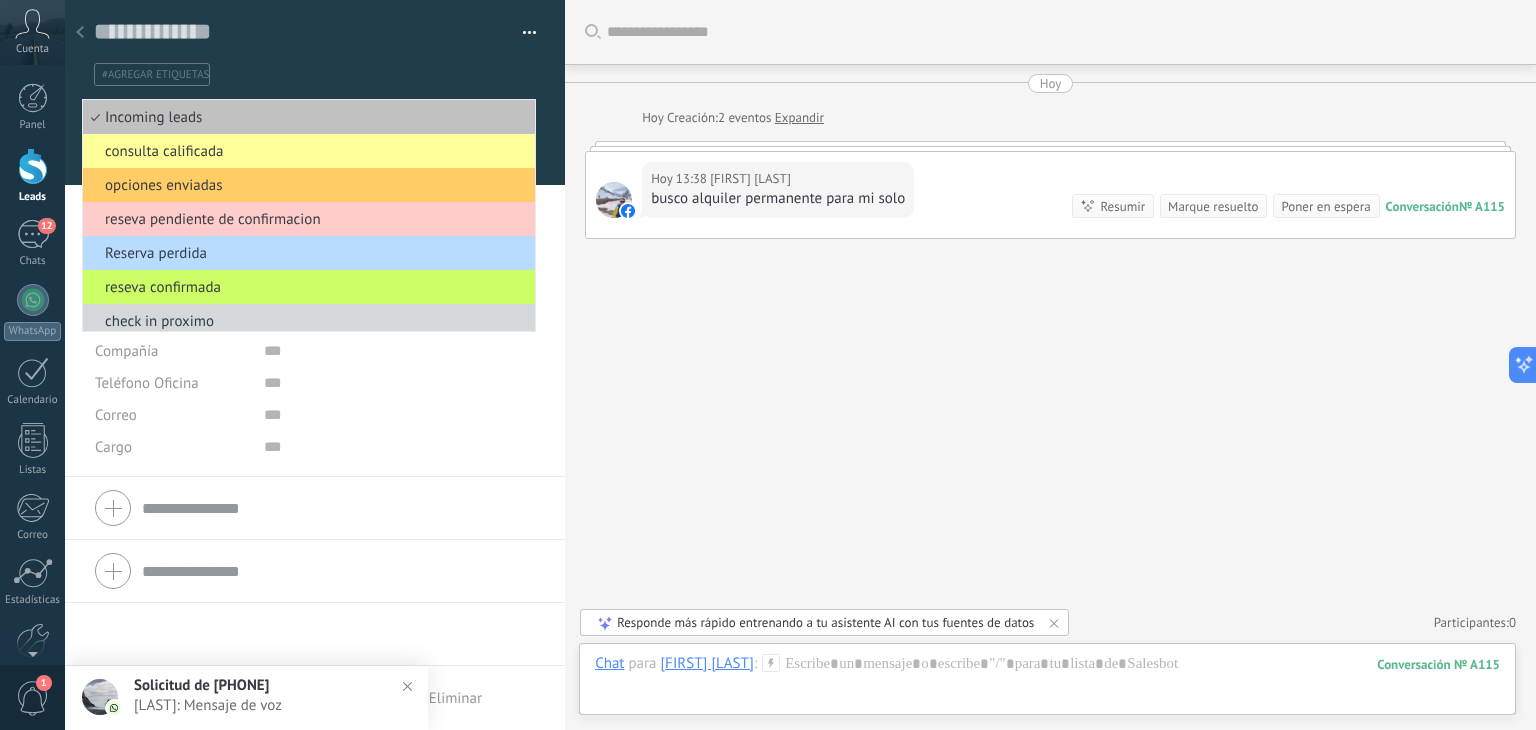 click on "Reserva perdida" at bounding box center (306, 253) 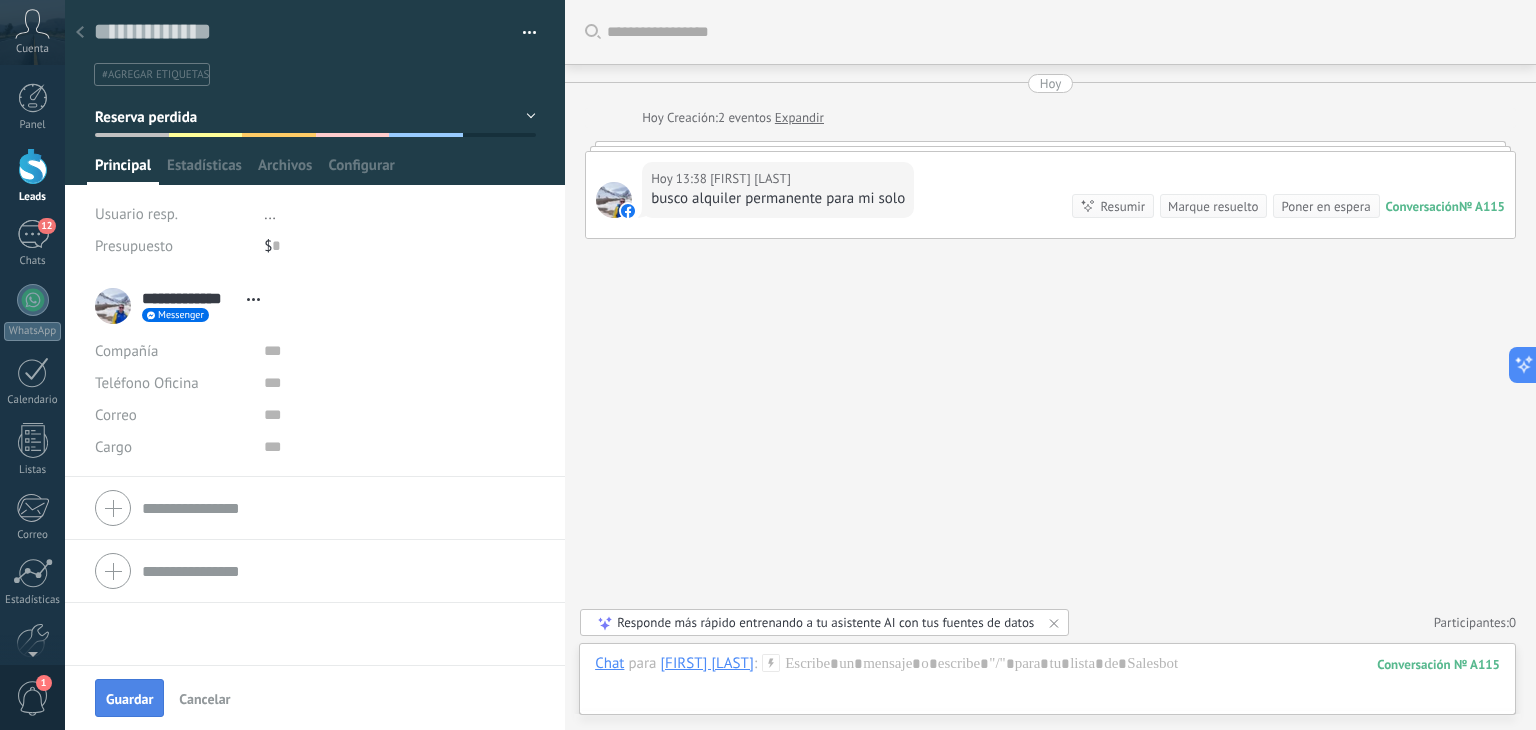 click on "Guardar" at bounding box center (129, 699) 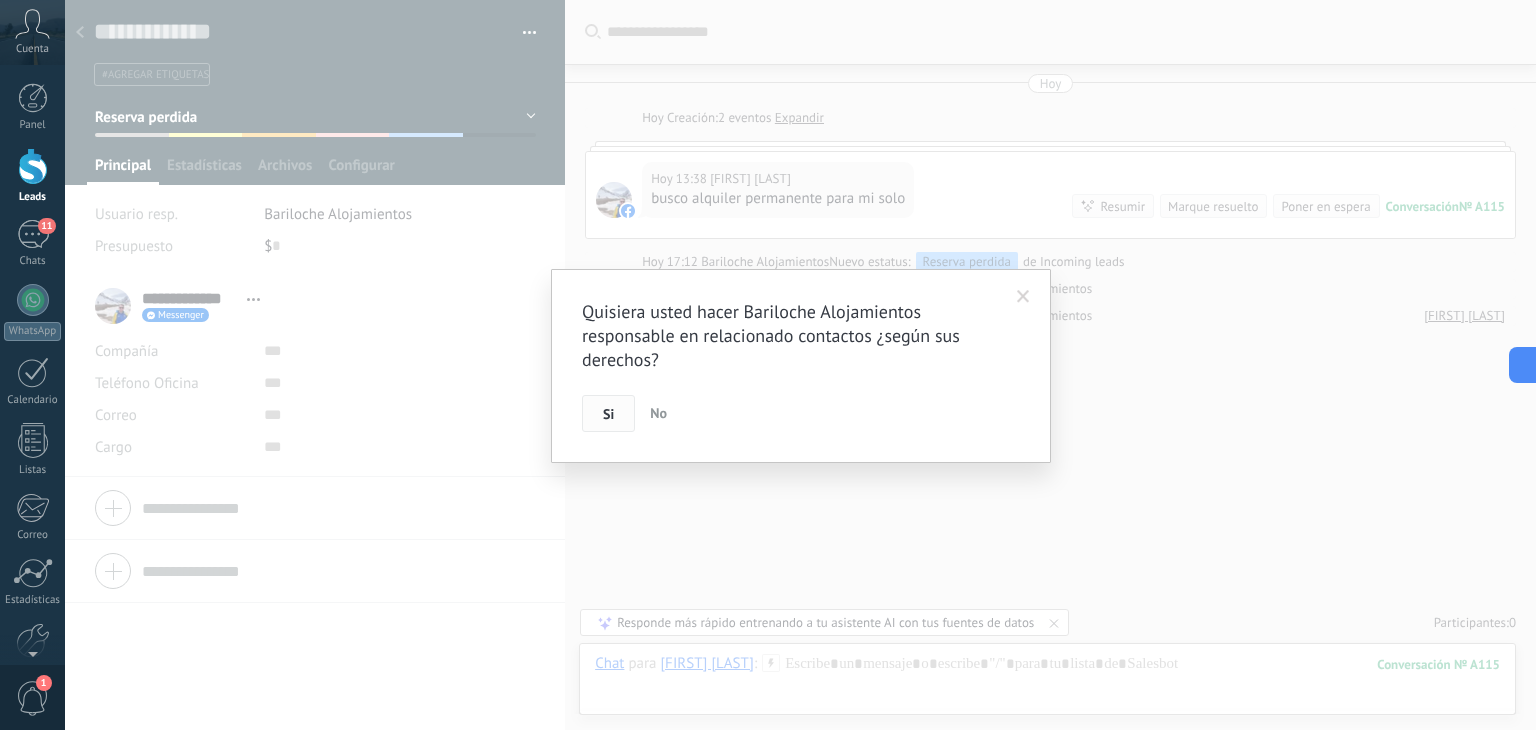 click on "Si" at bounding box center [608, 414] 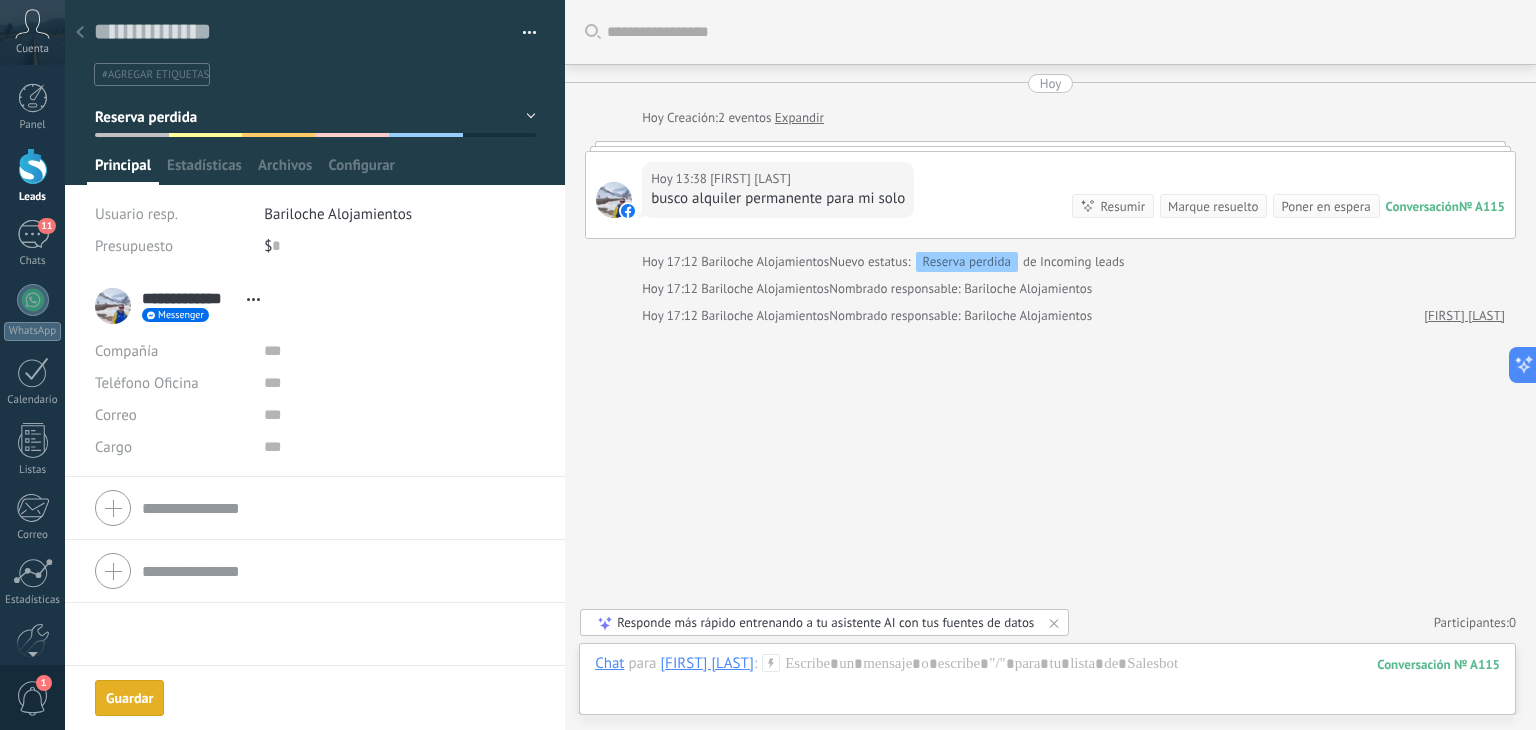 click at bounding box center (33, 166) 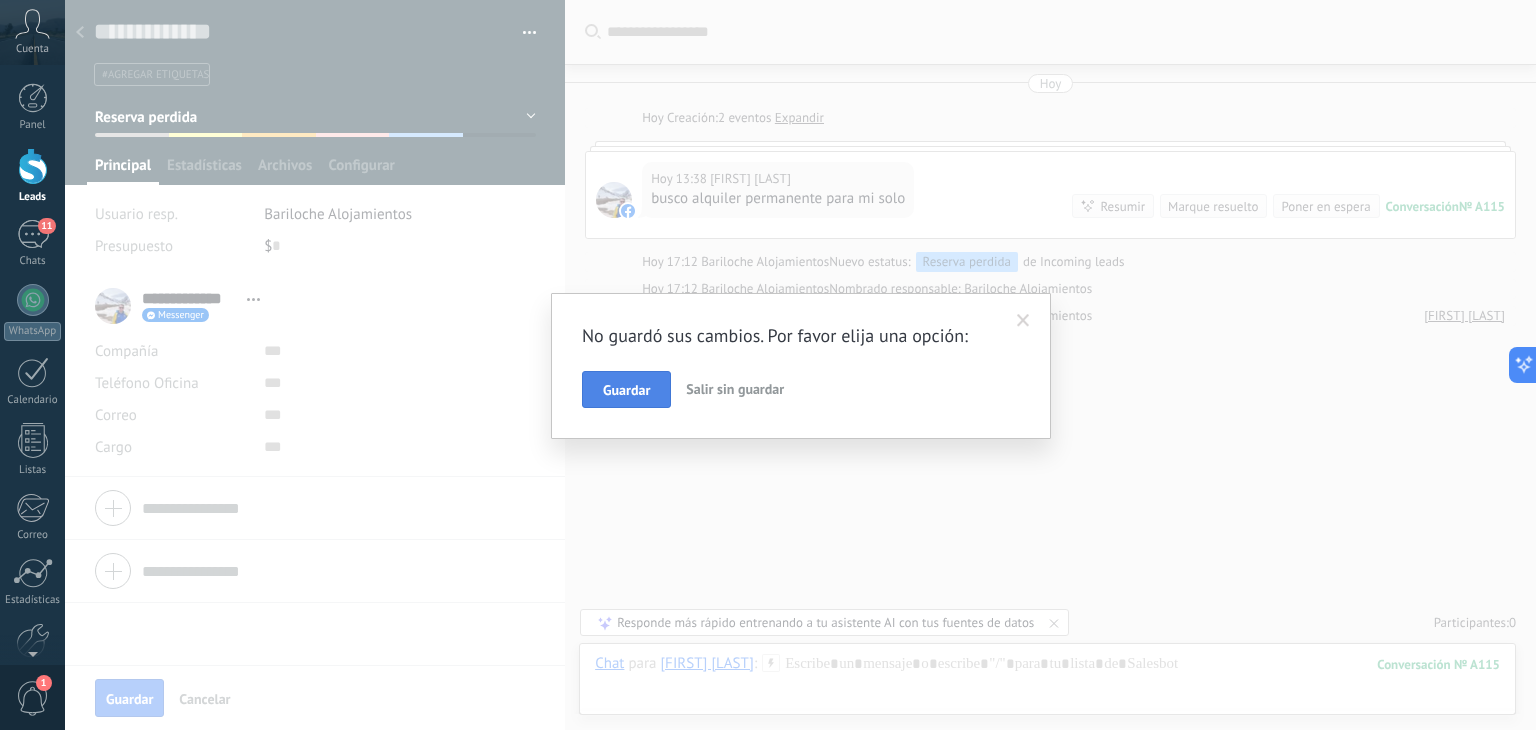 click on "Guardar" at bounding box center (626, 390) 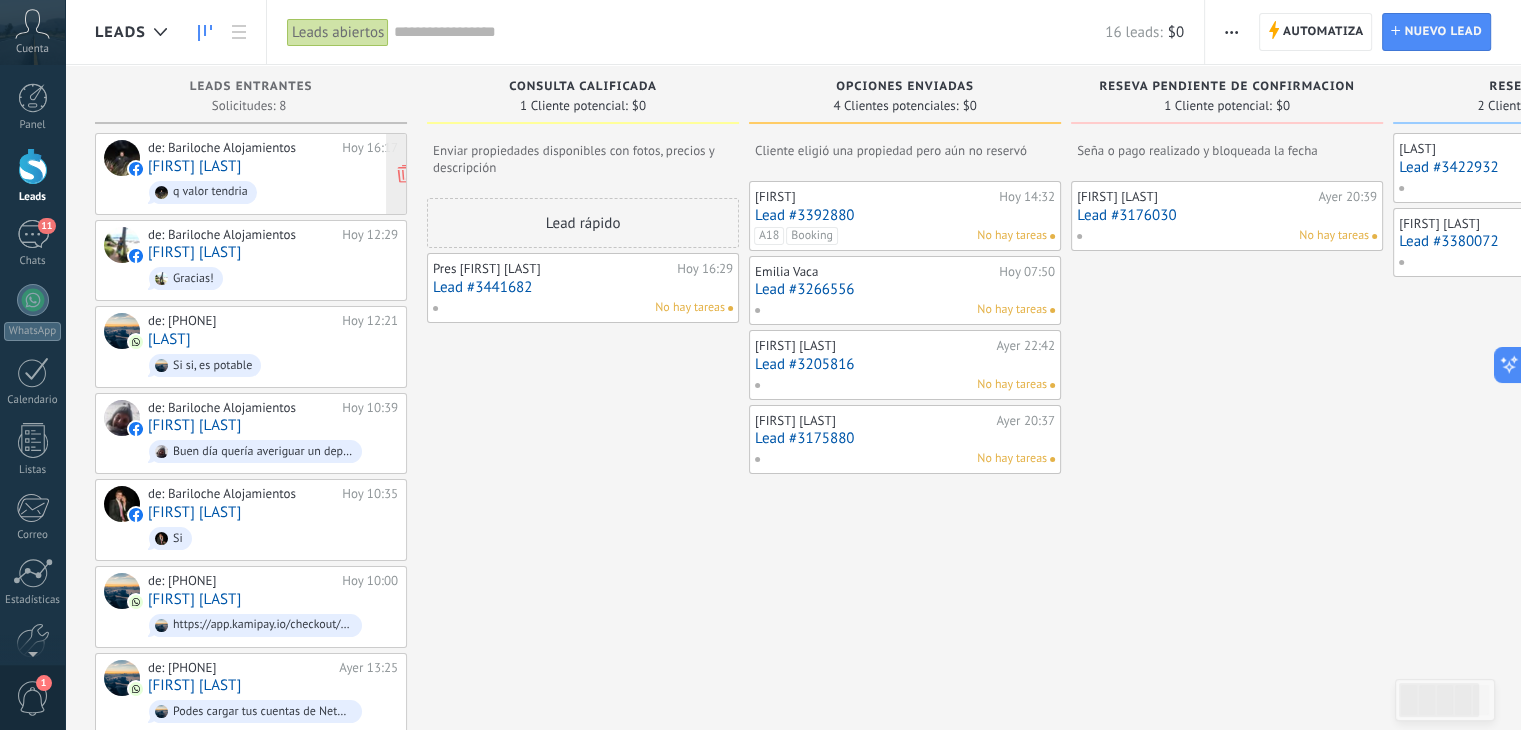 click on "[FIRST] [LAST]" at bounding box center [194, 166] 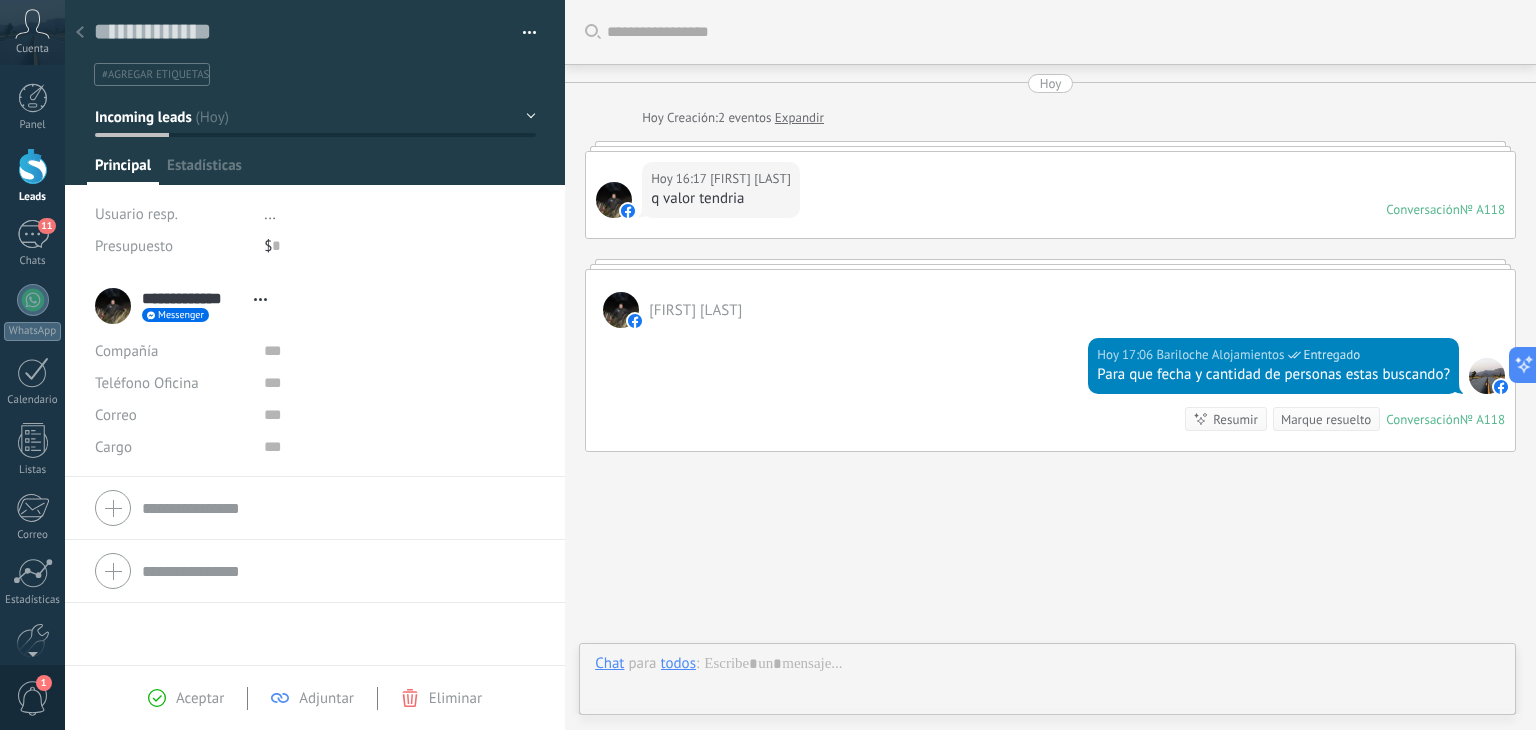 scroll, scrollTop: 29, scrollLeft: 0, axis: vertical 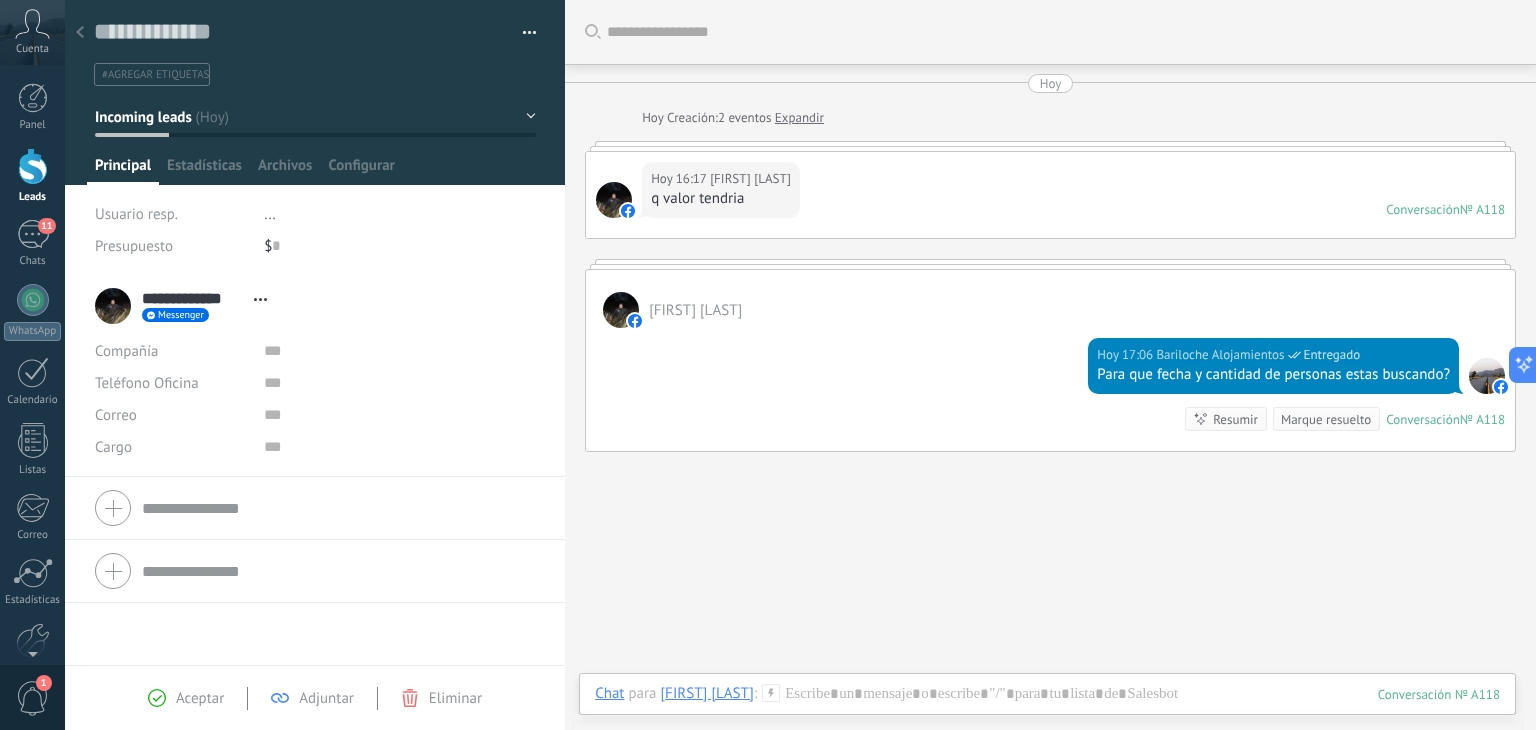 click at bounding box center [33, 166] 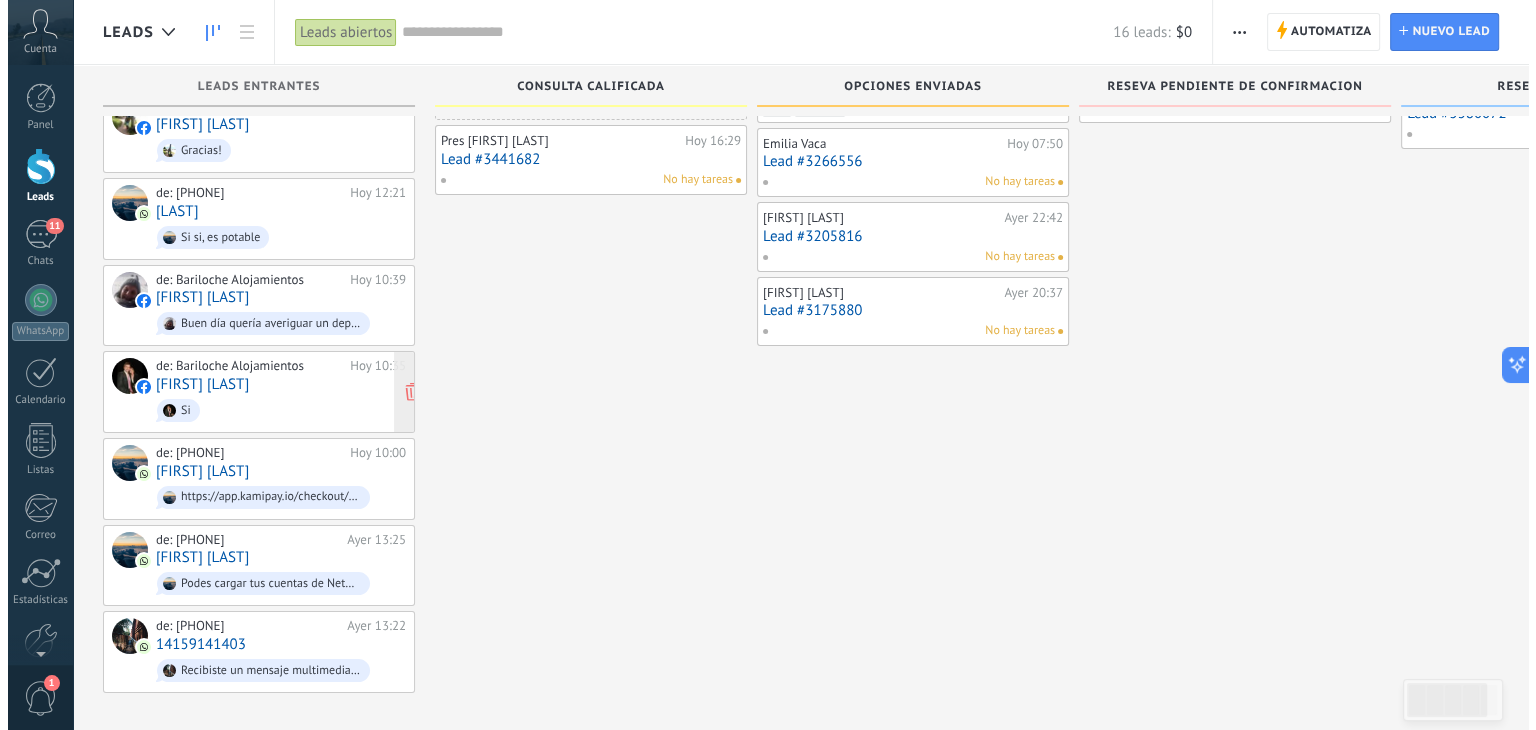 scroll, scrollTop: 0, scrollLeft: 0, axis: both 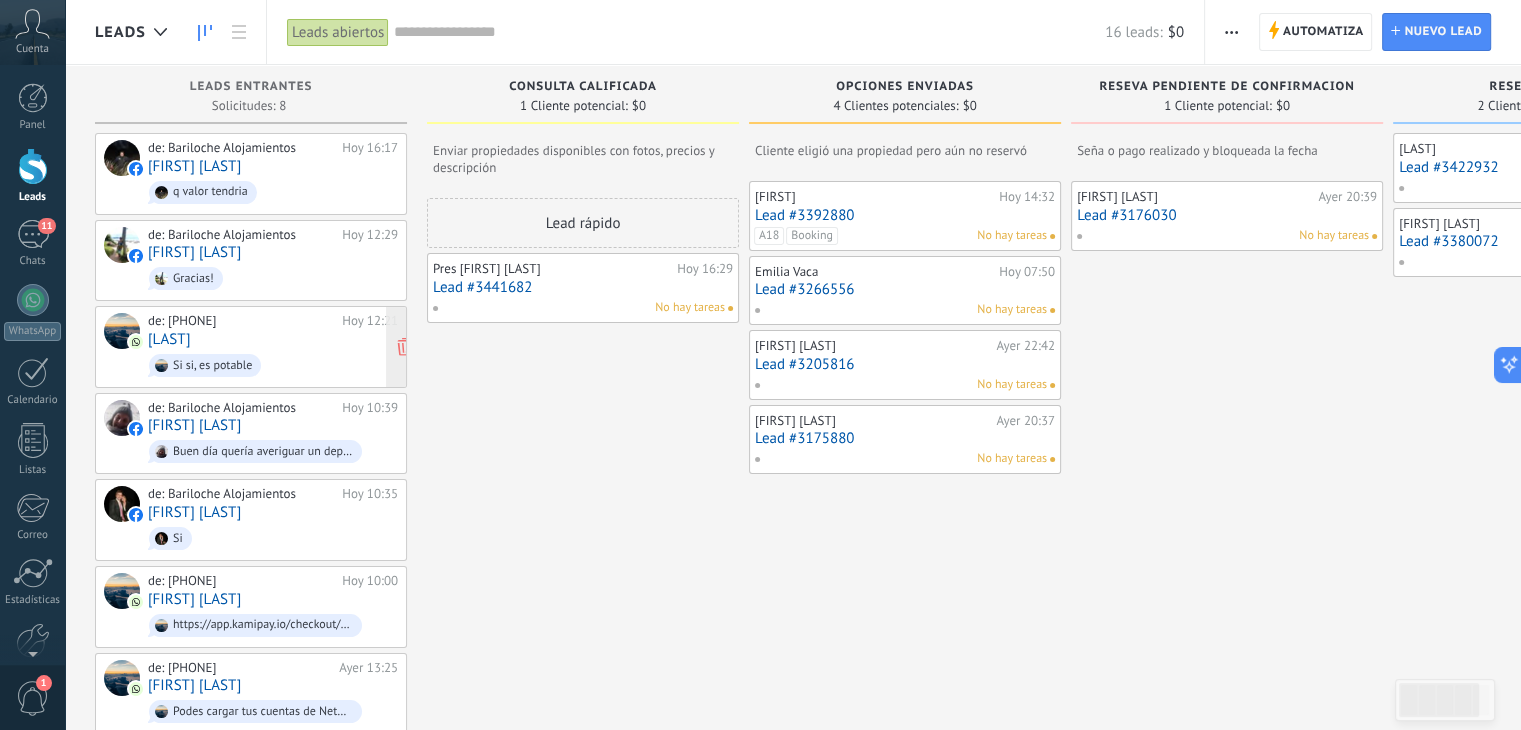 click on "[LAST]" at bounding box center [169, 339] 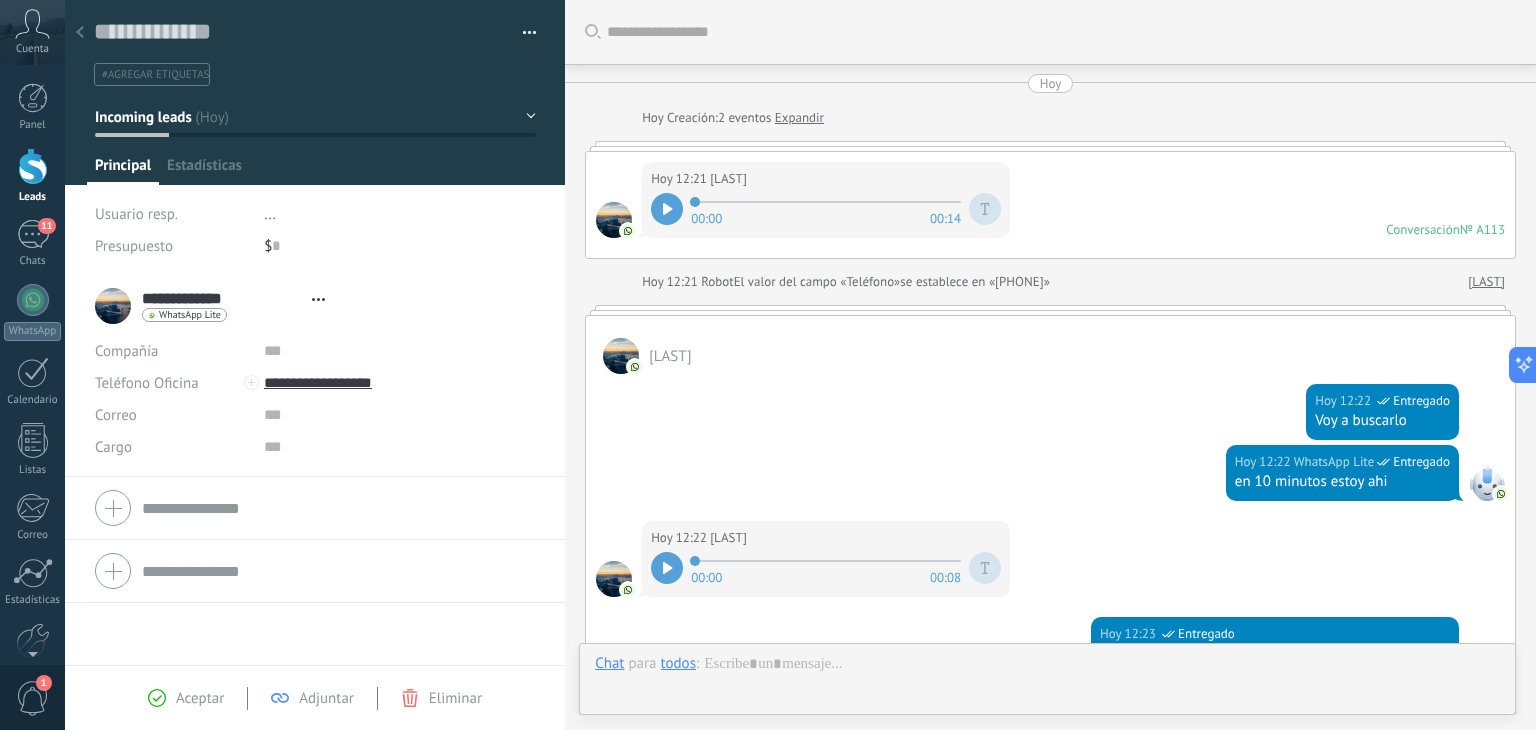 type on "**********" 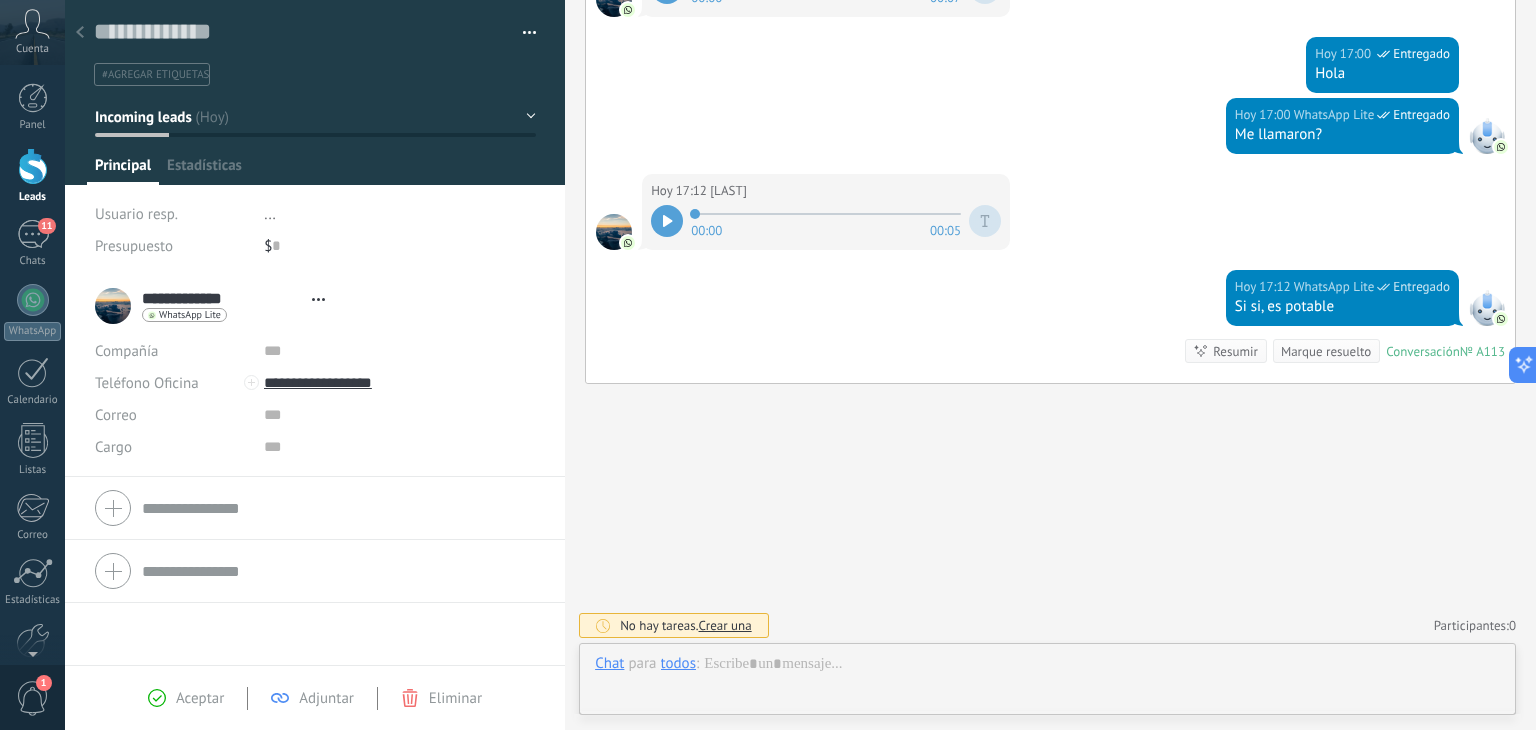 scroll, scrollTop: 29, scrollLeft: 0, axis: vertical 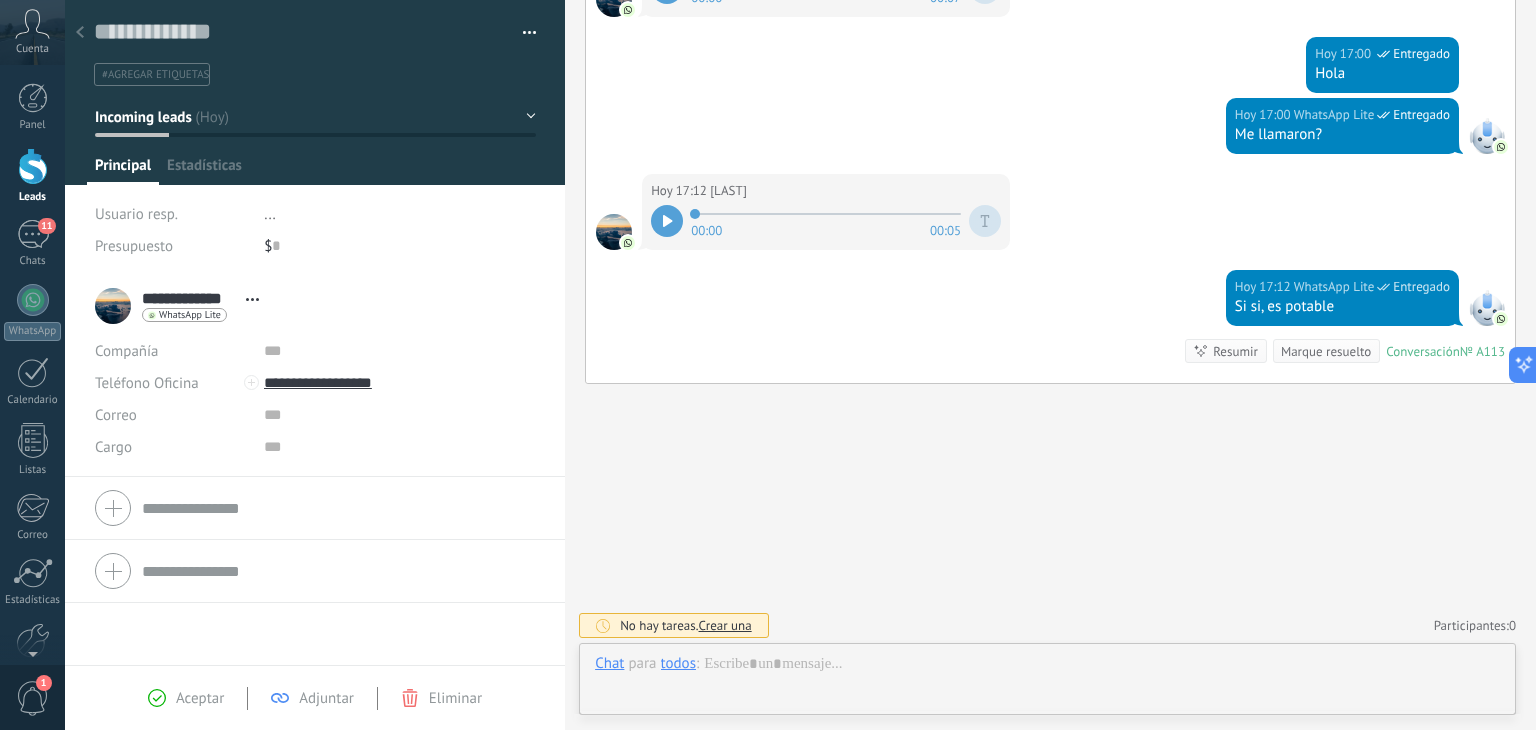 click on "Incoming leads" at bounding box center (315, 117) 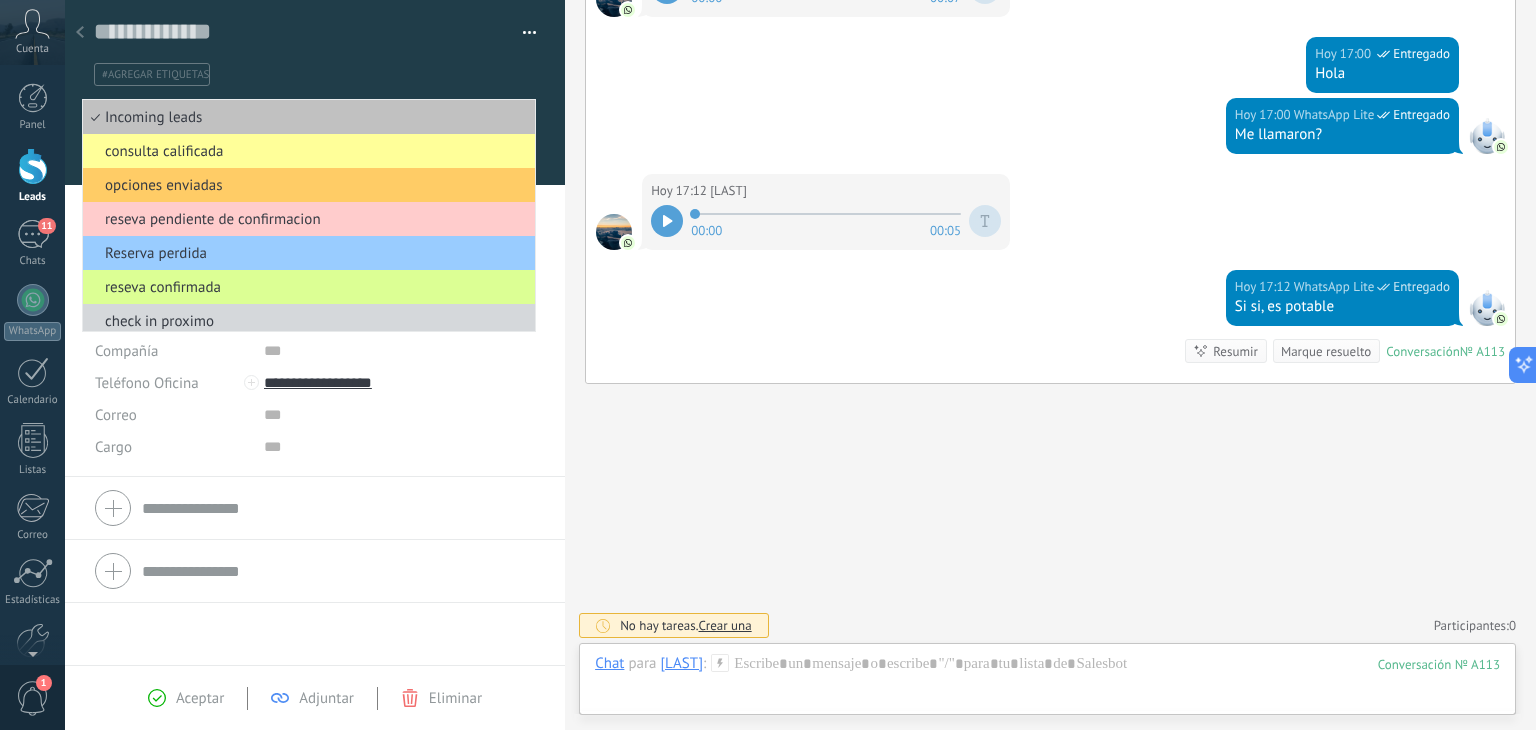 click on "reseva confirmada" at bounding box center [306, 287] 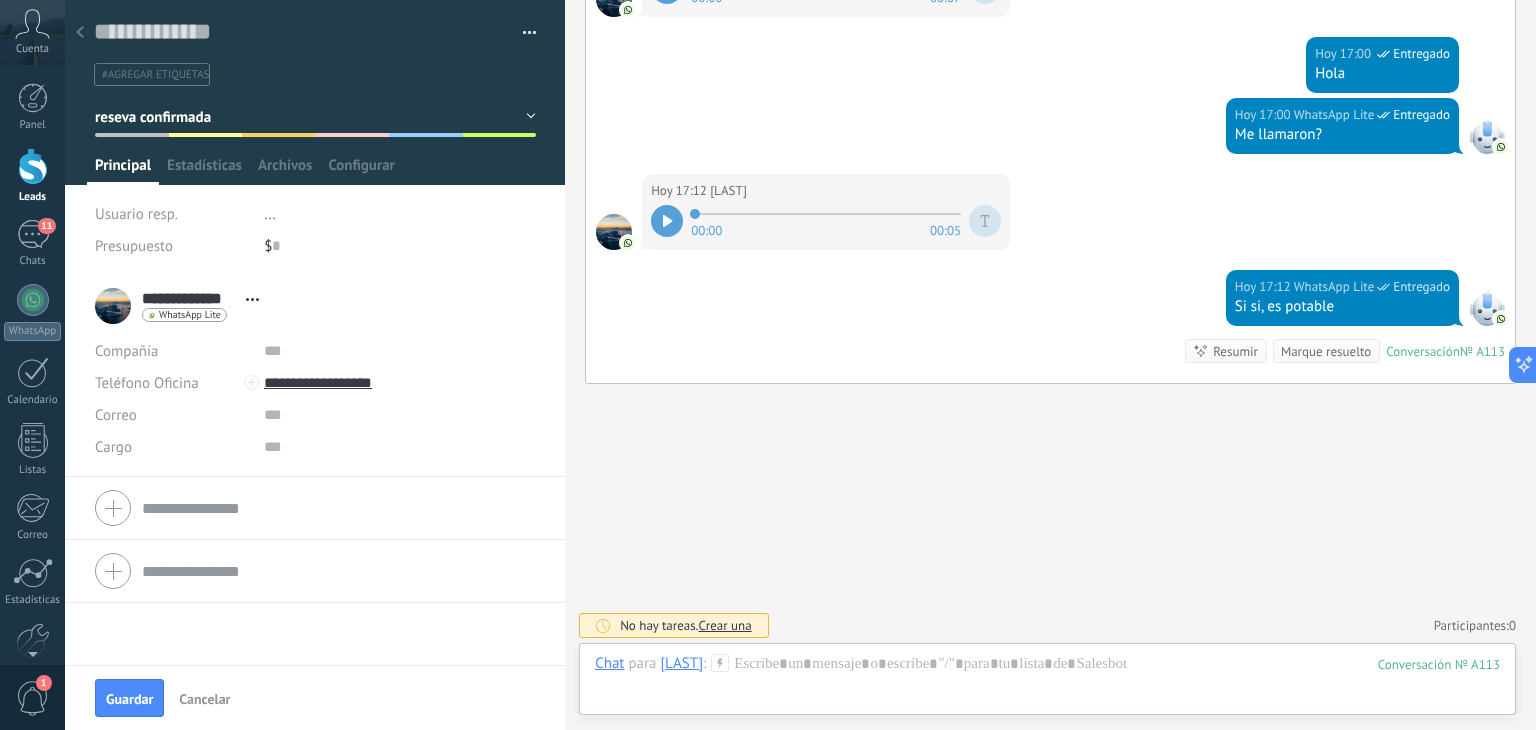 click on "#agregar etiquetas" at bounding box center [155, 75] 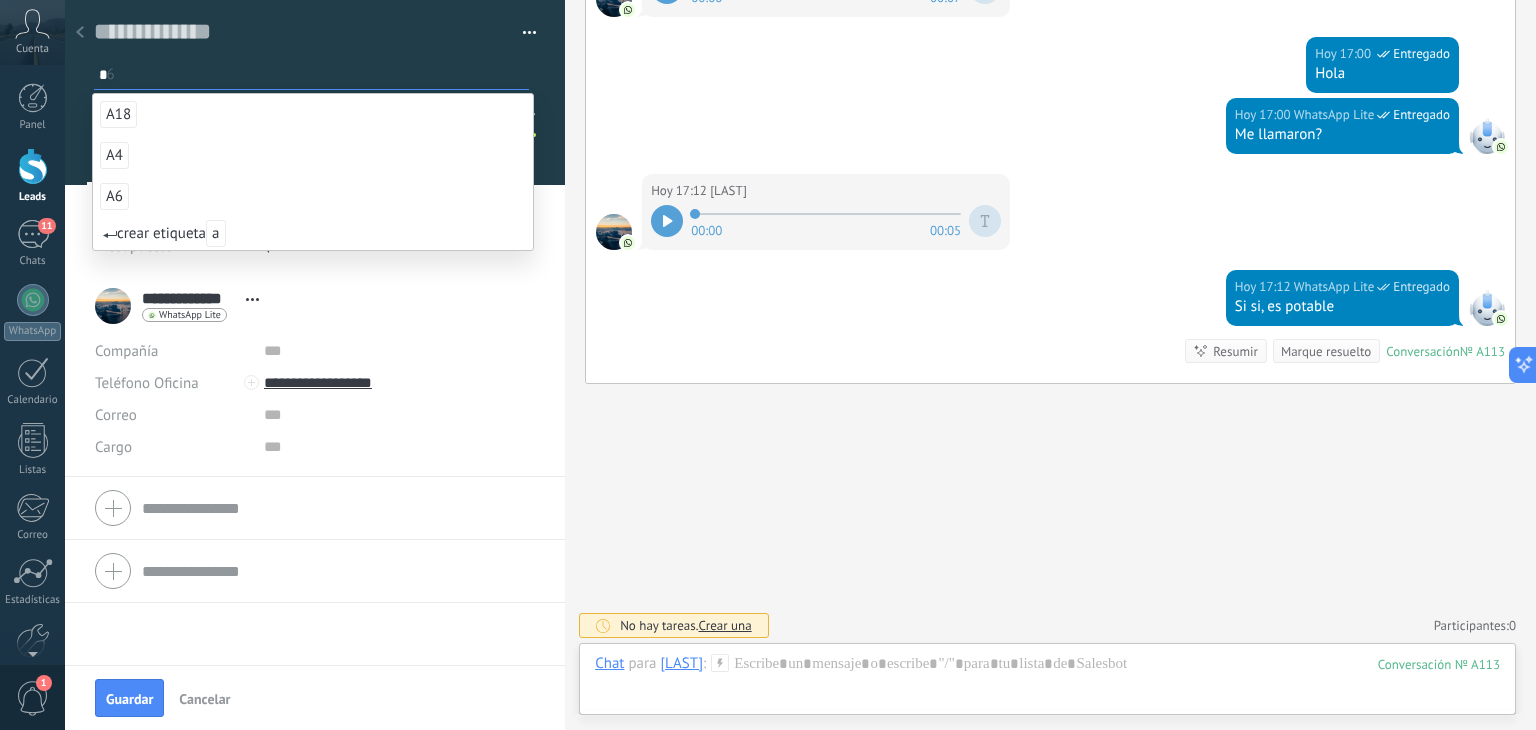 type on "*" 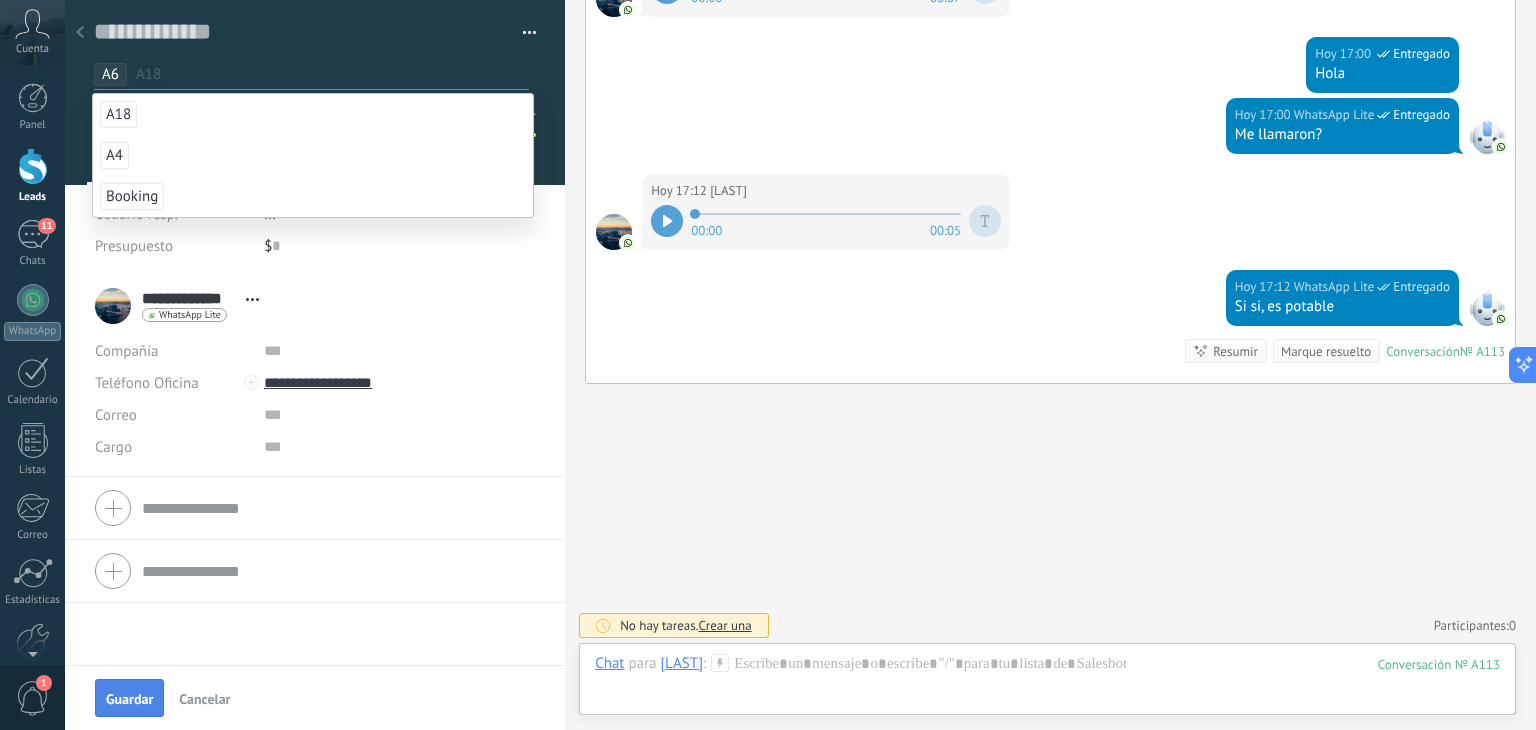 click on "Guardar" at bounding box center (129, 699) 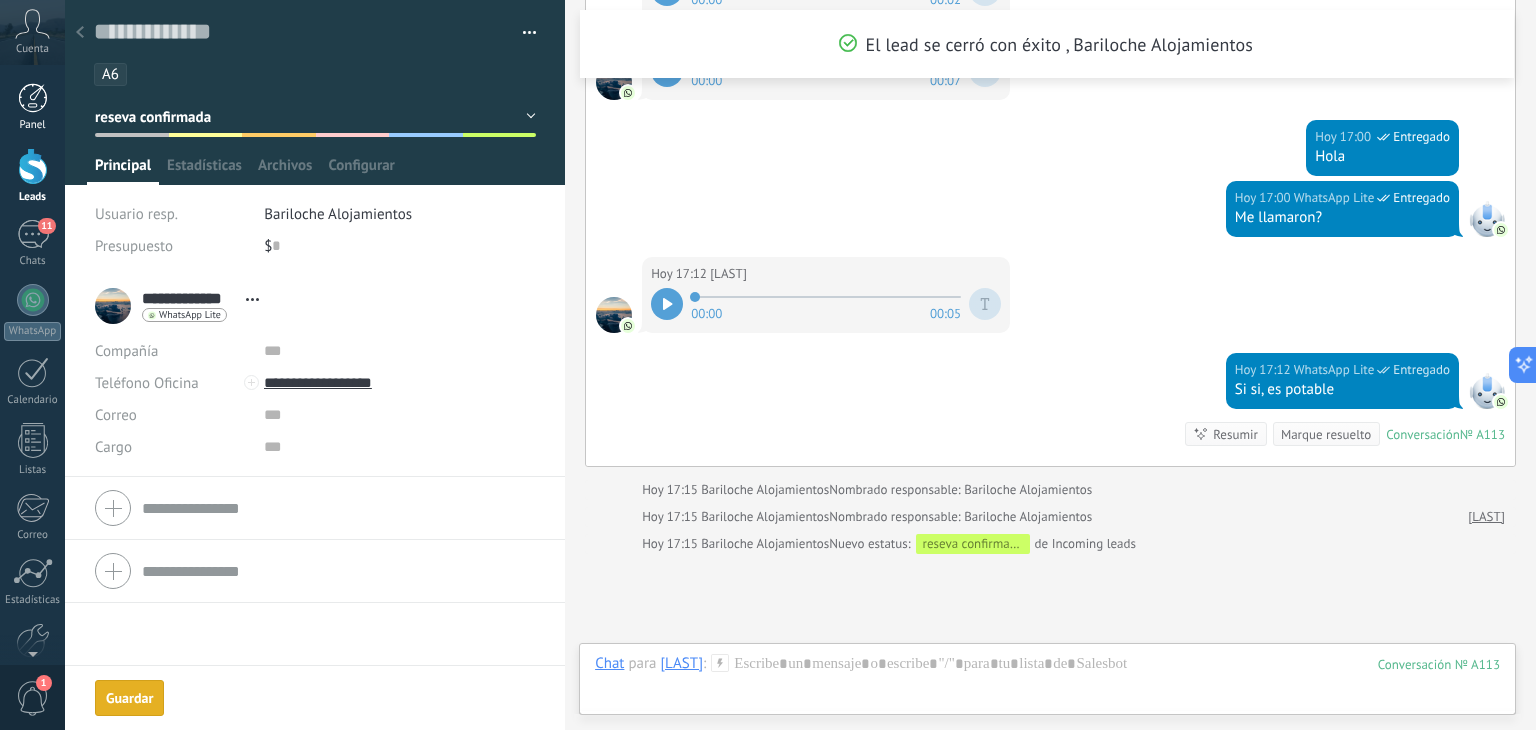 scroll, scrollTop: 1869, scrollLeft: 0, axis: vertical 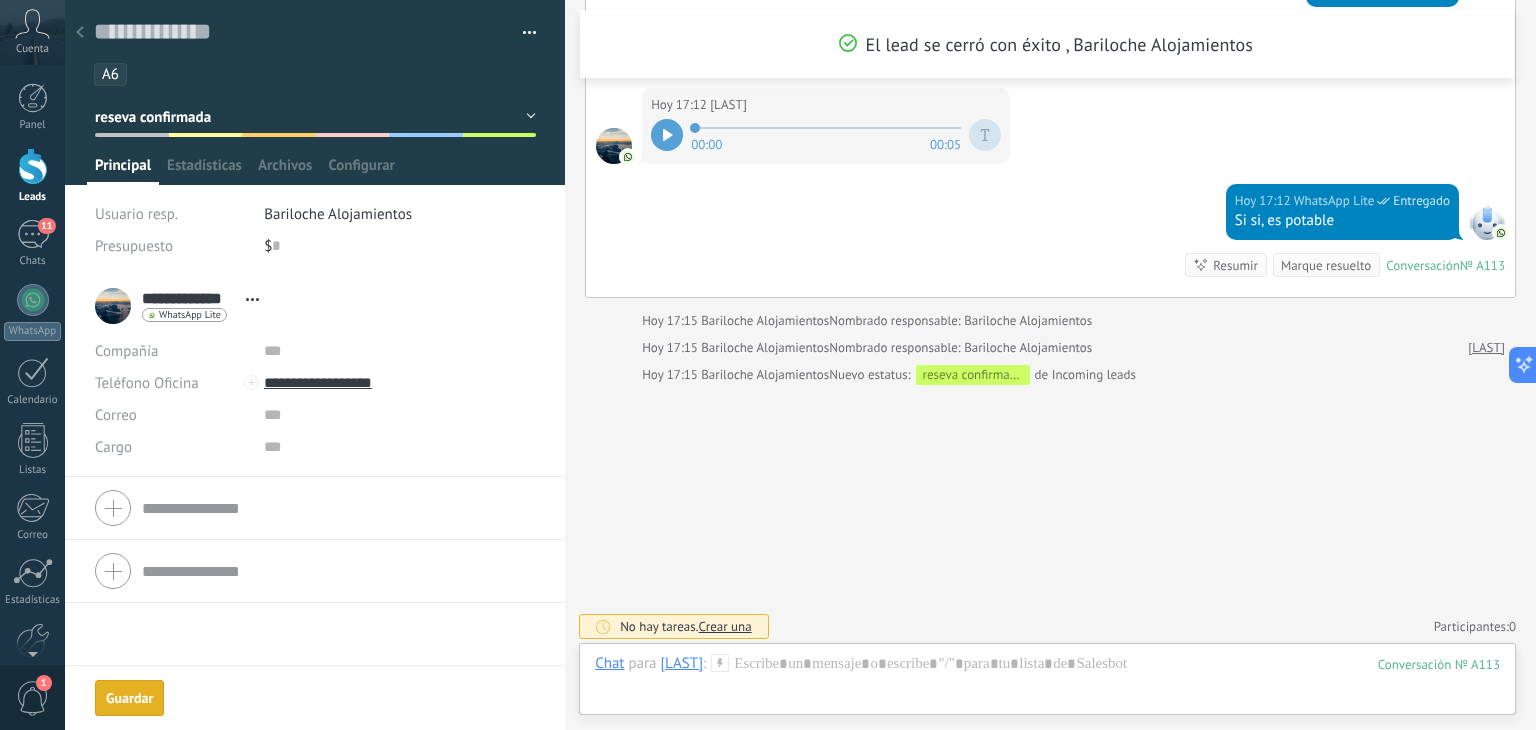 click at bounding box center [33, 166] 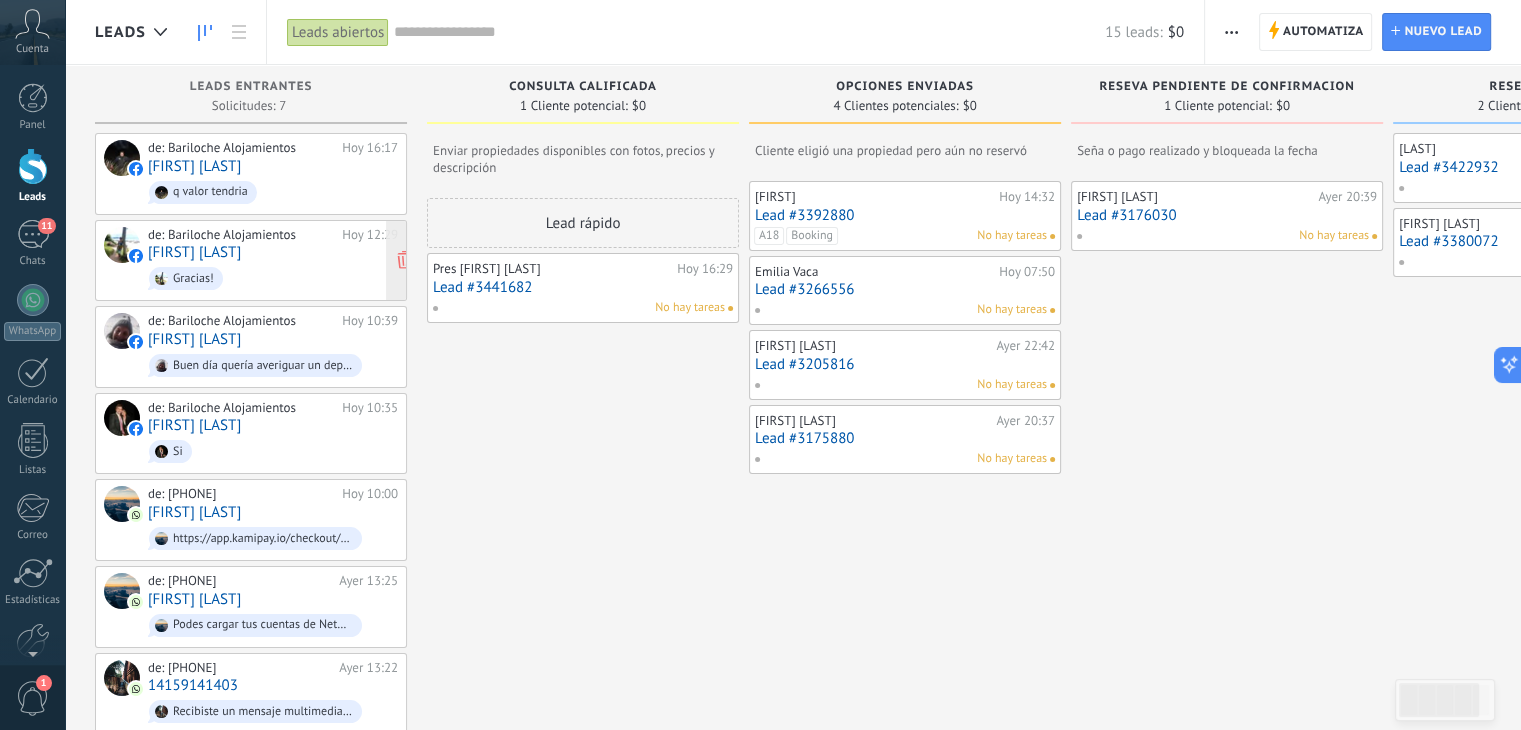 click on "[FIRST] [LAST]" at bounding box center (194, 252) 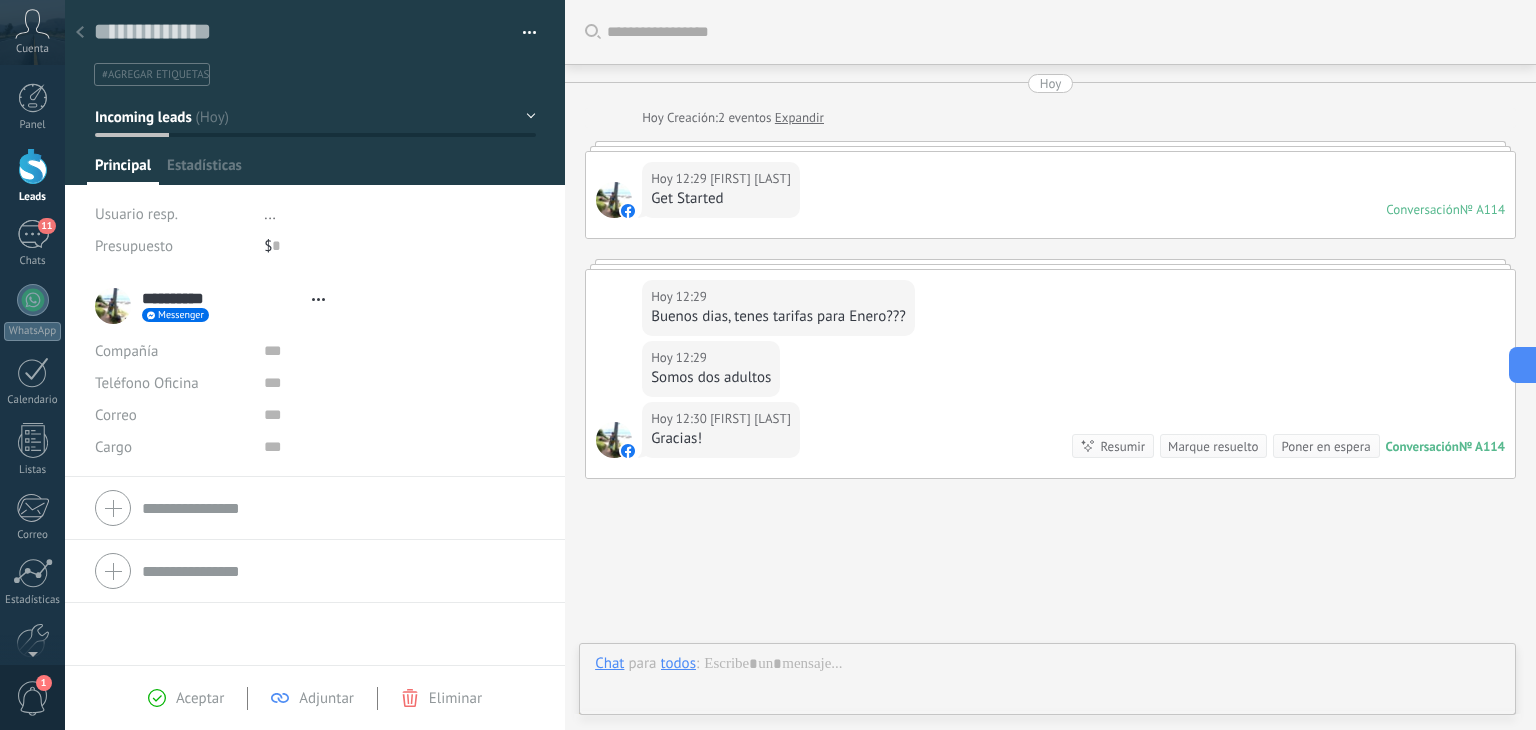 scroll, scrollTop: 29, scrollLeft: 0, axis: vertical 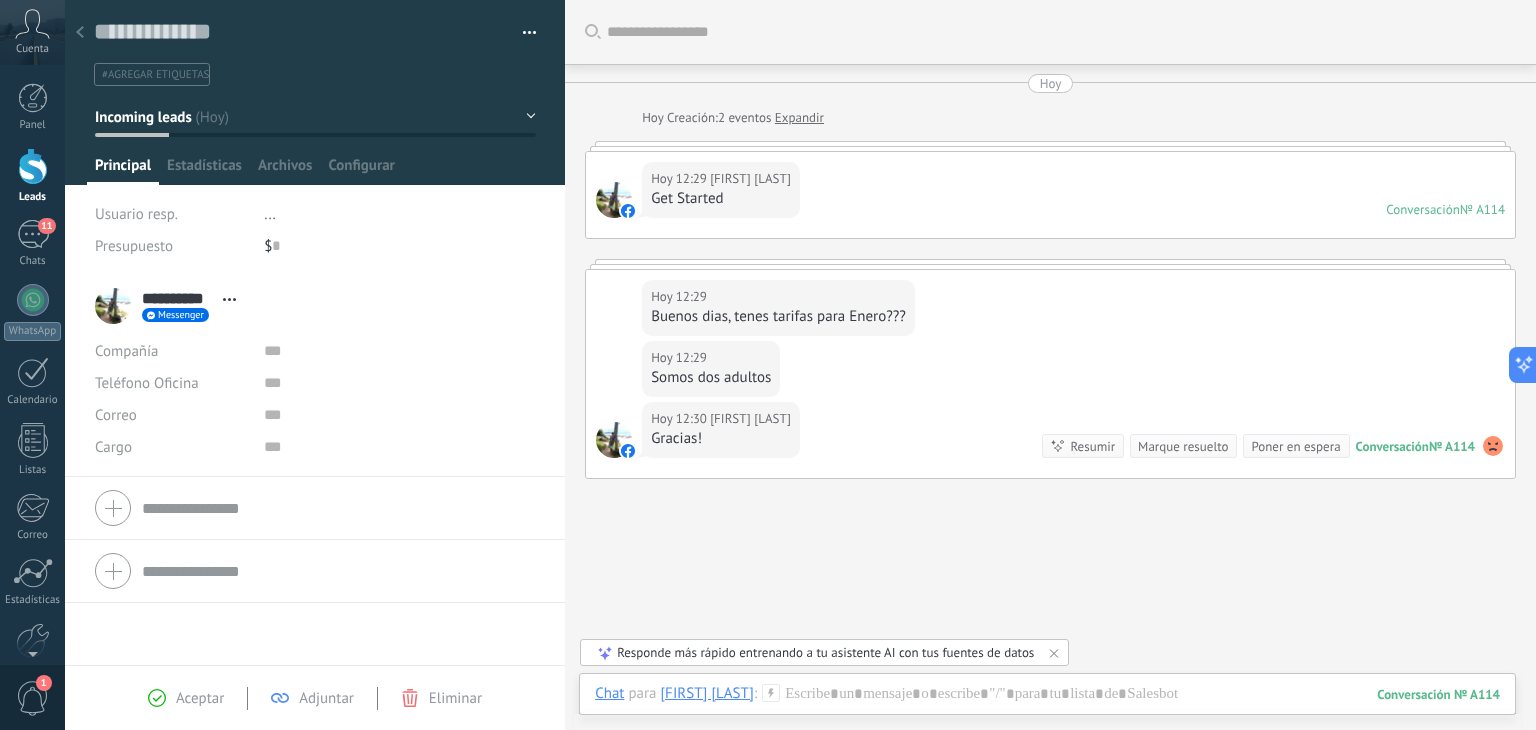 click 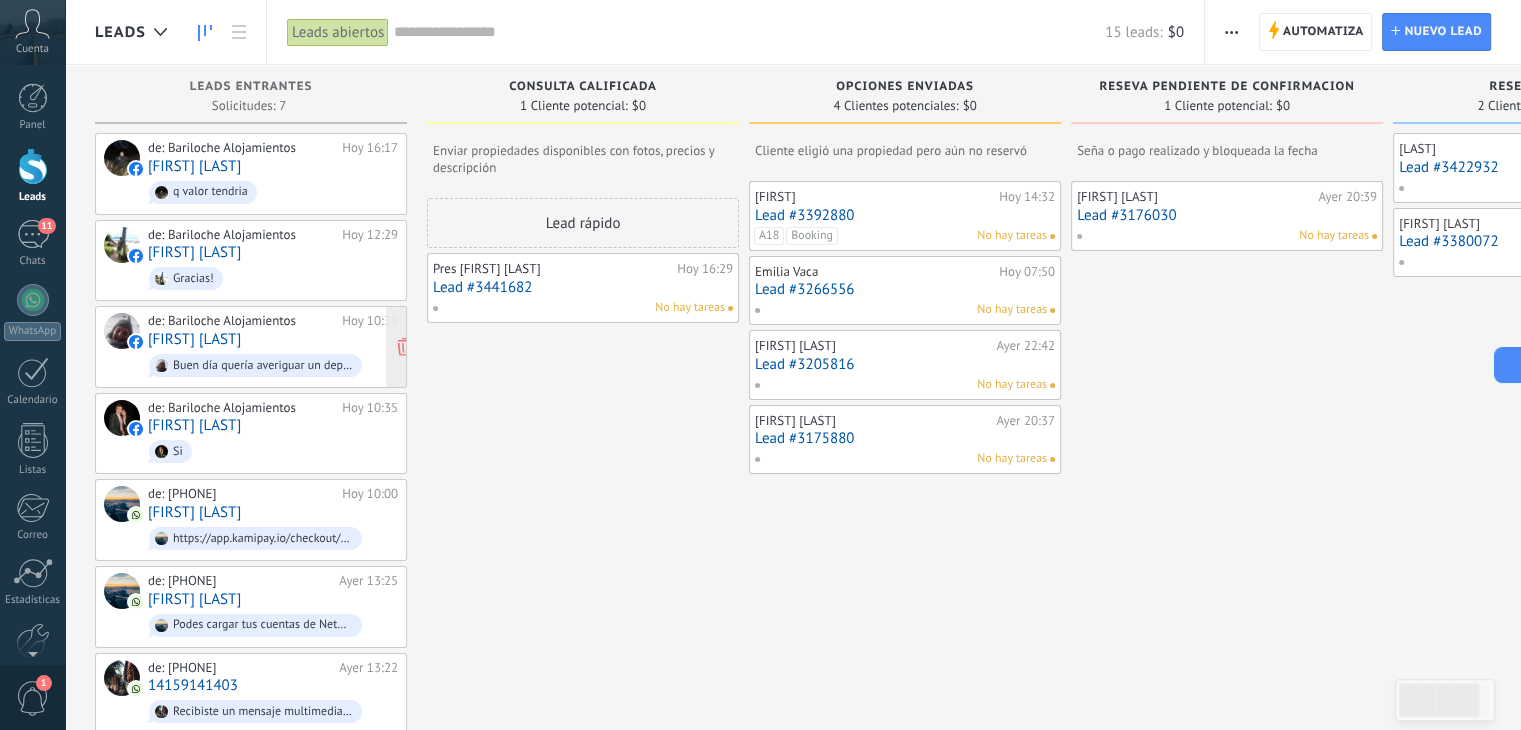 click on "Buen día quería averiguar un depto chico o 2 en seotiembre" at bounding box center (273, 365) 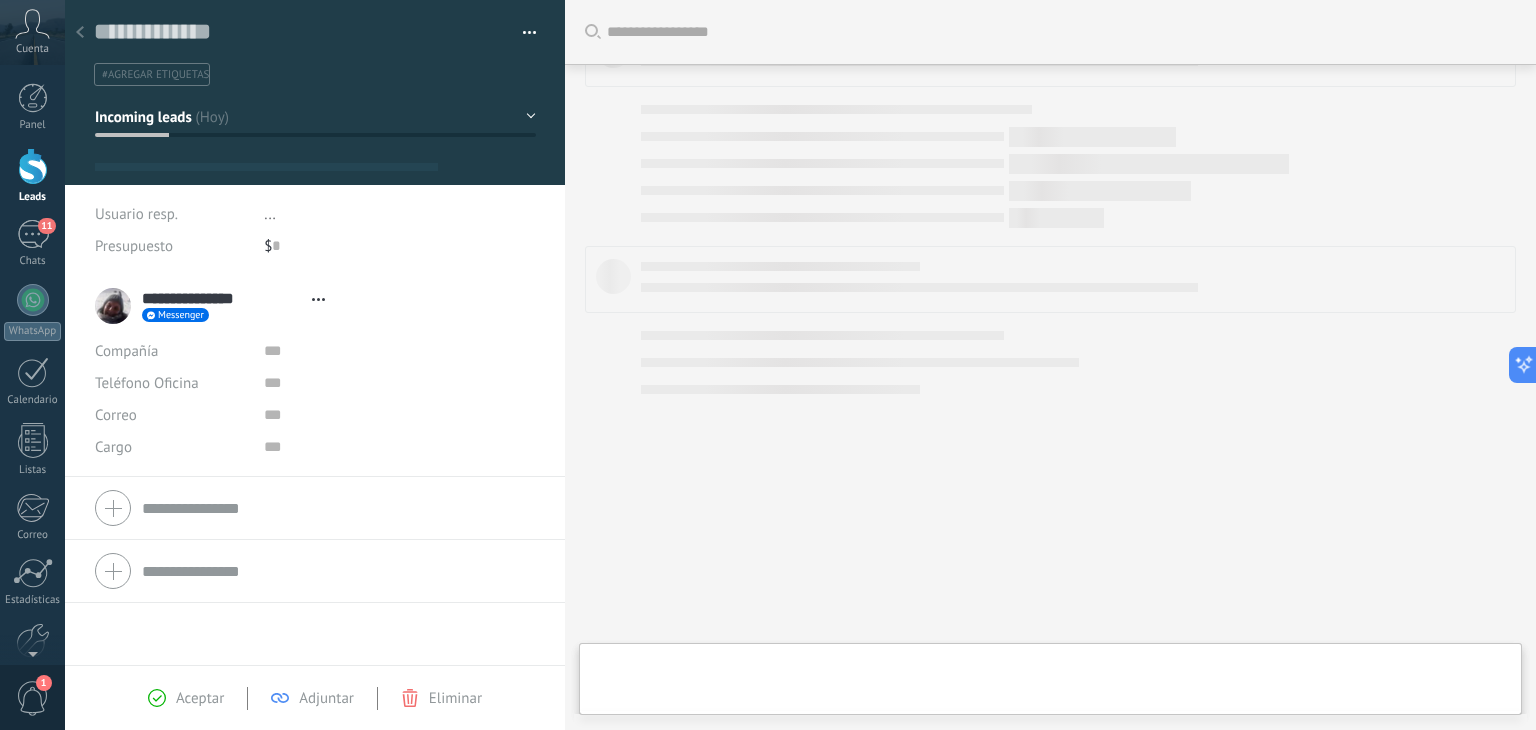 type on "**********" 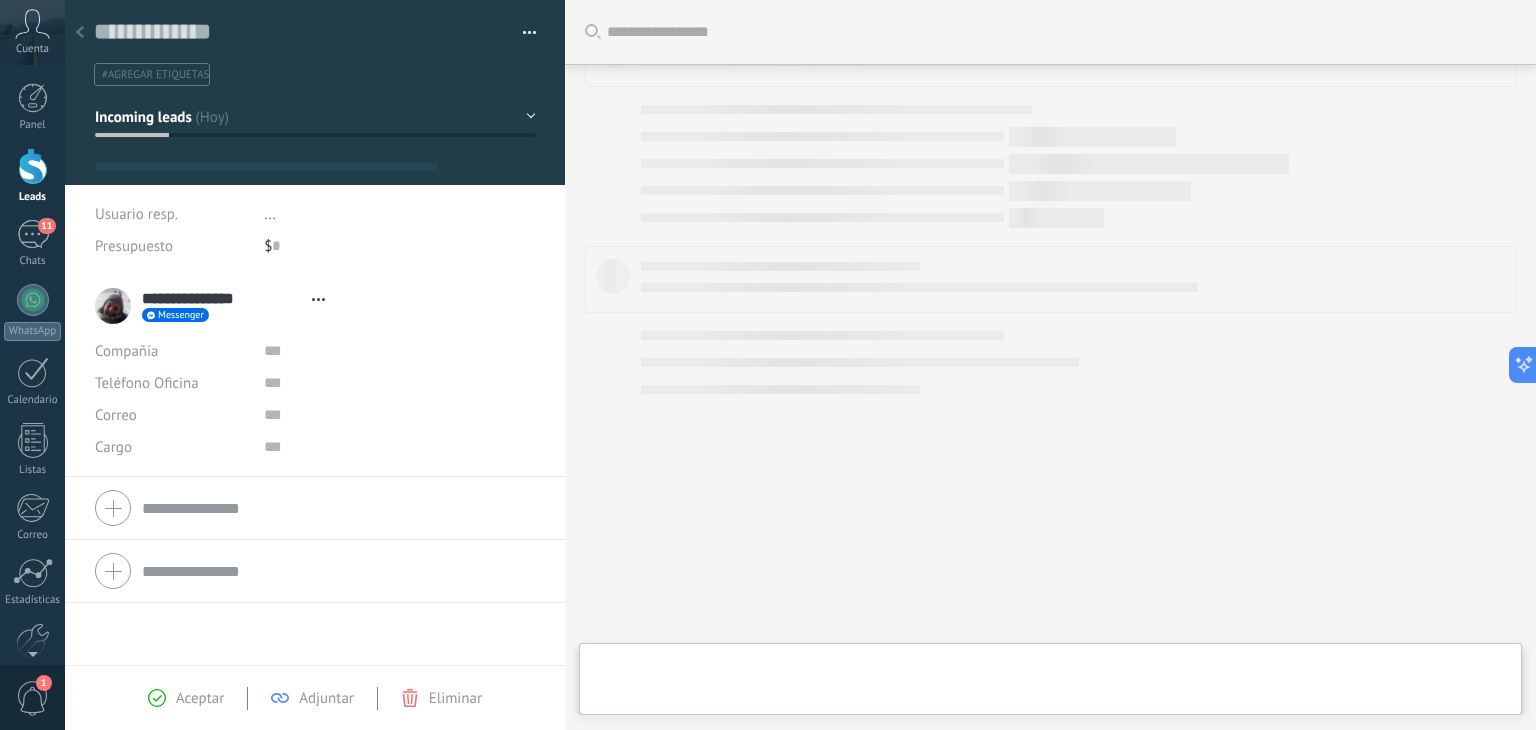 scroll, scrollTop: 29, scrollLeft: 0, axis: vertical 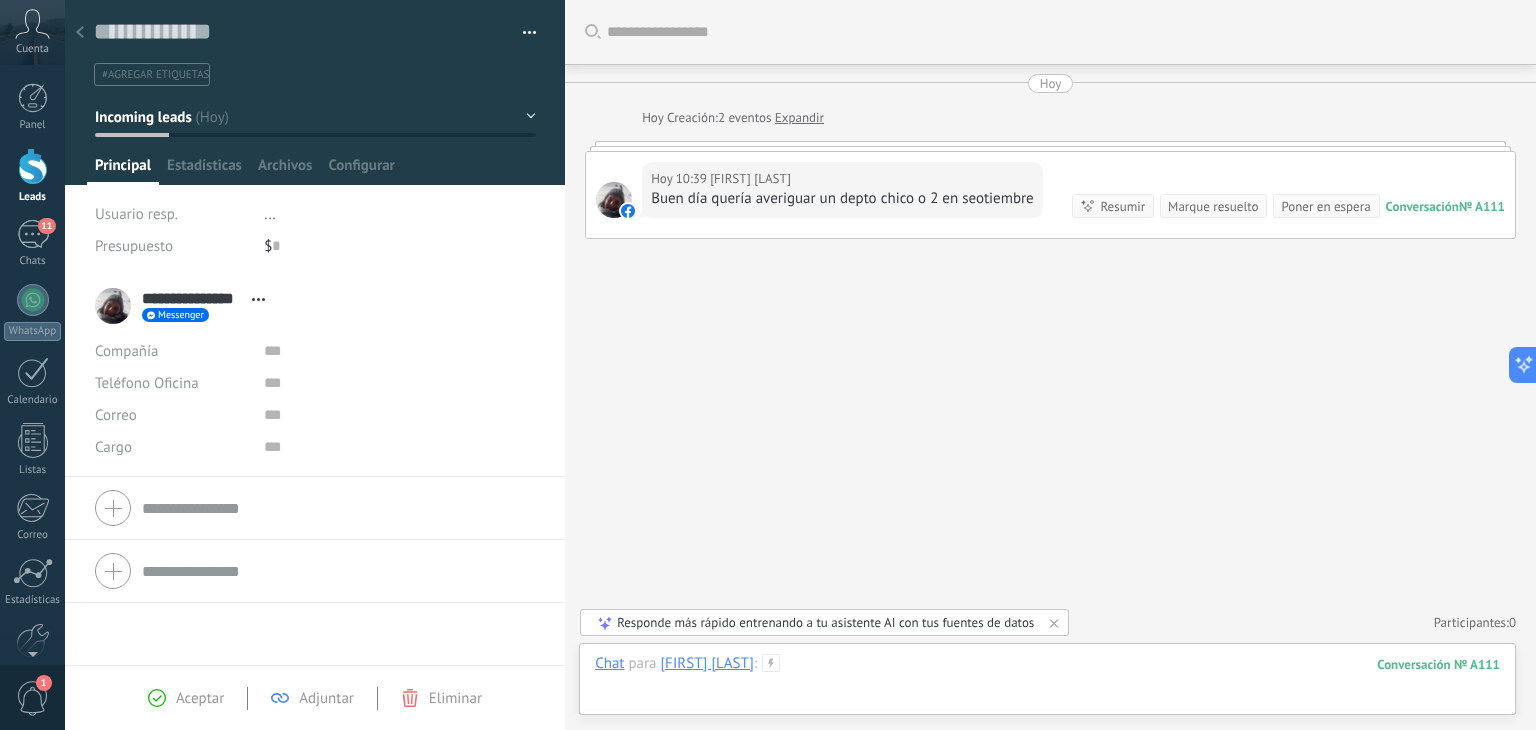 click at bounding box center [1047, 684] 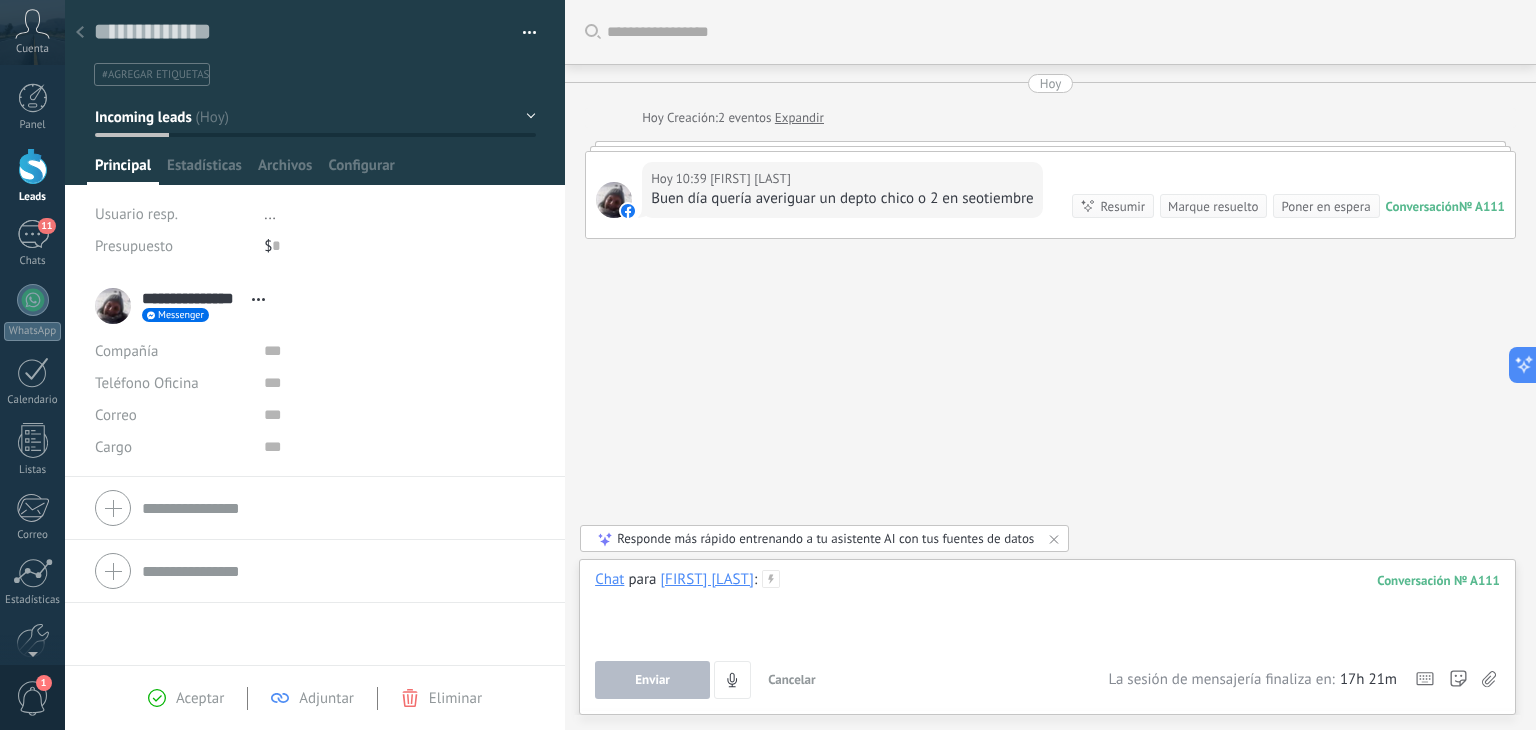 type 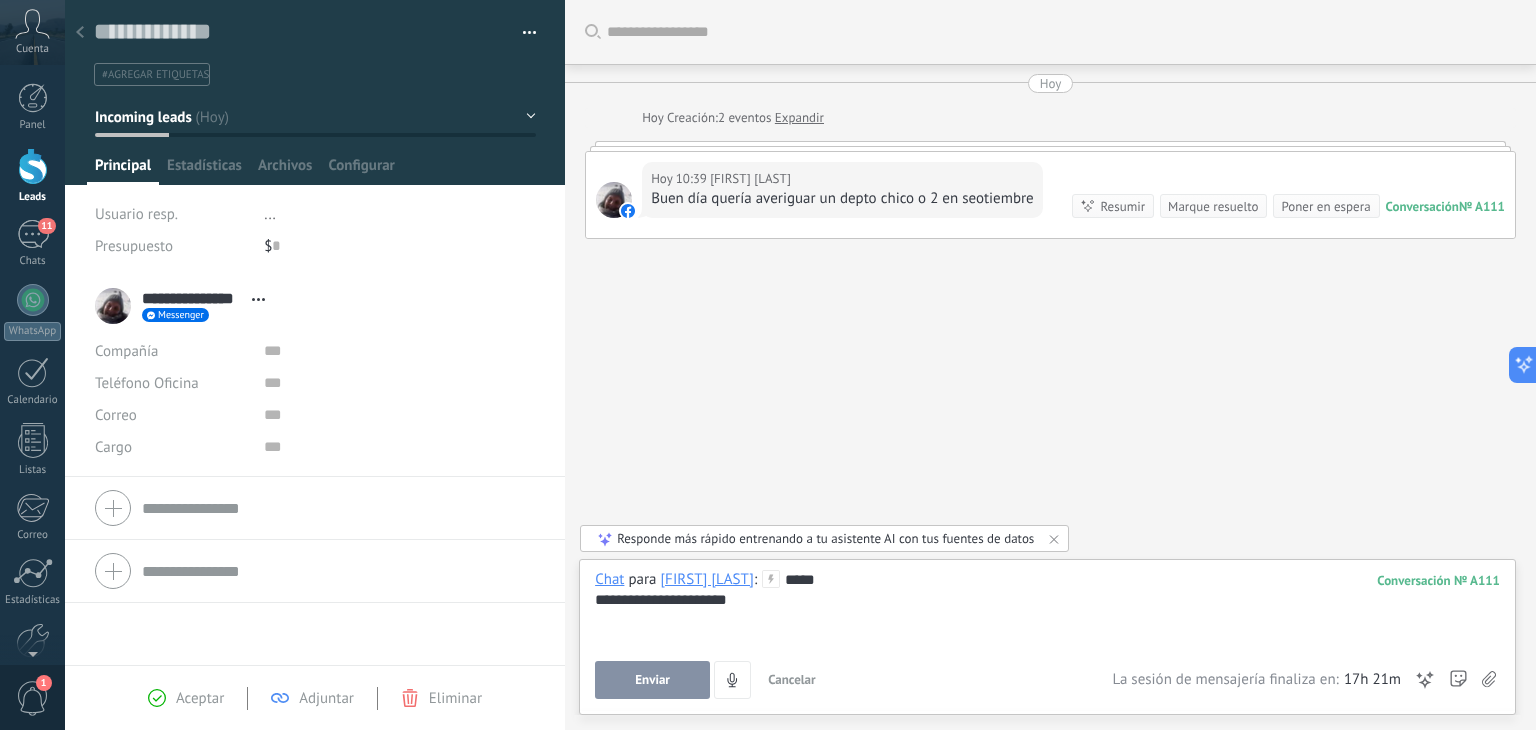 click on "Enviar" at bounding box center (652, 680) 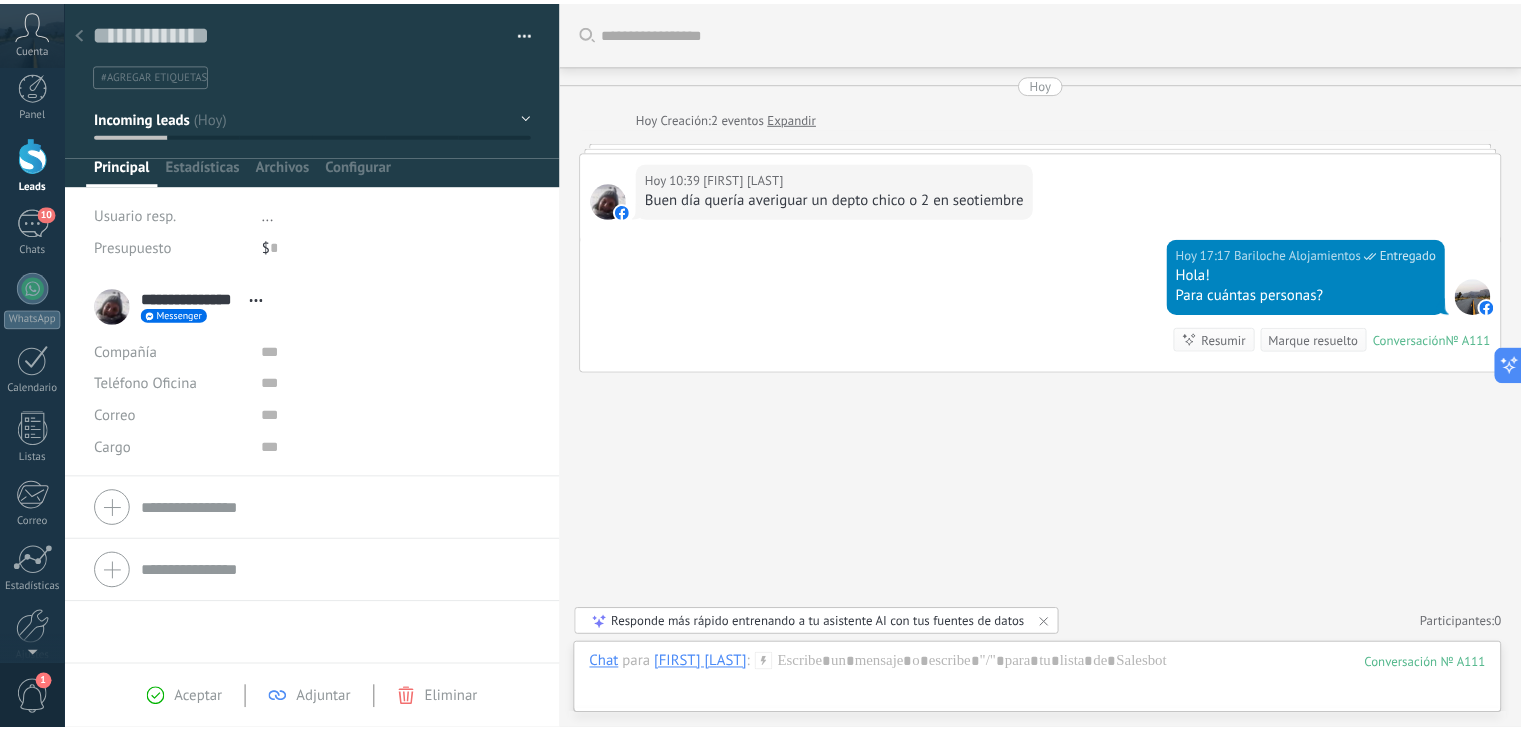 scroll, scrollTop: 0, scrollLeft: 0, axis: both 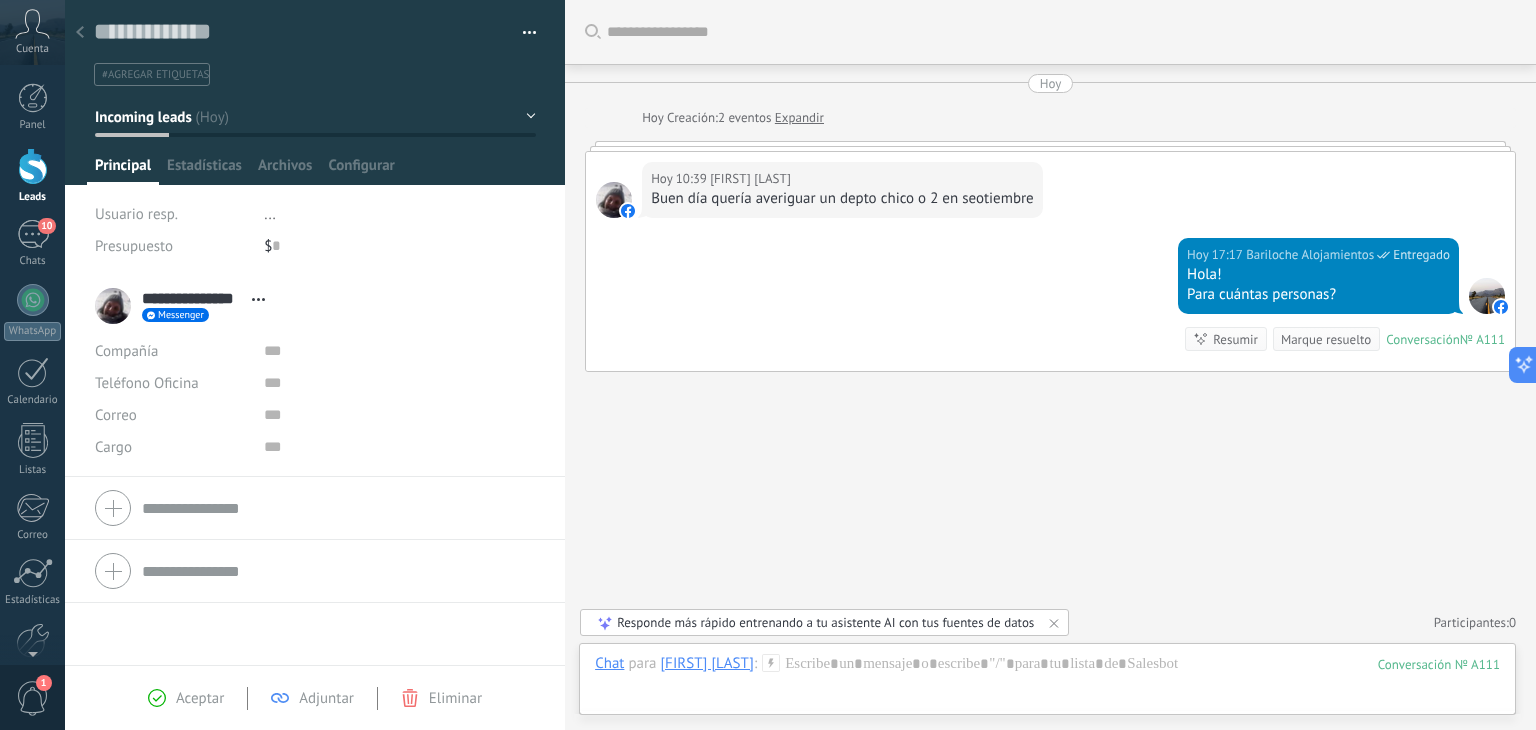 click at bounding box center (33, 166) 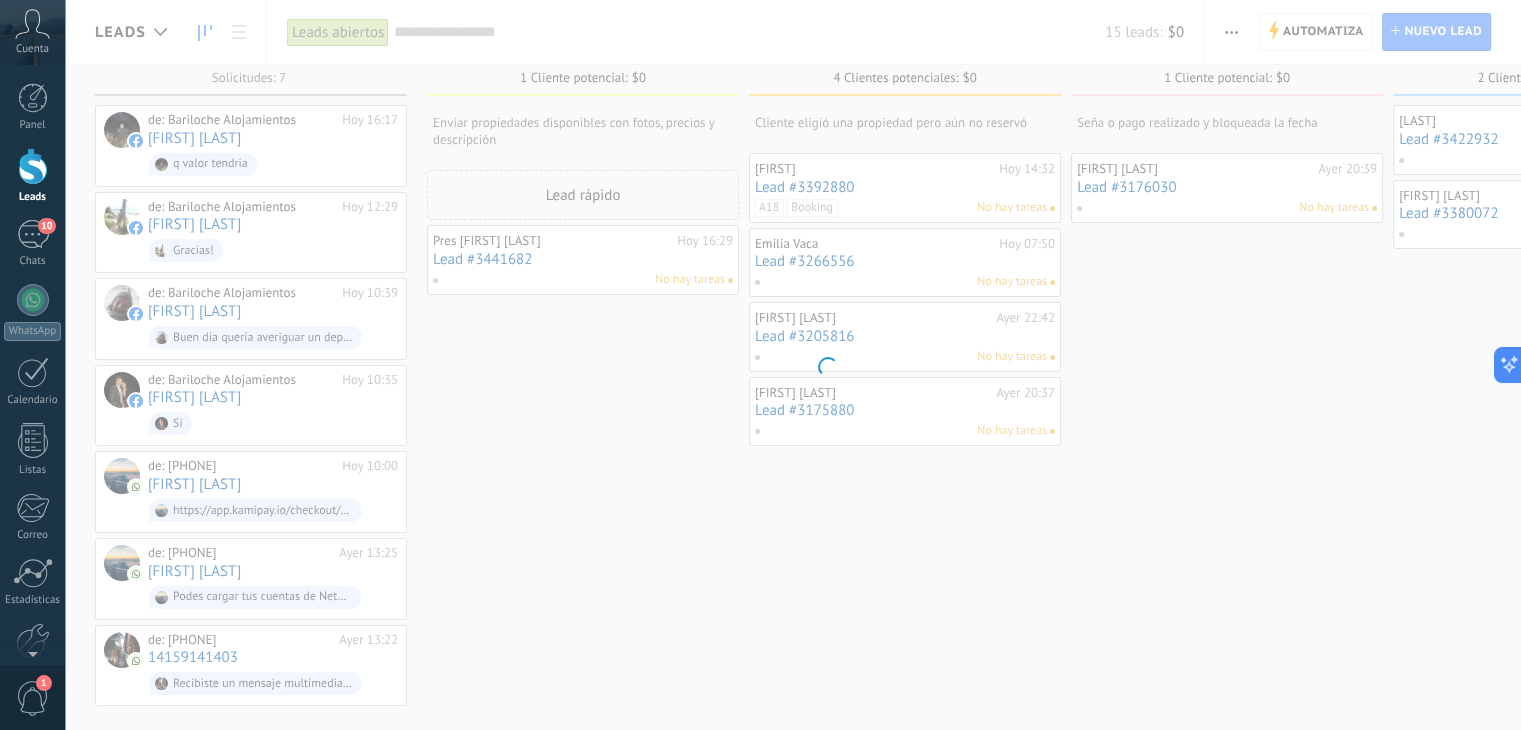 scroll, scrollTop: 44, scrollLeft: 0, axis: vertical 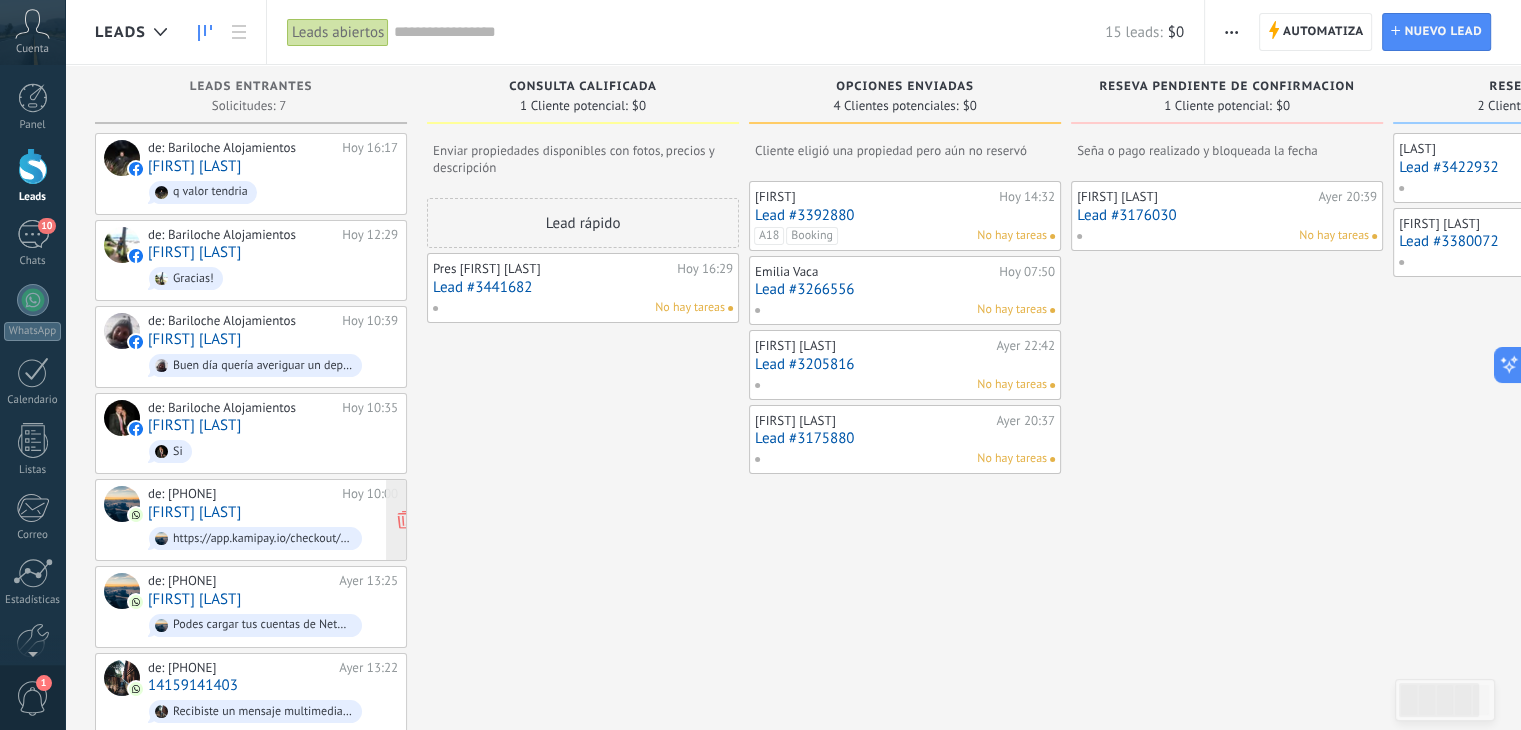 click on "de: [PHONE]" at bounding box center (241, 494) 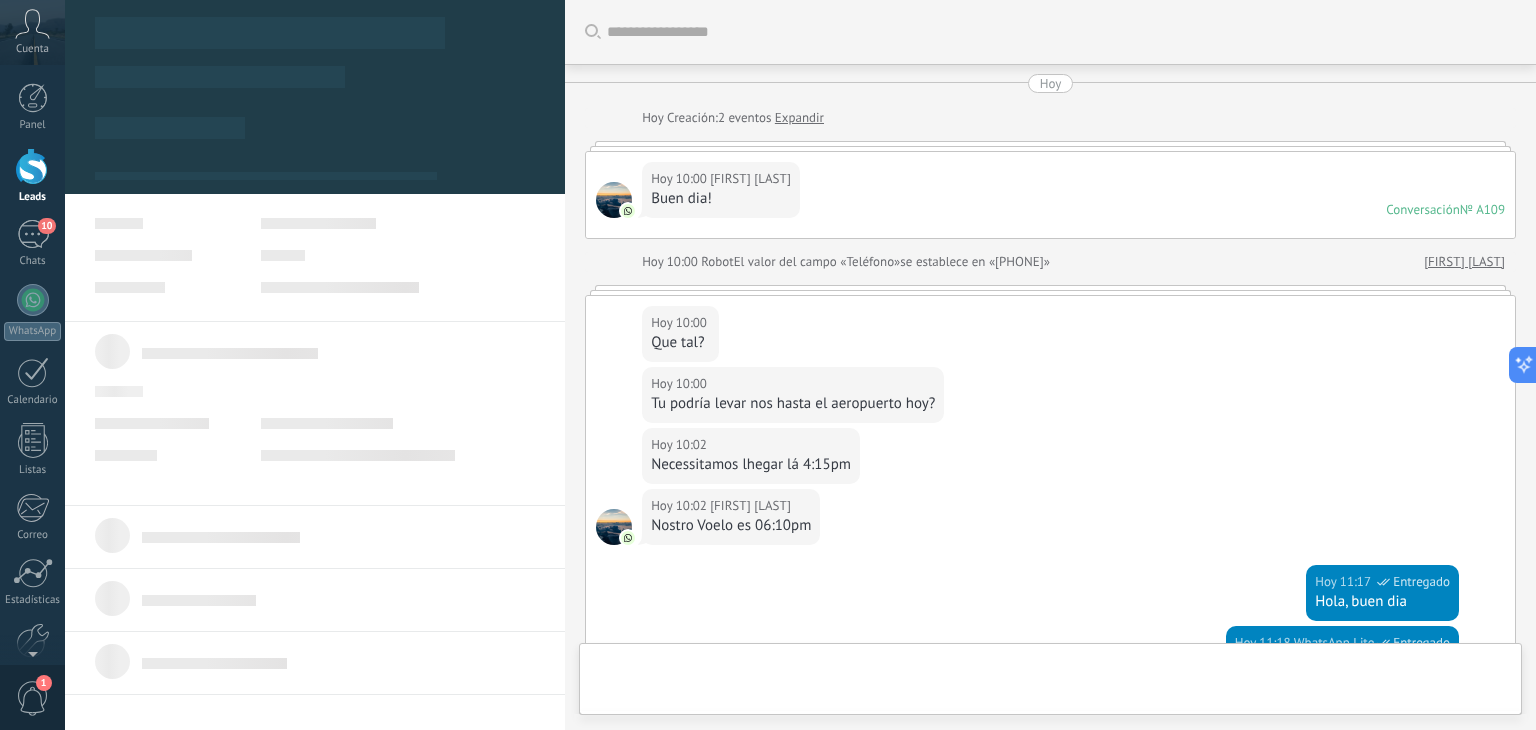 scroll, scrollTop: 570, scrollLeft: 0, axis: vertical 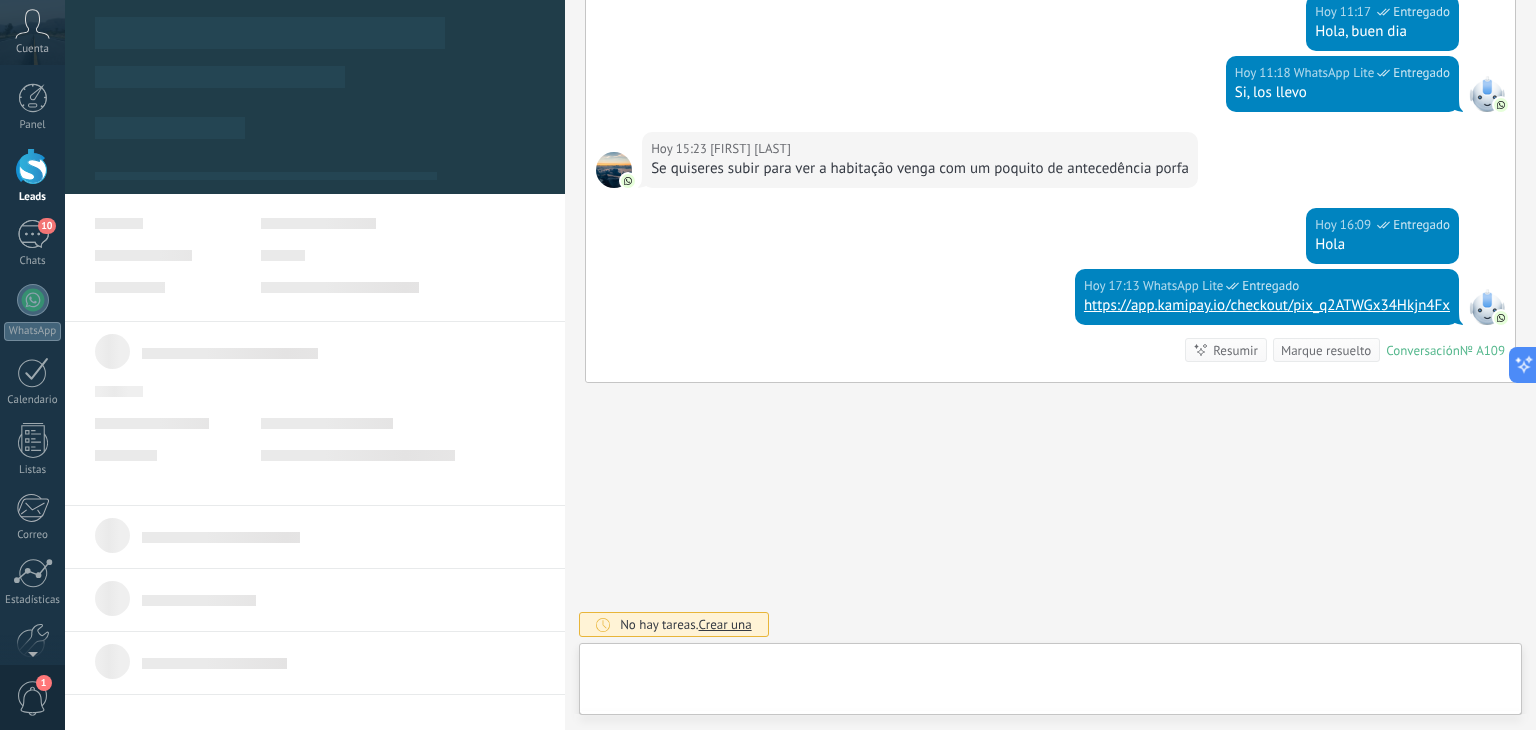 type on "**********" 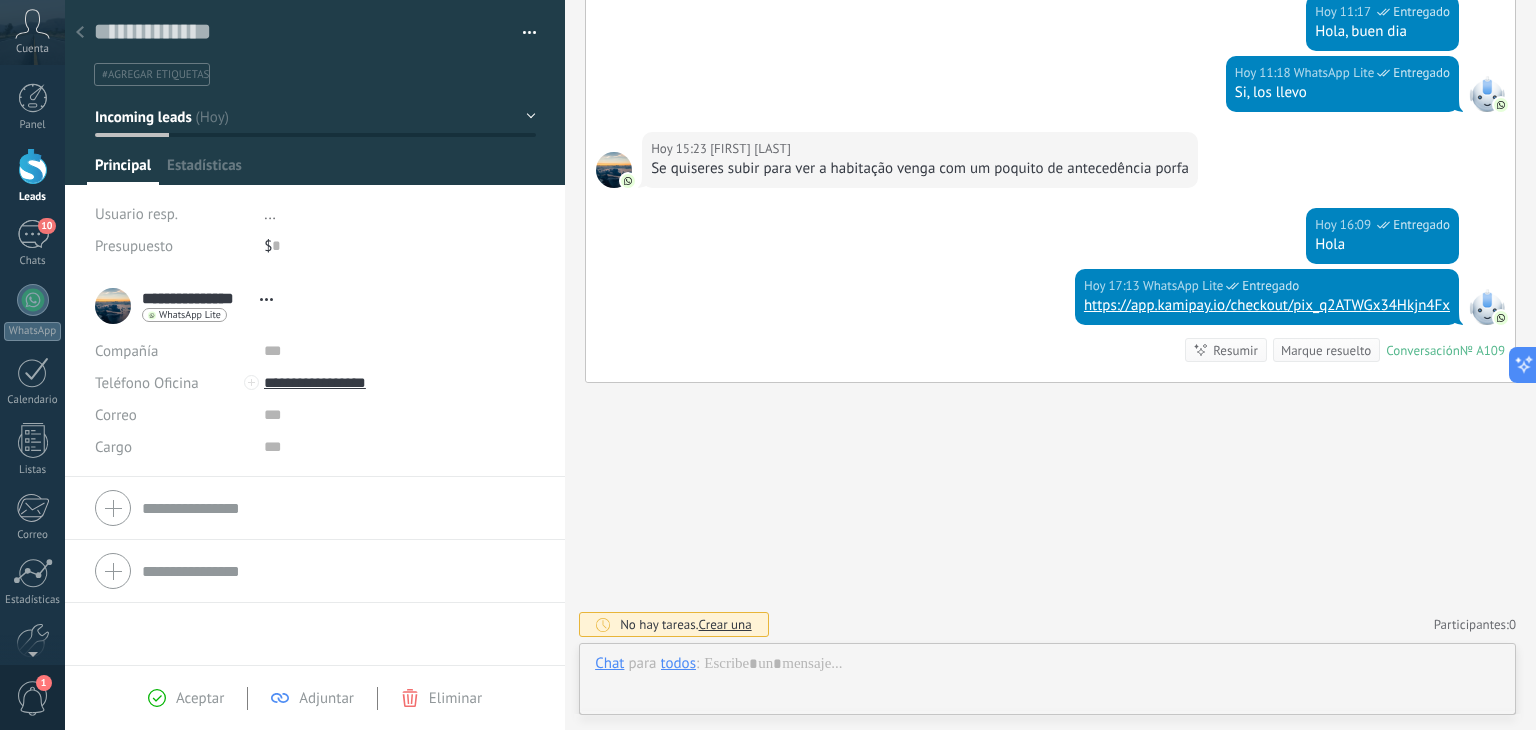 scroll, scrollTop: 29, scrollLeft: 0, axis: vertical 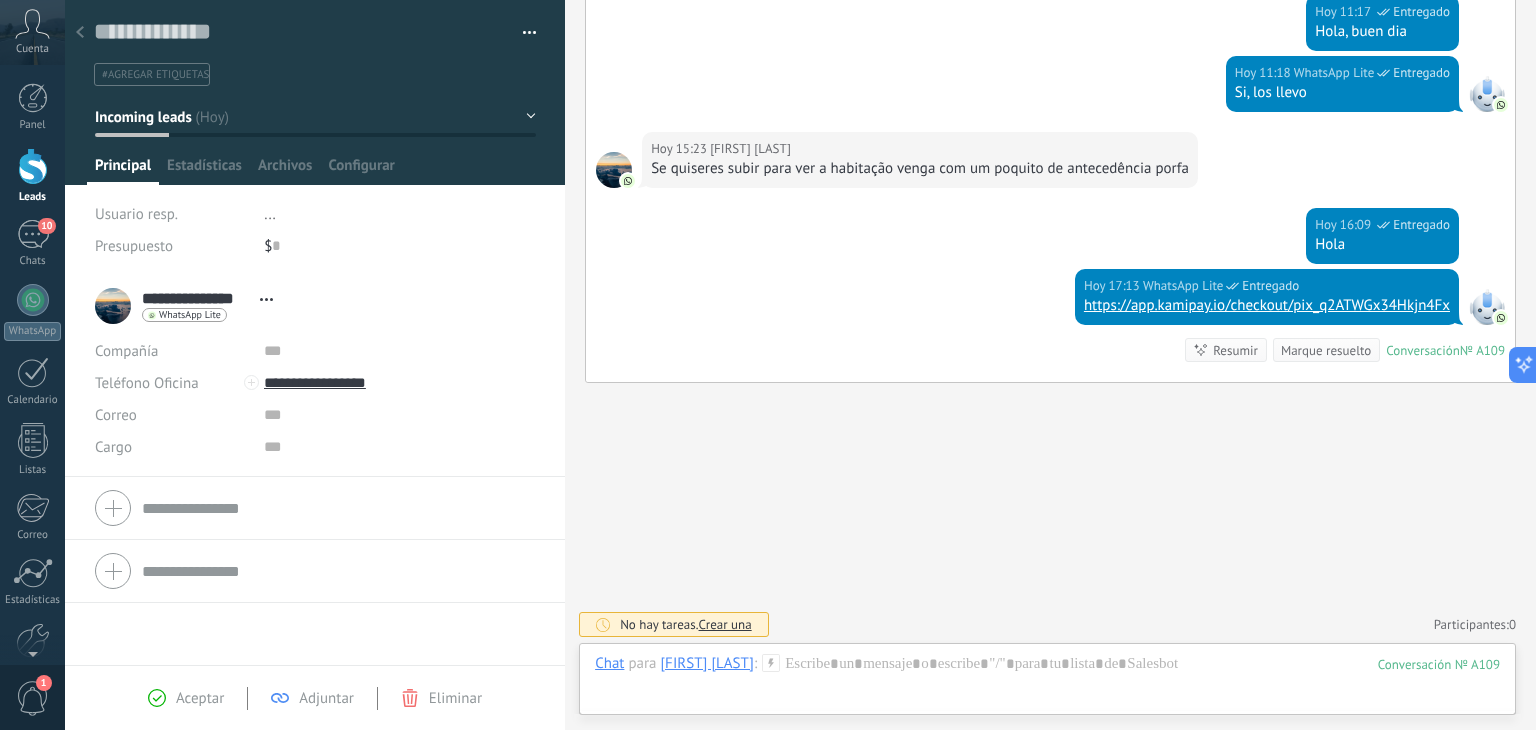 click on "#agregar etiquetas" at bounding box center [155, 75] 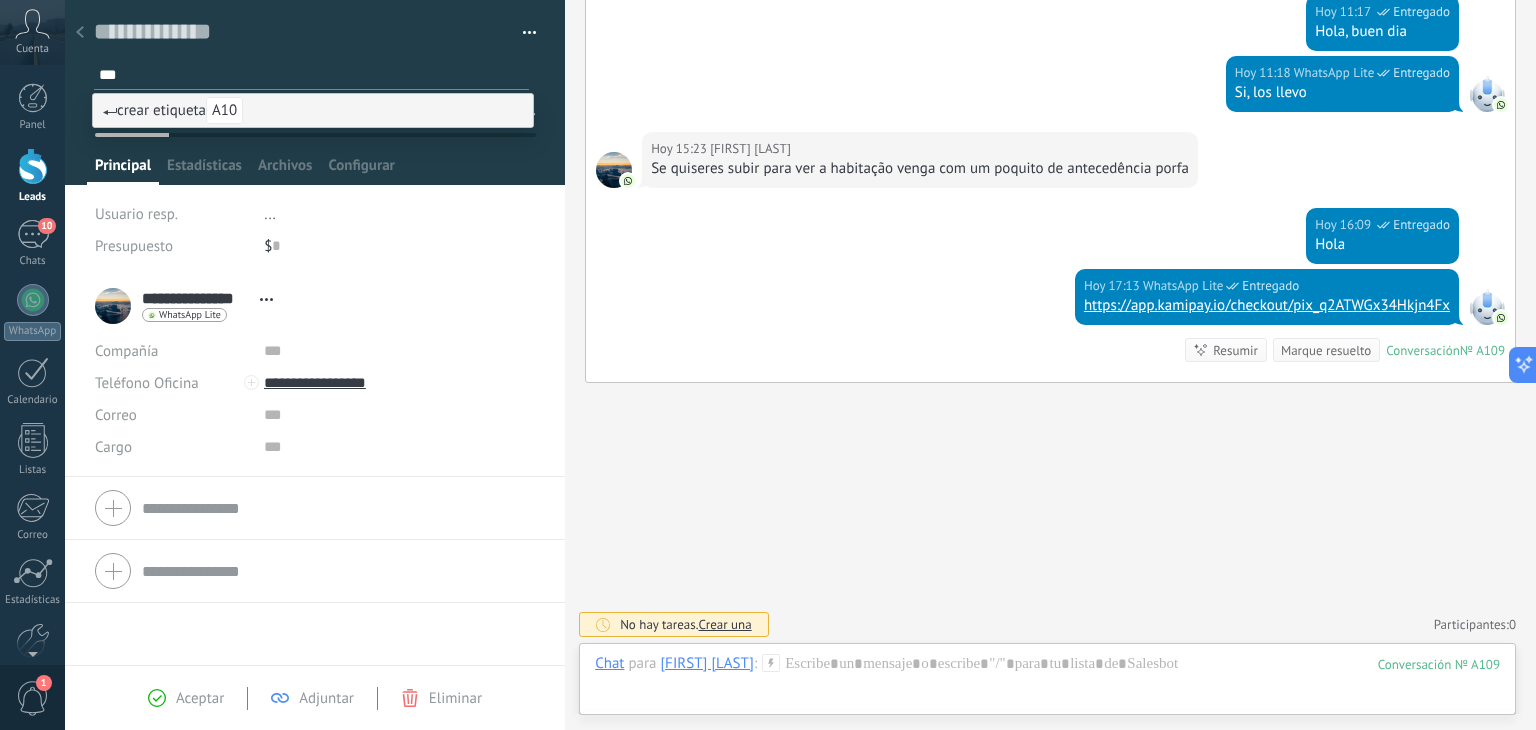 type on "***" 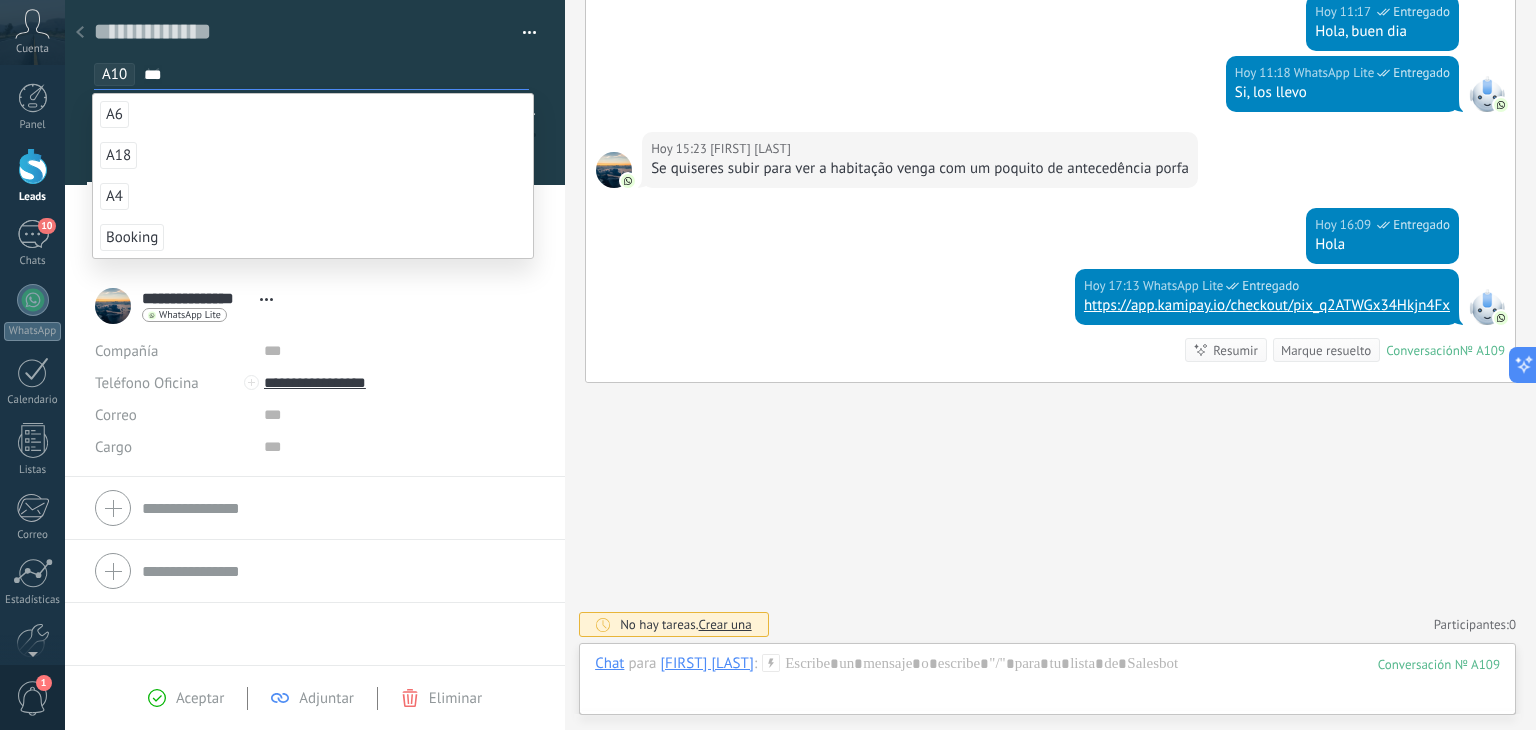 type 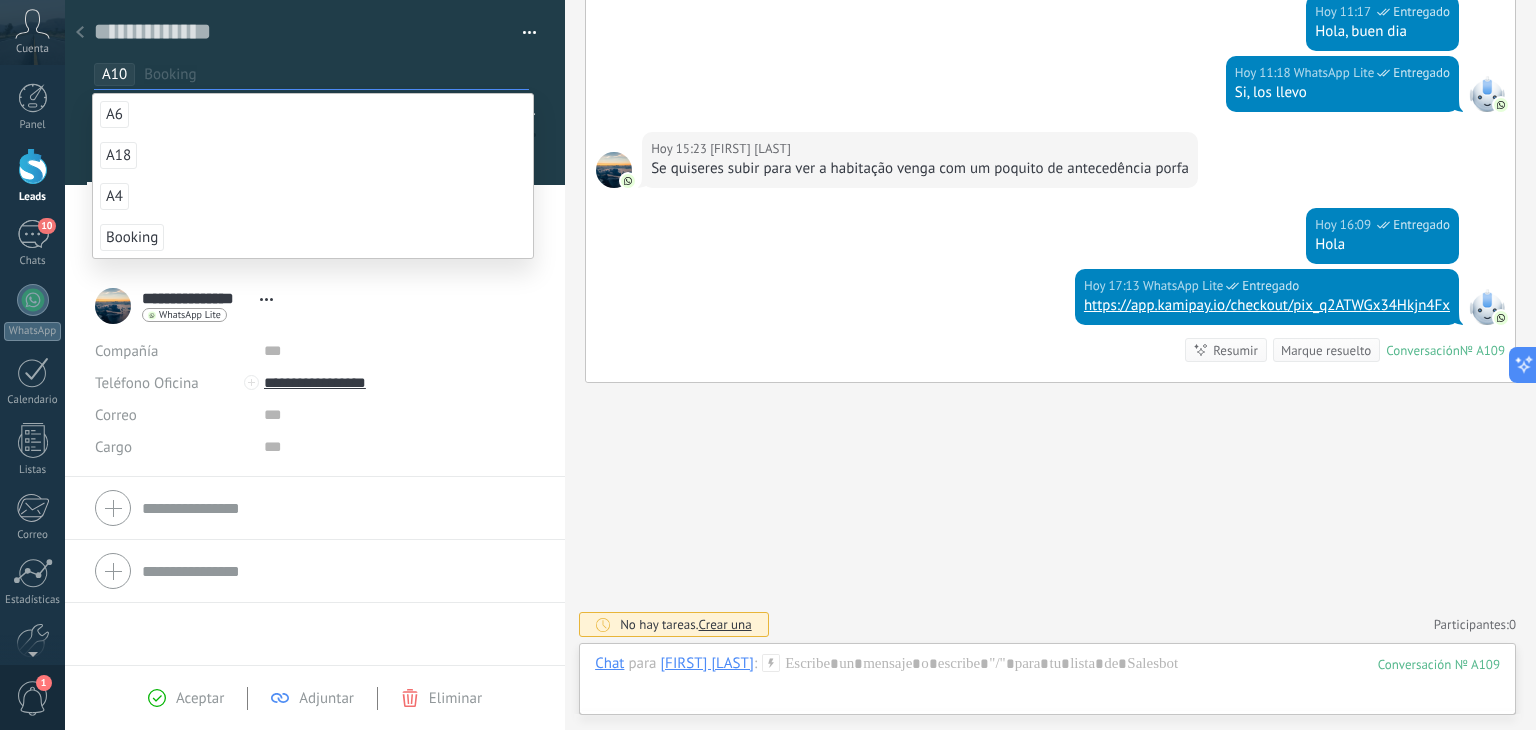 click on "Buscar Carga más Hoy Hoy Creación:  2  eventos   Expandir Hoy 10:00 [FIRST] [LAST]  Buen dia! Conversación  № A109 Conversación  № A109 Hoy 10:00 Robot  El valor del campo «Teléfono»  se establece en «[PHONE]» [FIRST] [LAST] Hoy 10:00 [FIRST] [LAST]  Que tal? Hoy 10:00 [FIRST] [LAST]  Tu podría levar nos hasta el aeropuerto hoy? Hoy 10:02 [FIRST] [LAST]  Necessitamos lhegar lá 4:15pm Hoy 10:02 [FIRST] [LAST]  Nostro Voelo es 06:10pm Hoy 11:17 WhatsApp Lite  Entregado Hola, buen dia Hoy 11:18 WhatsApp Lite  Entregado Si, los llevo Hoy 15:23 [FIRST] [LAST]  Se quiseres subir para ver a habitação venga com um poquito de antecedência porfa Hoy 16:09 WhatsApp Lite  Entregado Hola Hoy 17:13 WhatsApp Lite  Entregado https://app.kamipay.io/checkout/pix_q2ATWGx34Hkjn4Fx Conversación  № A109 Conversación  № A109 Resumir Resumir Marque resuelto Hoy 17:13 SalesBot: https://app.kamipay.io/checkout/pix_q2ATWGx34Hkjn4Fx Conversación № A109 No hay tareas.  Crear una 0 0" at bounding box center (1050, 81) 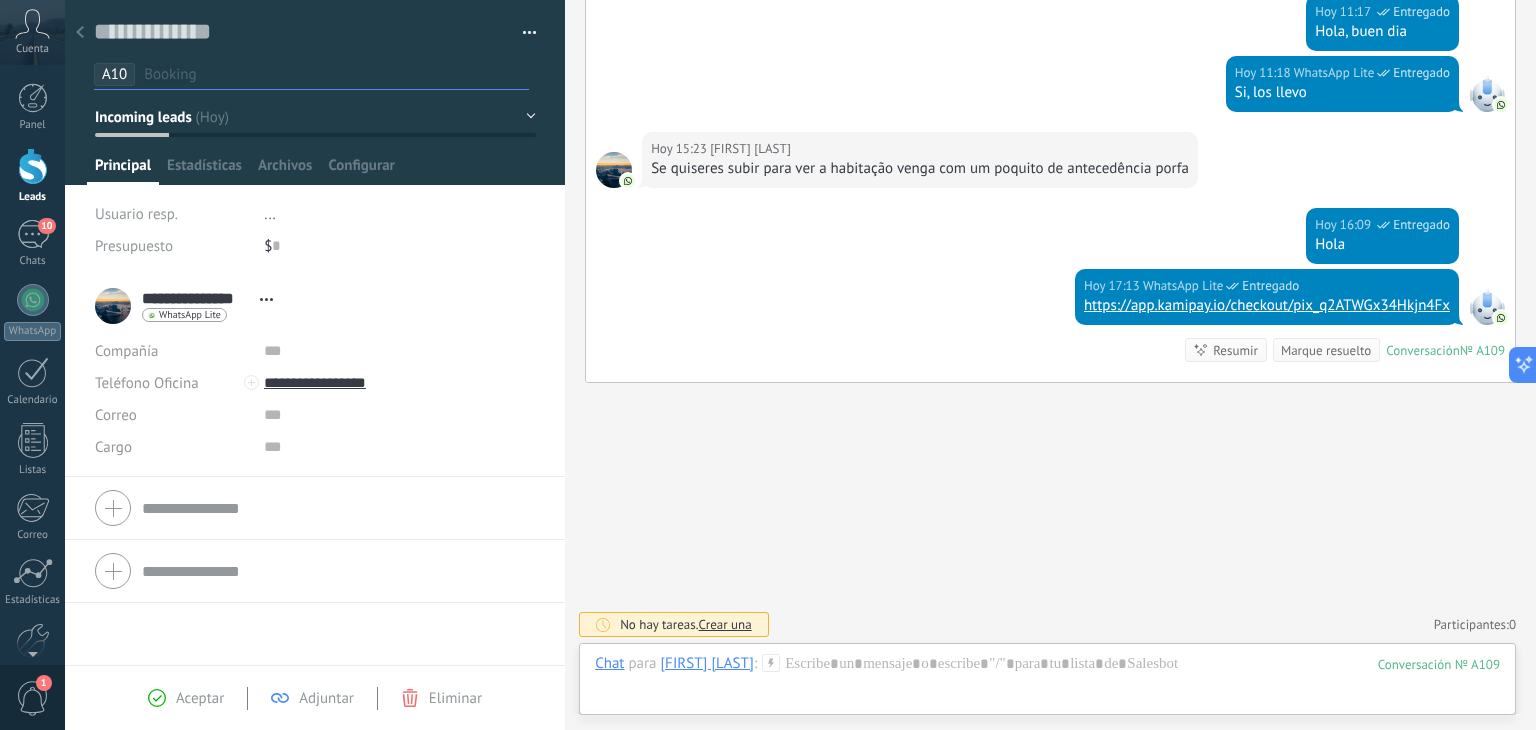 click on "Incoming leads" at bounding box center [143, 117] 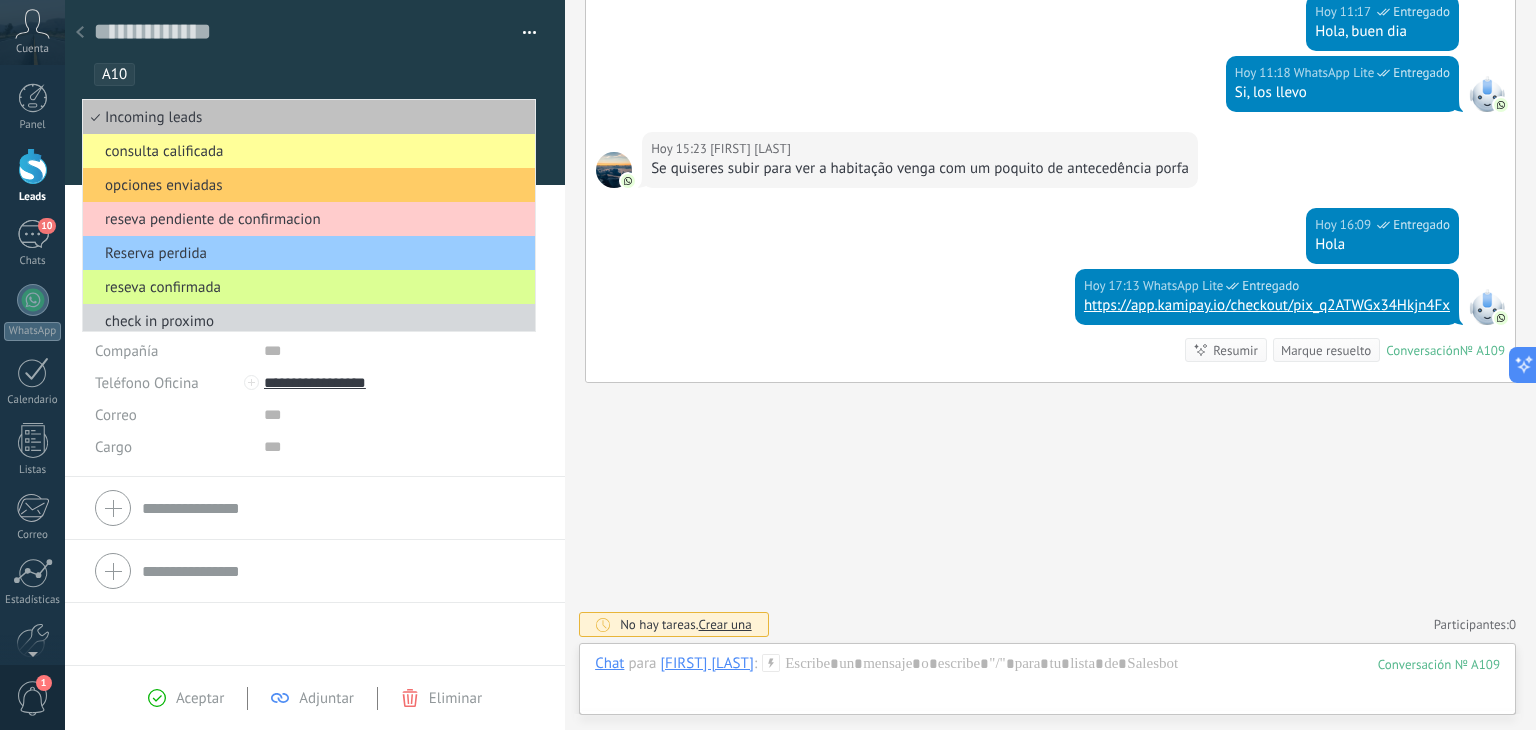click on "reseva confirmada" at bounding box center [306, 287] 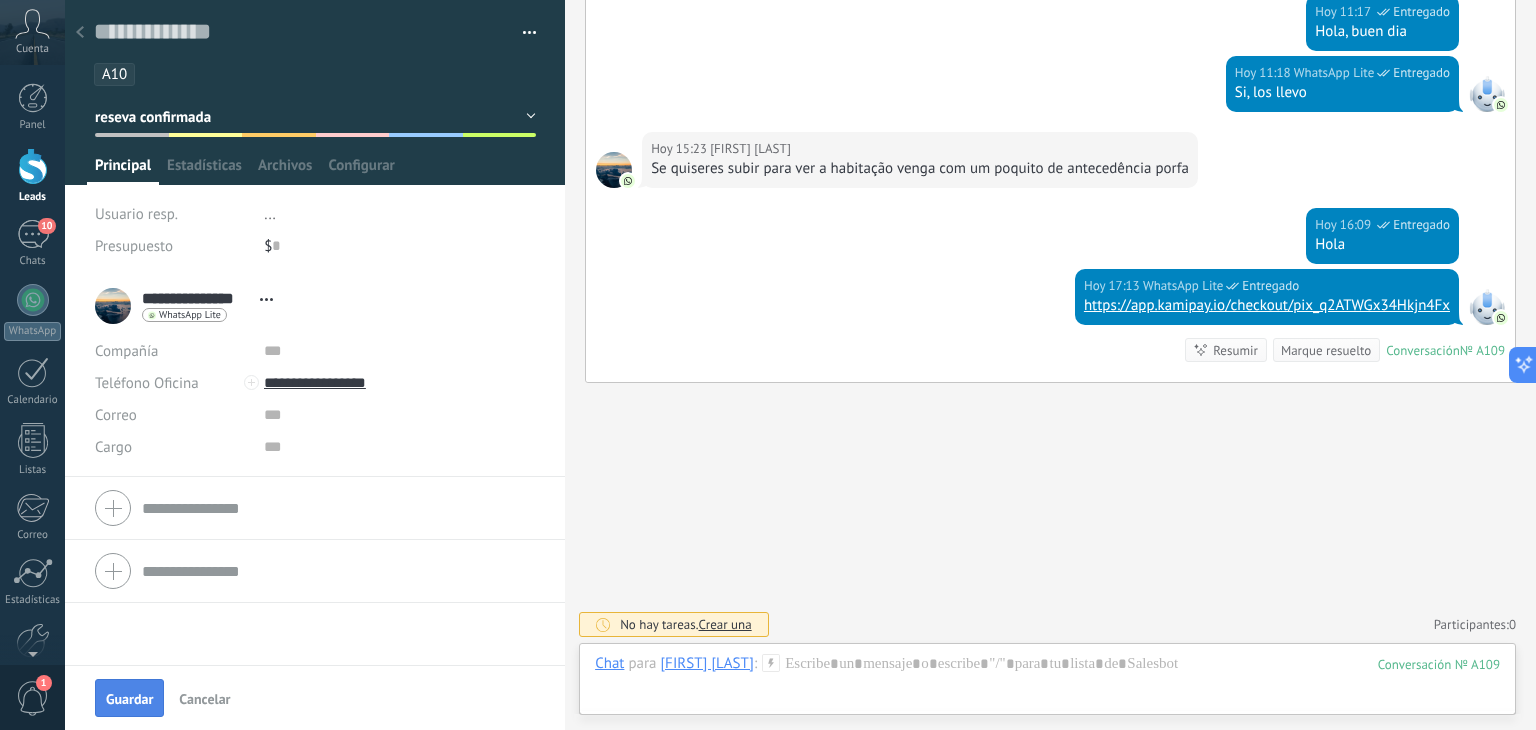 click on "Guardar" at bounding box center (129, 699) 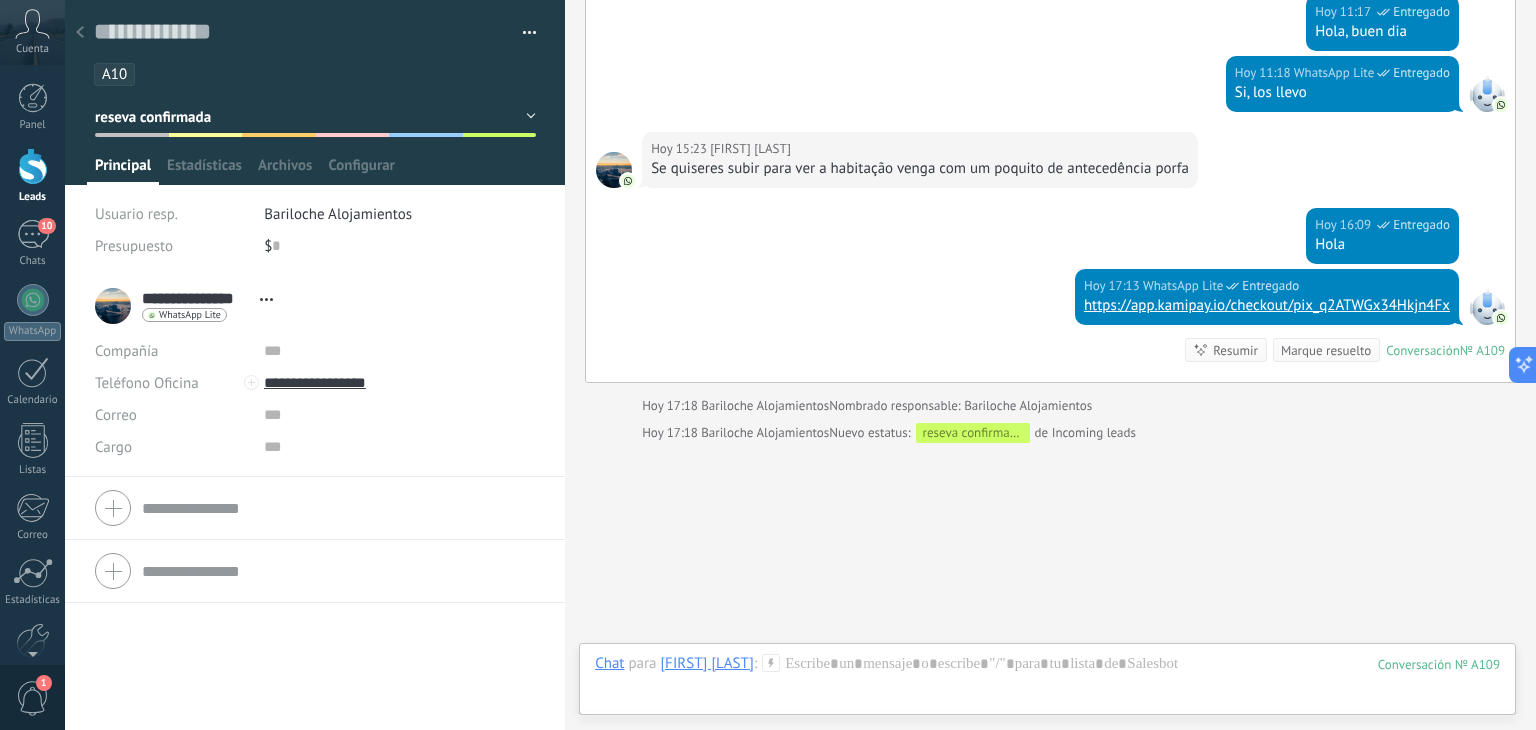 scroll, scrollTop: 657, scrollLeft: 0, axis: vertical 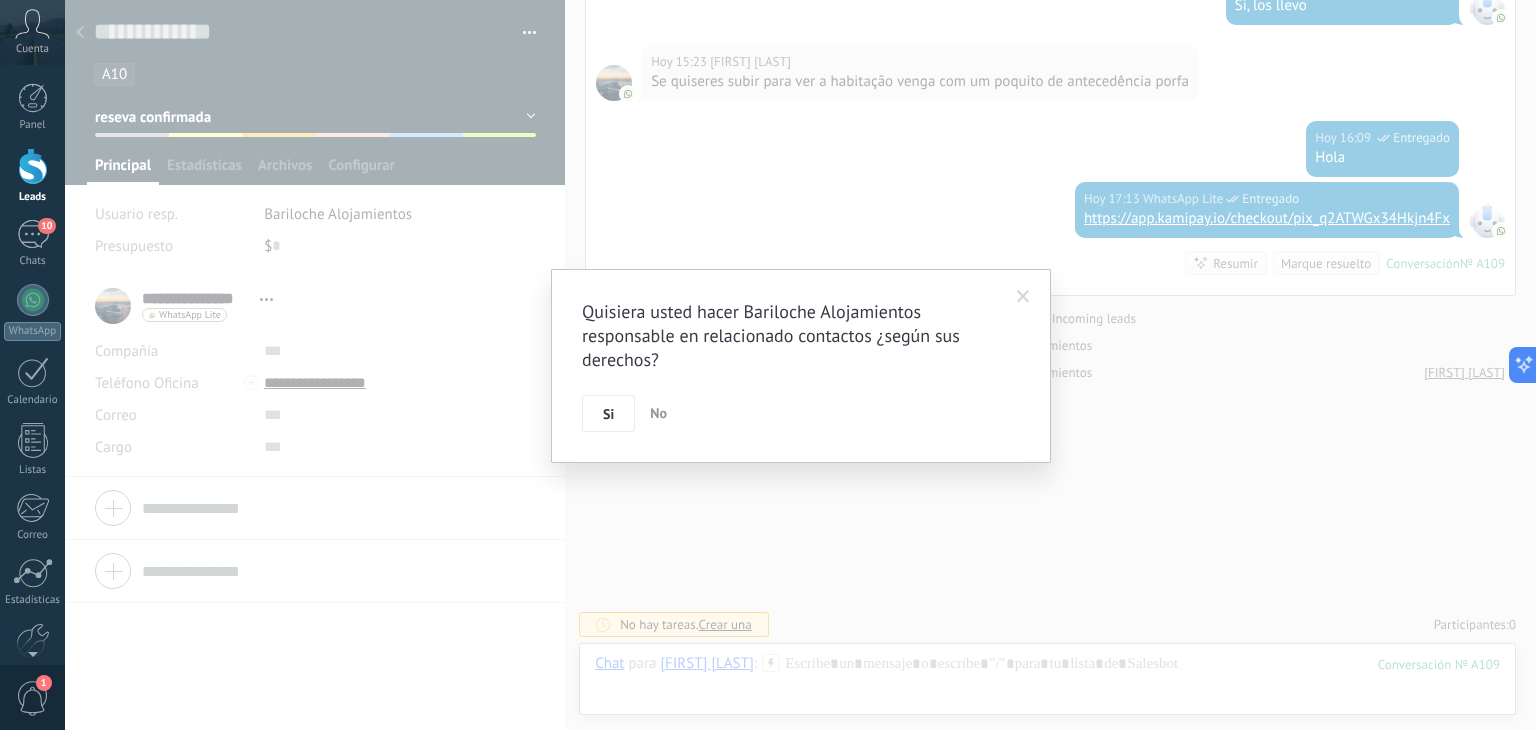 click on "Leads" at bounding box center (32, 176) 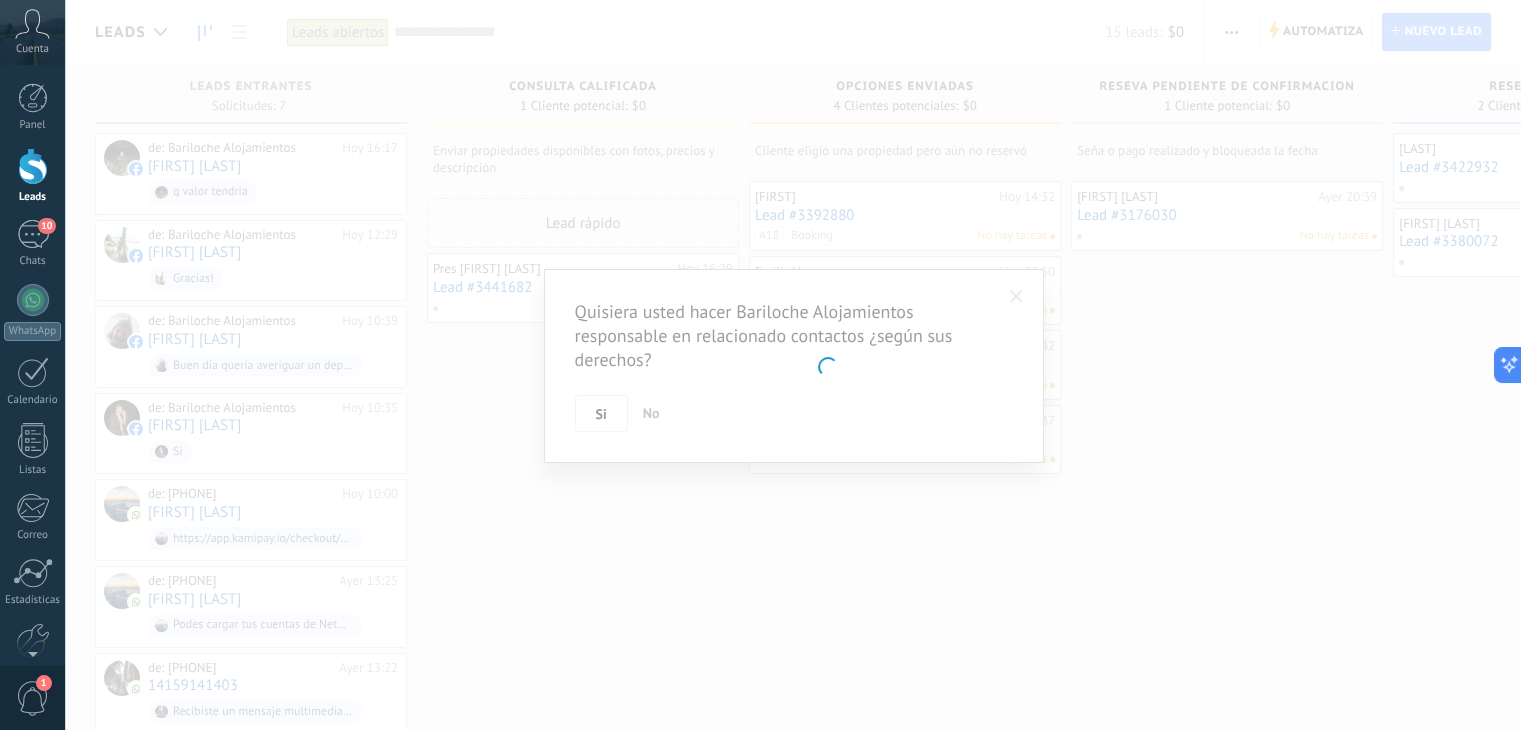 click on ".abccls-1,.abccls-2{fill-rule:evenodd}.abccls-2{fill:#fff} .abfcls-1{fill:none}.abfcls-2{fill:#fff} .abncls-1{isolation:isolate}.abncls-2{opacity:.06}.abncls-2,.abncls-3,.abncls-6{mix-blend-mode:multiply}.abncls-3{opacity:.15}.abncls-4,.abncls-8{fill:#fff}.abncls-5{fill:url(#abnlinear-gradient)}.abncls-6{opacity:.04}.abncls-7{fill:url(#abnlinear-gradient-2)}.abncls-8{fill-rule:evenodd} .abqst0{fill:#ffa200} .abwcls-1{fill:#252525} .cls-1{isolation:isolate} .acicls-1{fill:none} .aclcls-1{fill:#232323} .acnst0{display:none} .addcls-1,.addcls-2{fill:none;stroke-miterlimit:10}.addcls-1{stroke:#dfe0e5}.addcls-2{stroke:#a1a7ab} .adecls-1,.adecls-2{fill:none;stroke-miterlimit:10}.adecls-1{stroke:#dfe0e5}.adecls-2{stroke:#a1a7ab} .adqcls-1{fill:#8591a5;fill-rule:evenodd} .aeccls-1{fill:#5c9f37} .aeecls-1{fill:#f86161} .aejcls-1{fill:#8591a5;fill-rule:evenodd} .aekcls-1{fill-rule:evenodd} .aelcls-1{fill-rule:evenodd;fill:currentColor} .aemcls-1{fill-rule:evenodd;fill:currentColor} .aencls-2{fill:#f86161;opacity:.3}" at bounding box center (760, 365) 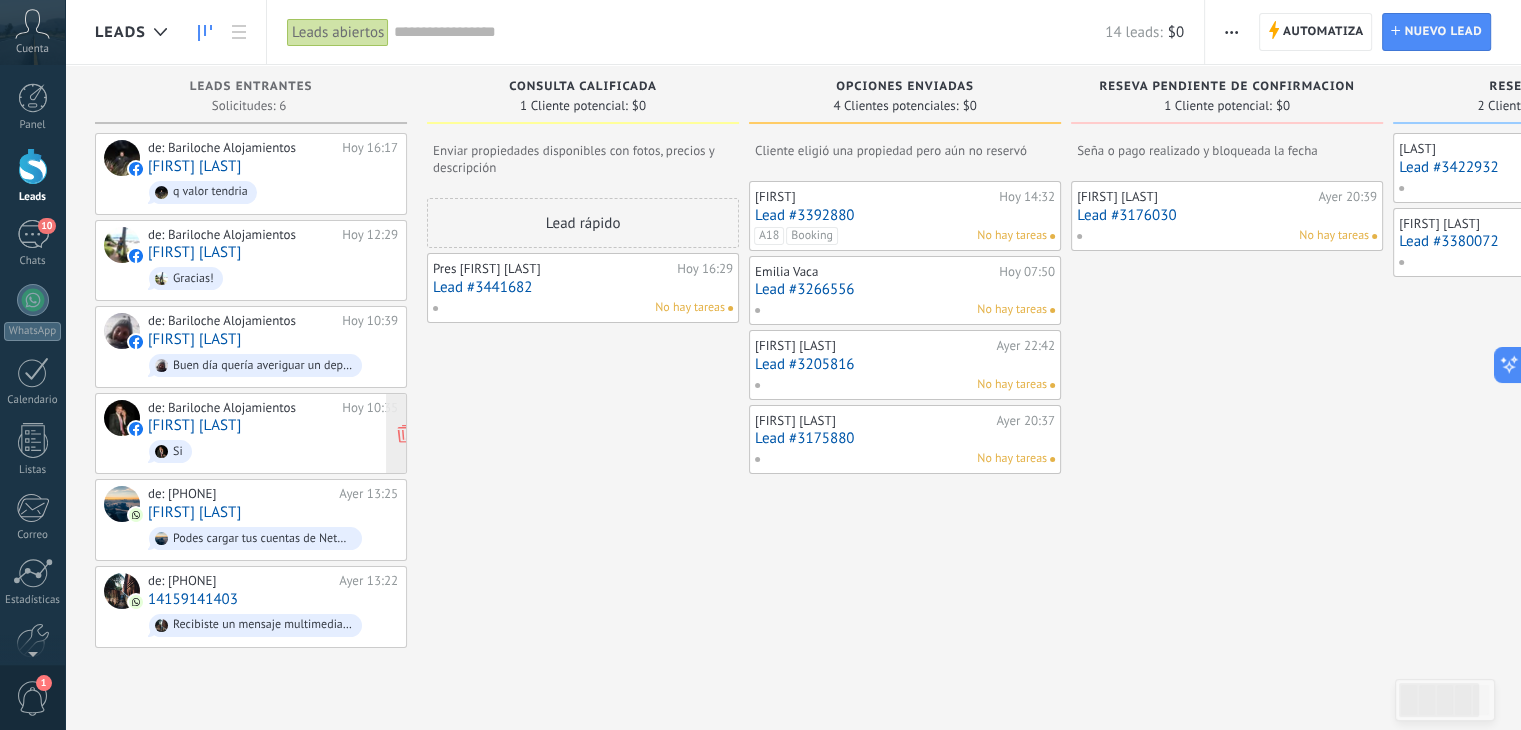 click on "[FIRST] [LAST]" at bounding box center [194, 425] 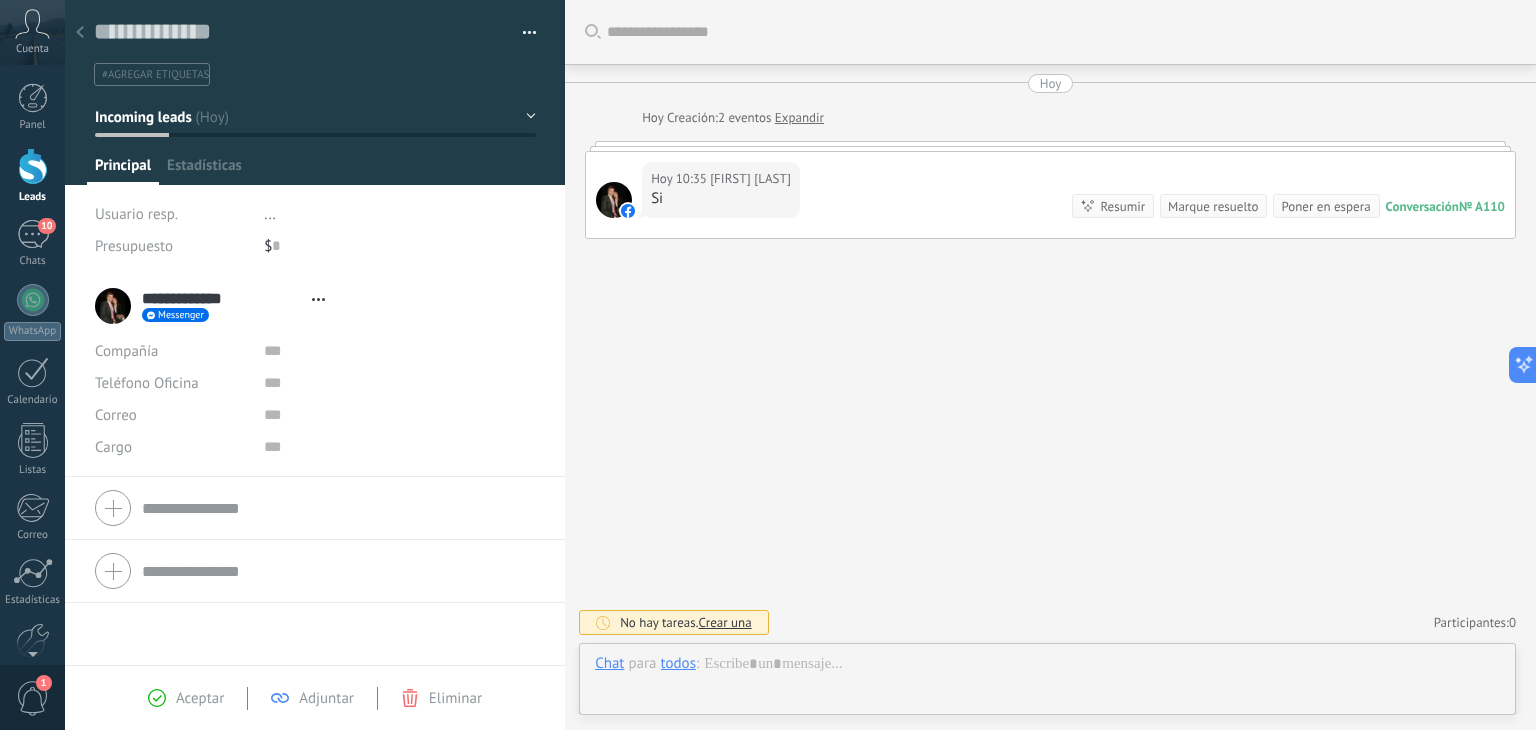 type on "**********" 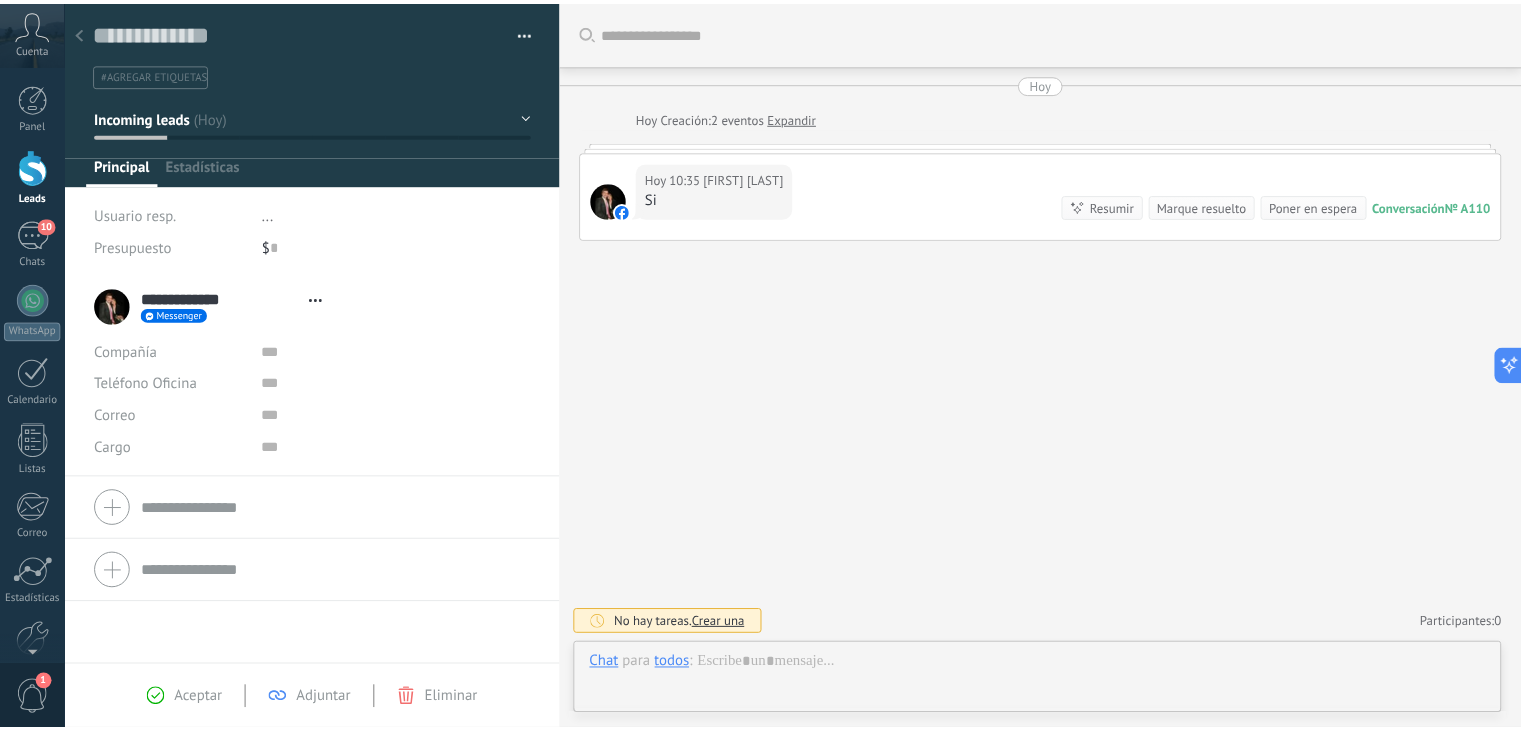 scroll, scrollTop: 29, scrollLeft: 0, axis: vertical 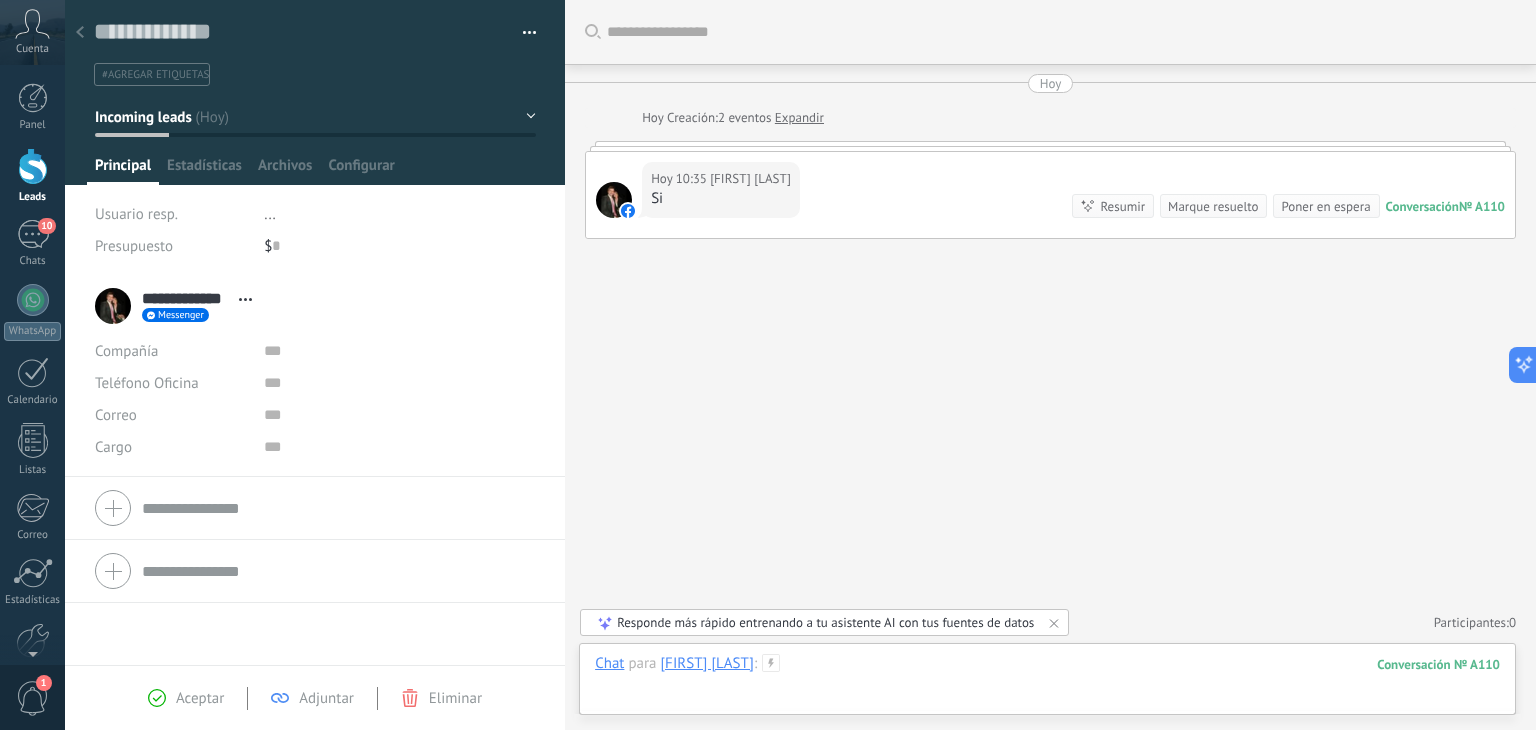 click at bounding box center (1047, 684) 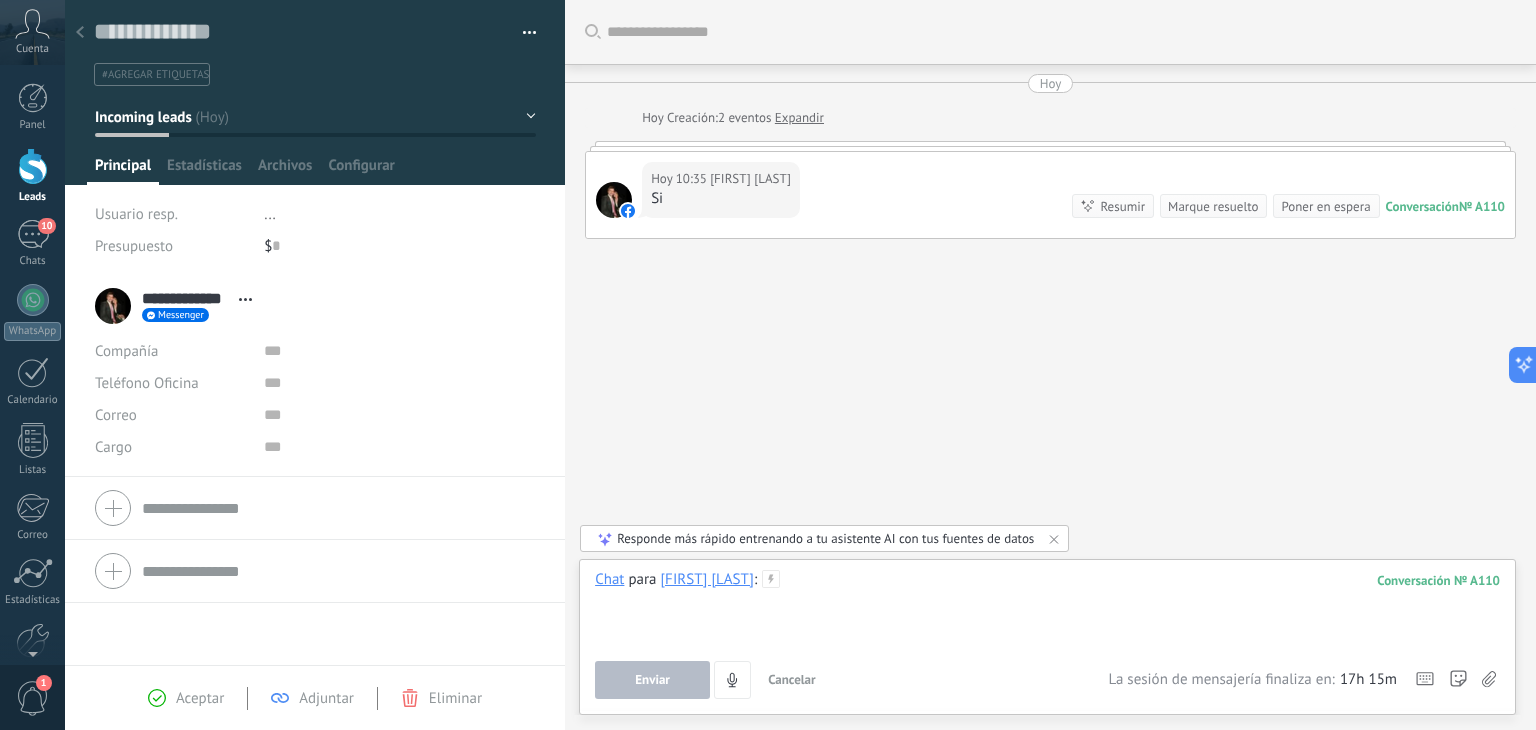 type 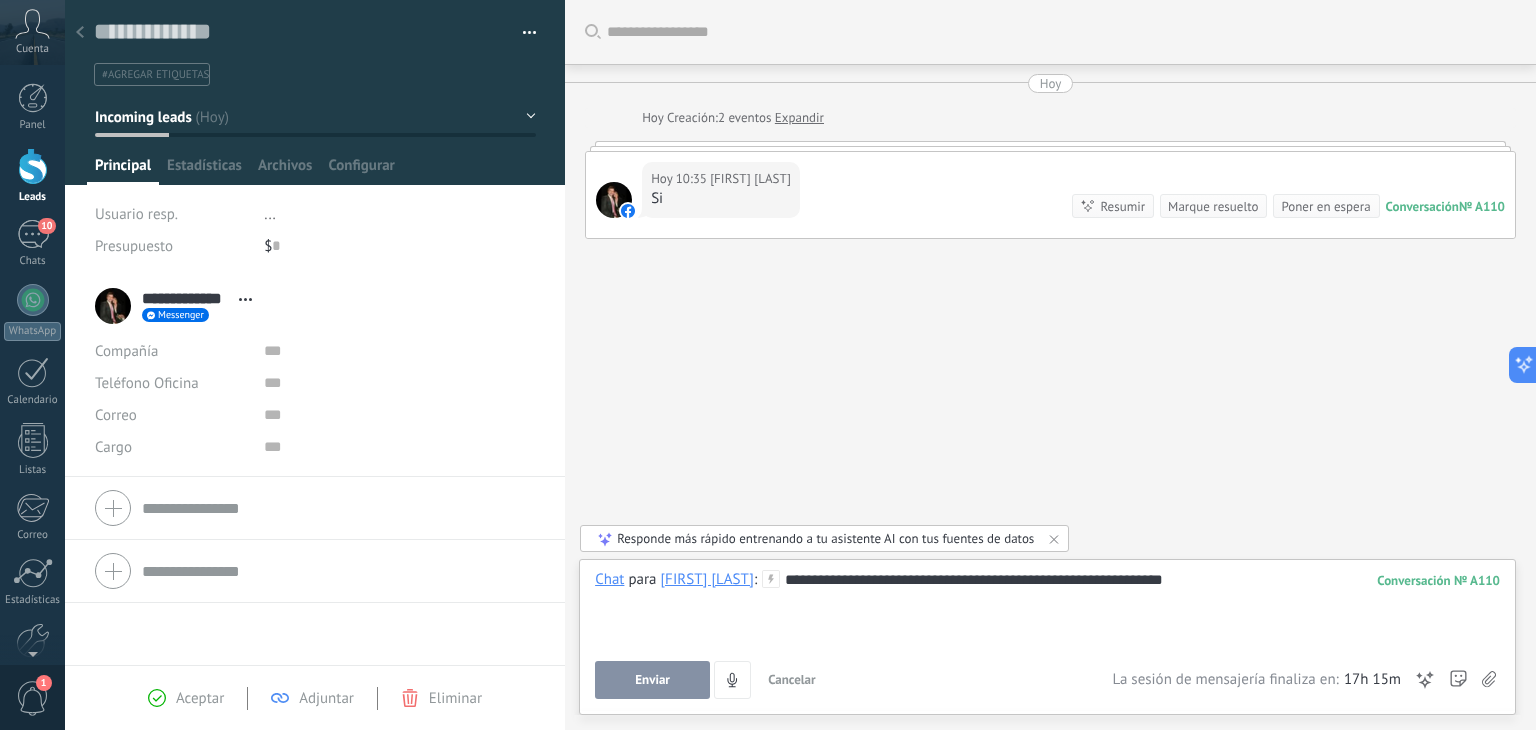 click on "Enviar" at bounding box center [652, 680] 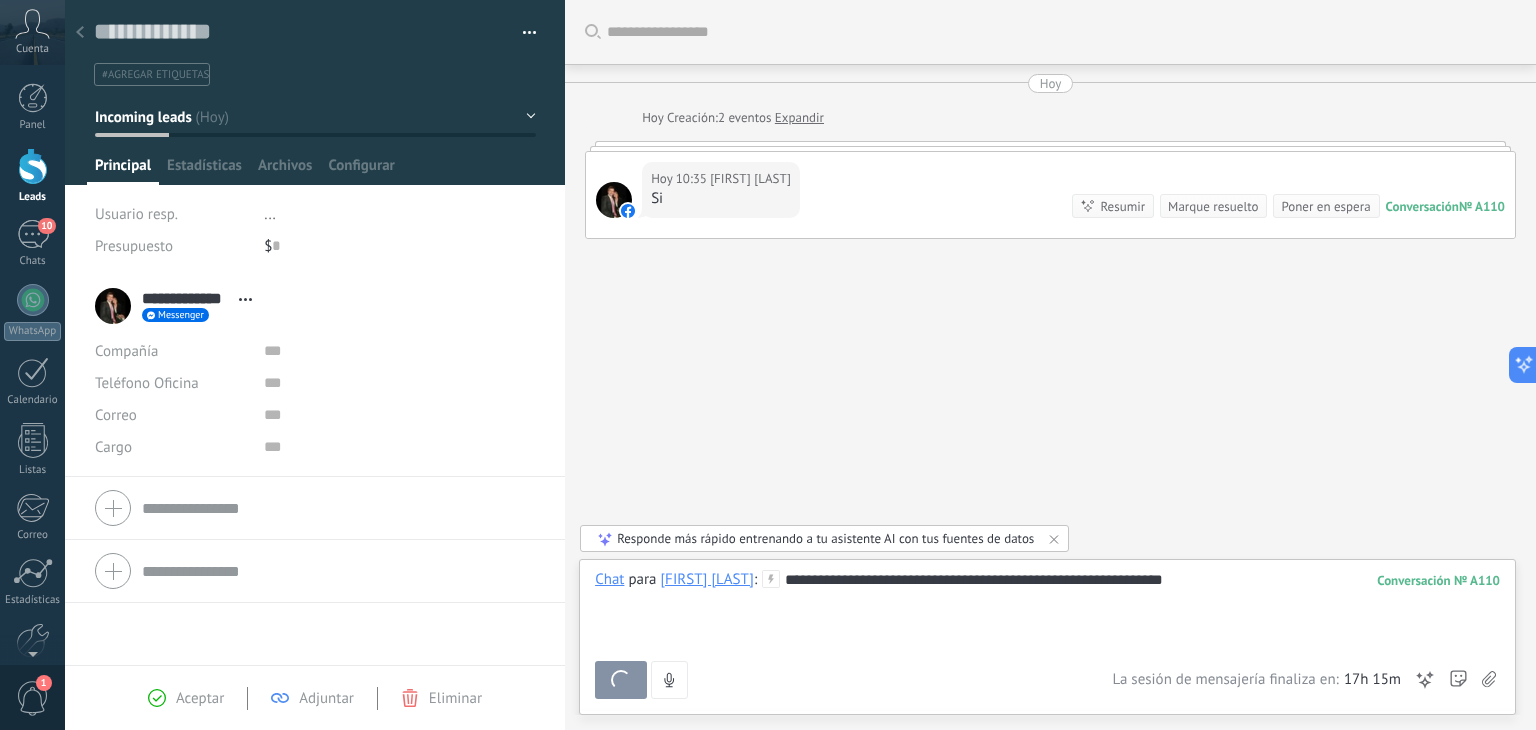 click at bounding box center (33, 166) 